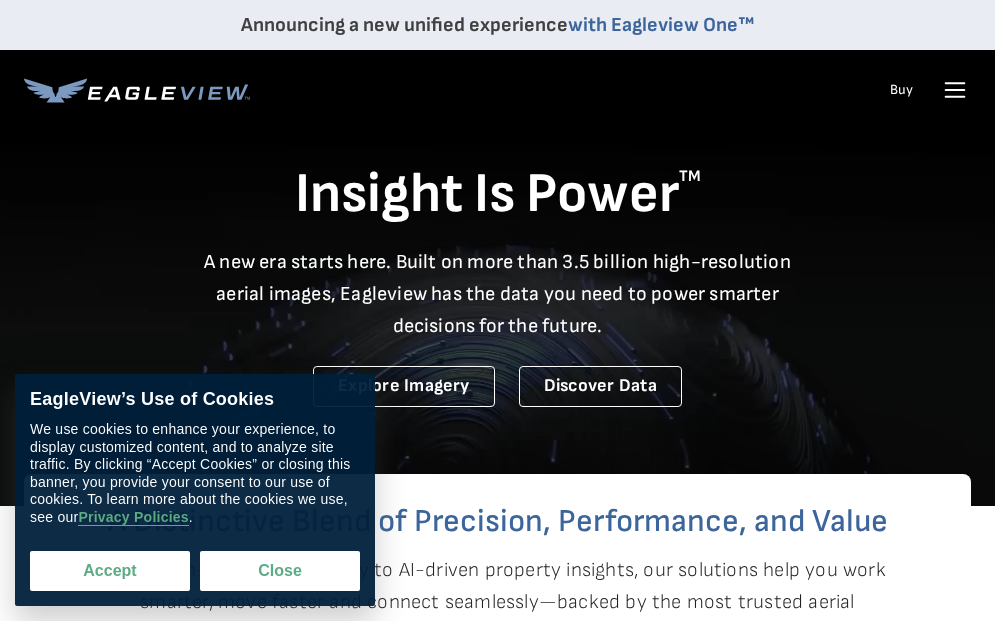 scroll, scrollTop: 0, scrollLeft: 0, axis: both 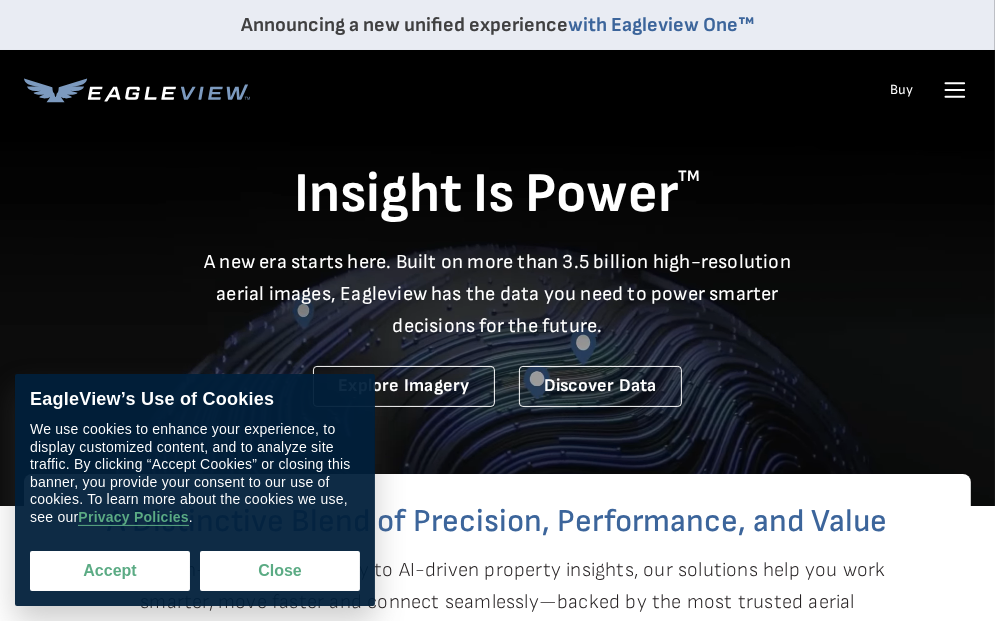 click on "Accept" at bounding box center [110, 571] 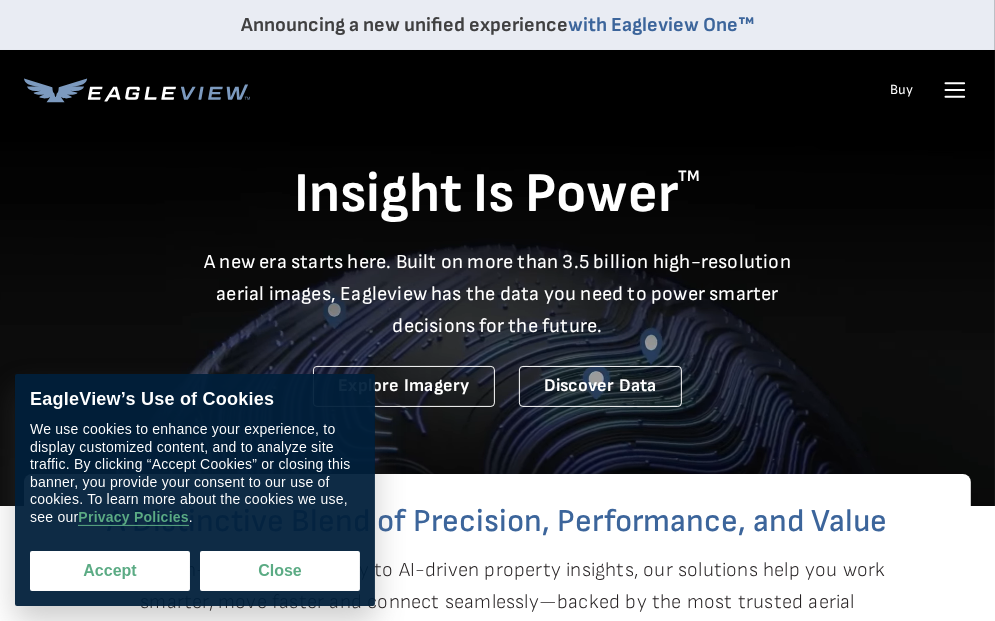 checkbox on "true" 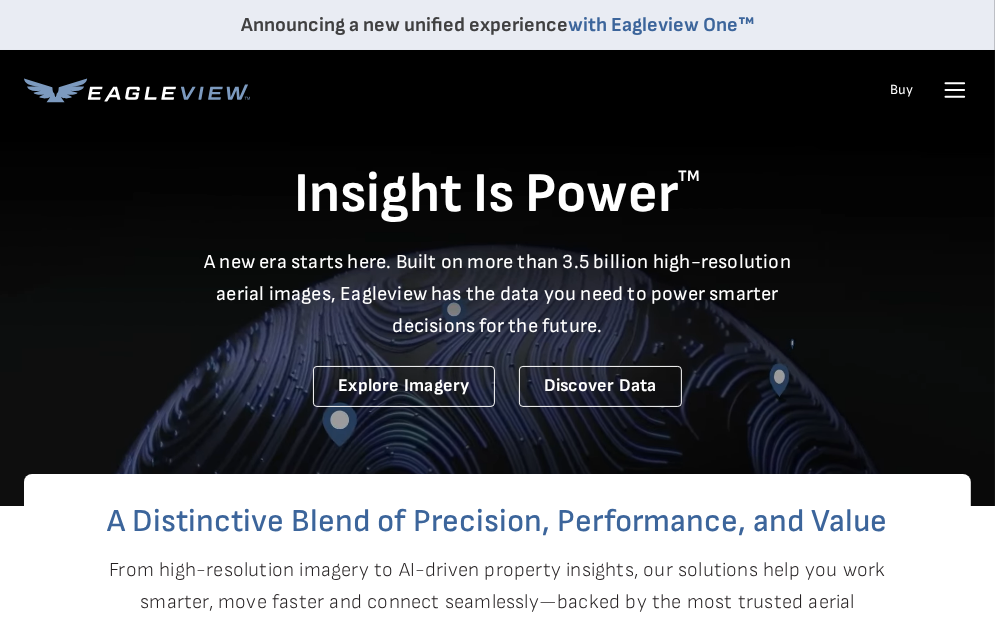 click on "Talk To Us
Buy
Login" at bounding box center (925, 90) 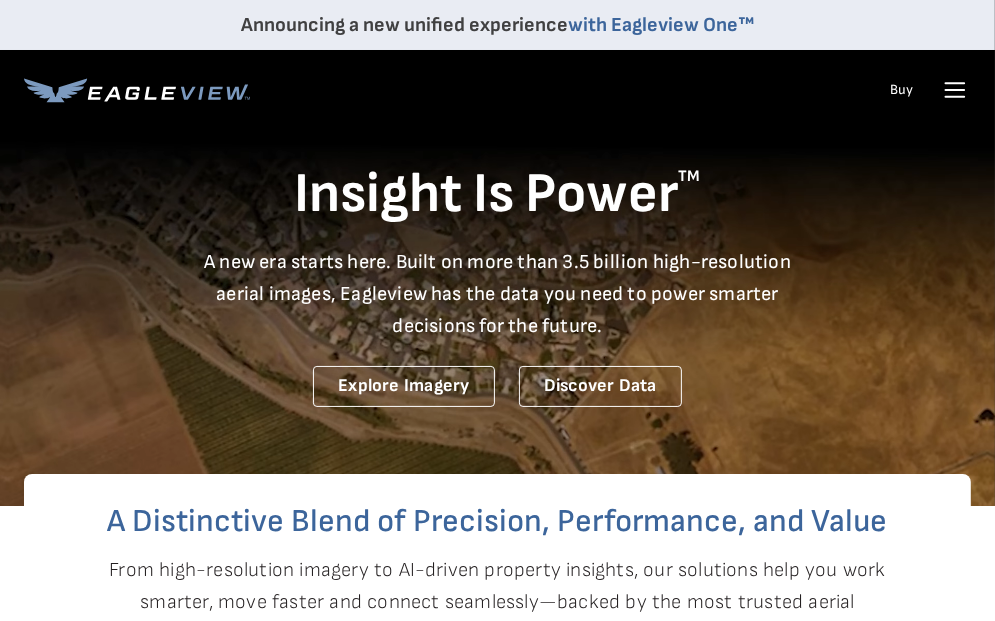 click 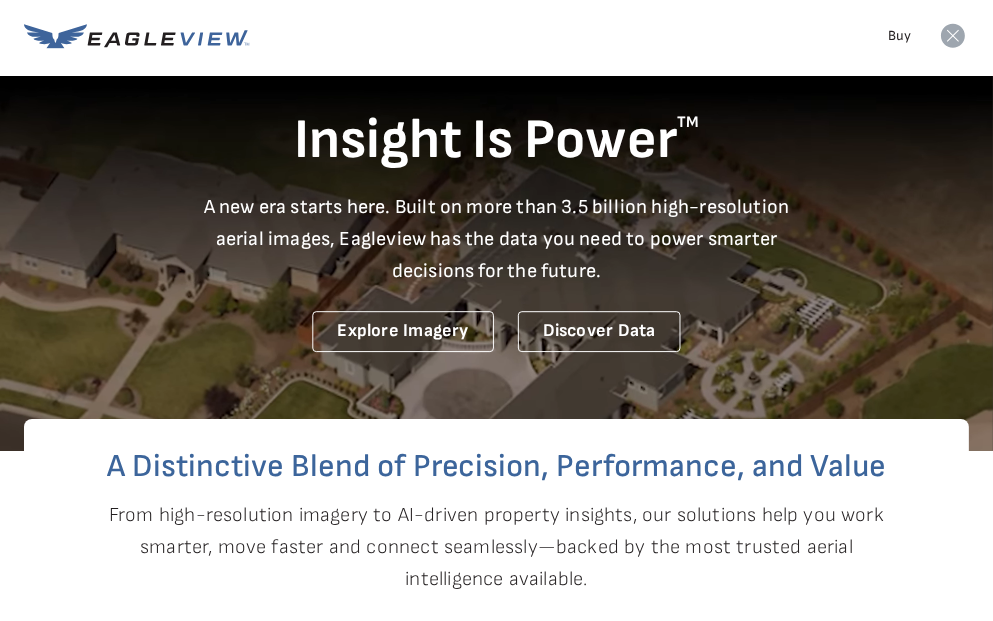 scroll, scrollTop: 0, scrollLeft: 0, axis: both 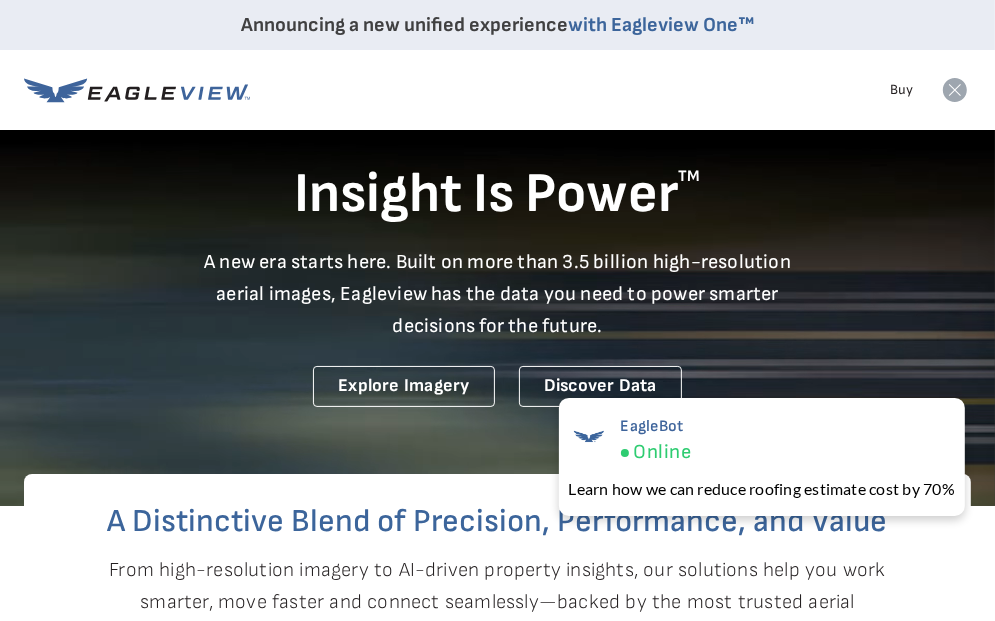 click on "Buy" at bounding box center [901, 90] 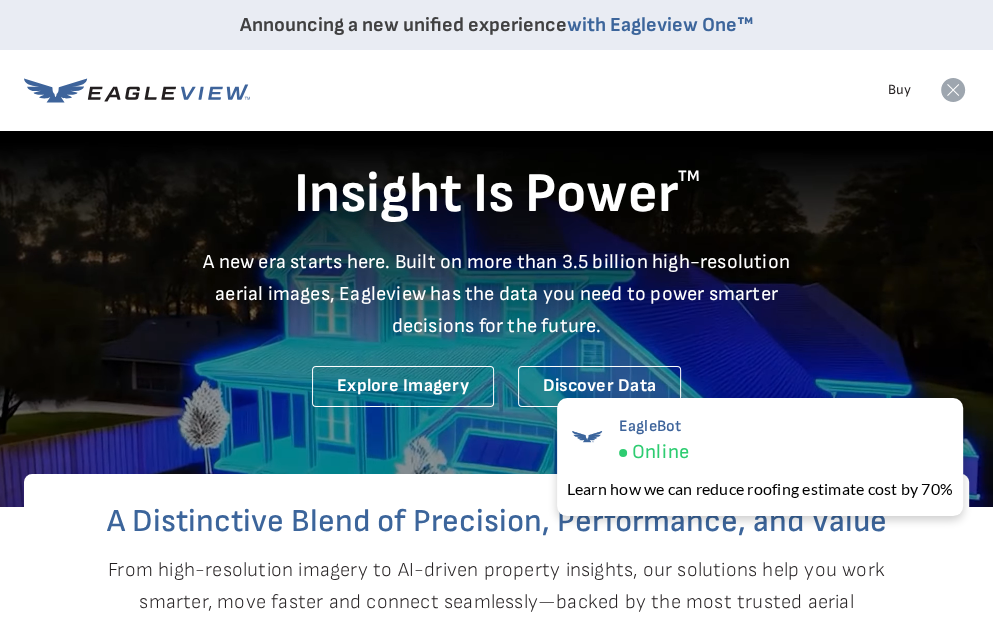 click on "Buy" at bounding box center [899, 90] 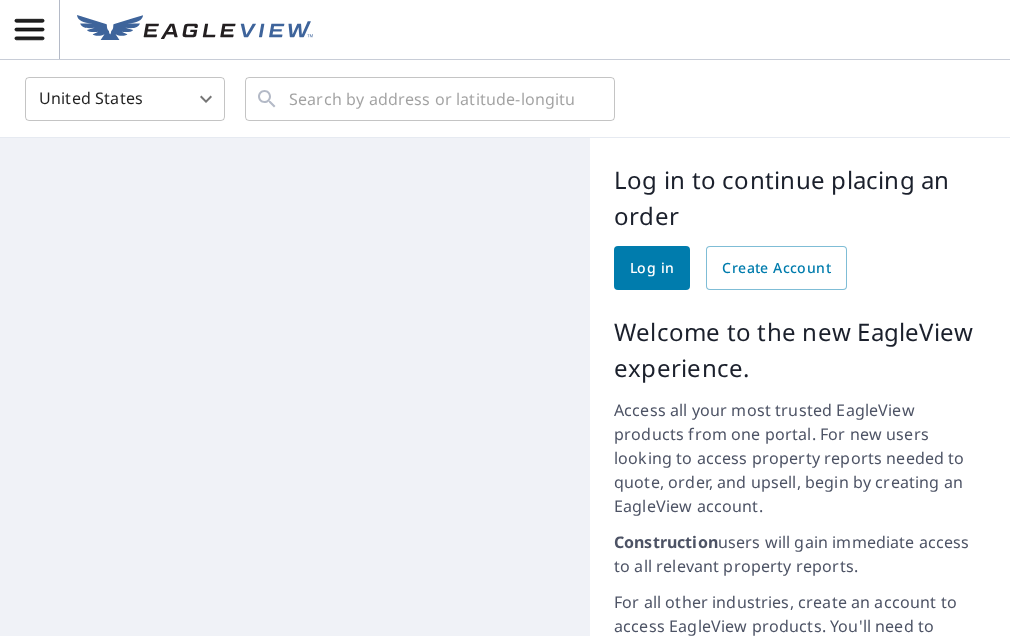 scroll, scrollTop: 0, scrollLeft: 0, axis: both 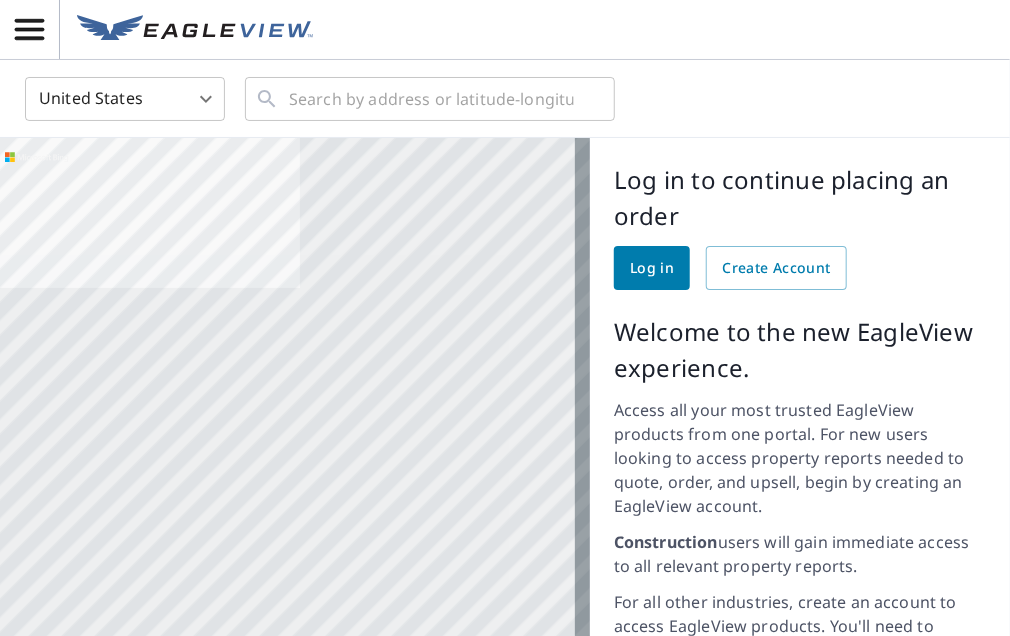 click on "Log in" at bounding box center (652, 268) 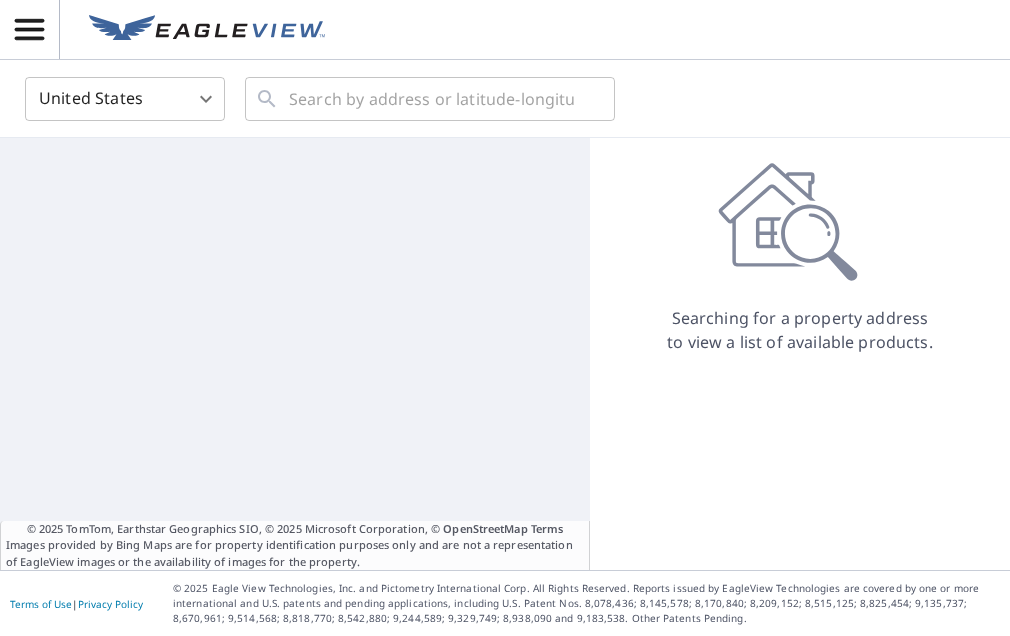 scroll, scrollTop: 0, scrollLeft: 0, axis: both 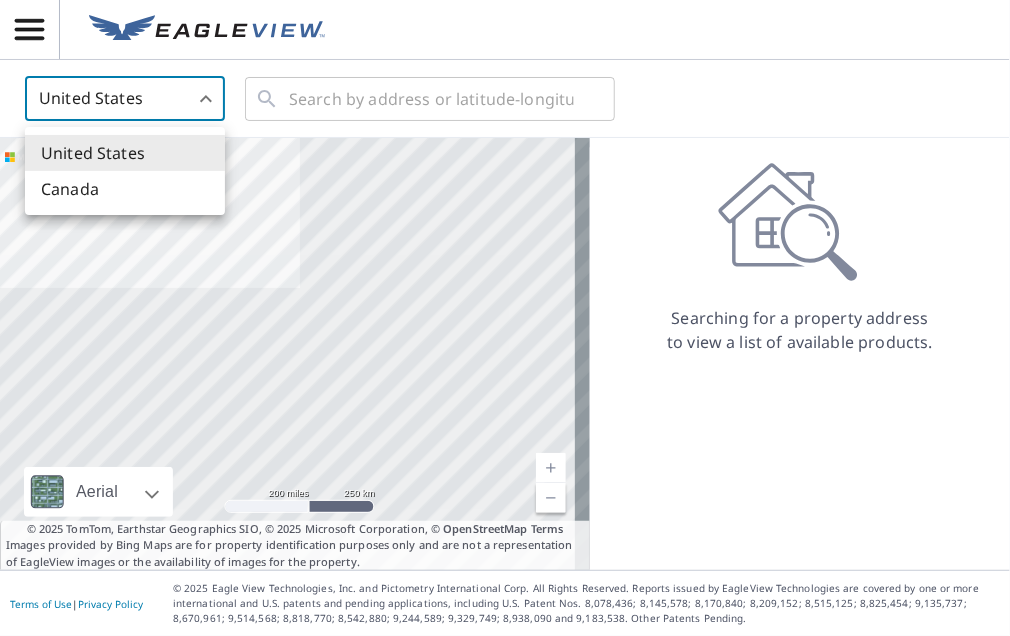 click on "JP JP
United States US ​ ​ Aerial Road A standard road map Aerial A detailed look from above Labels Labels 200 miles 250 km © 2025 TomTom, Earthstar Geographics  SIO, © 2025 Microsoft Corporation Terms © 2025 TomTom, Earthstar Geographics SIO, © 2025 Microsoft Corporation, ©   OpenStreetMap   Terms Images provided by Bing Maps are for property identification purposes only and are not a representation of EagleView images or the availability of images for the property. Searching for a property address to view a list of available products. Terms of Use  |  Privacy Policy © 2025 Eagle View Technologies, Inc. and Pictometry International Corp. All Rights Reserved. Reports issued by EagleView Technologies are covered by   one or more international and U.S. patents and pending applications, including U.S. Patent Nos. 8,078,436; 8,145,578; 8,170,840; 8,209,152;
United States Canada" at bounding box center (505, 318) 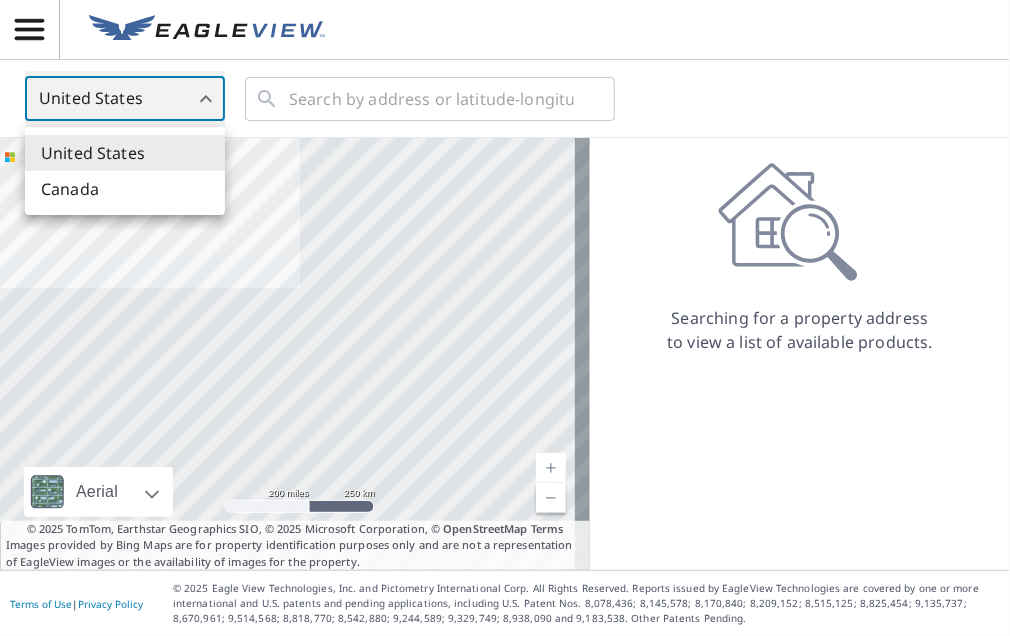 type on "CA" 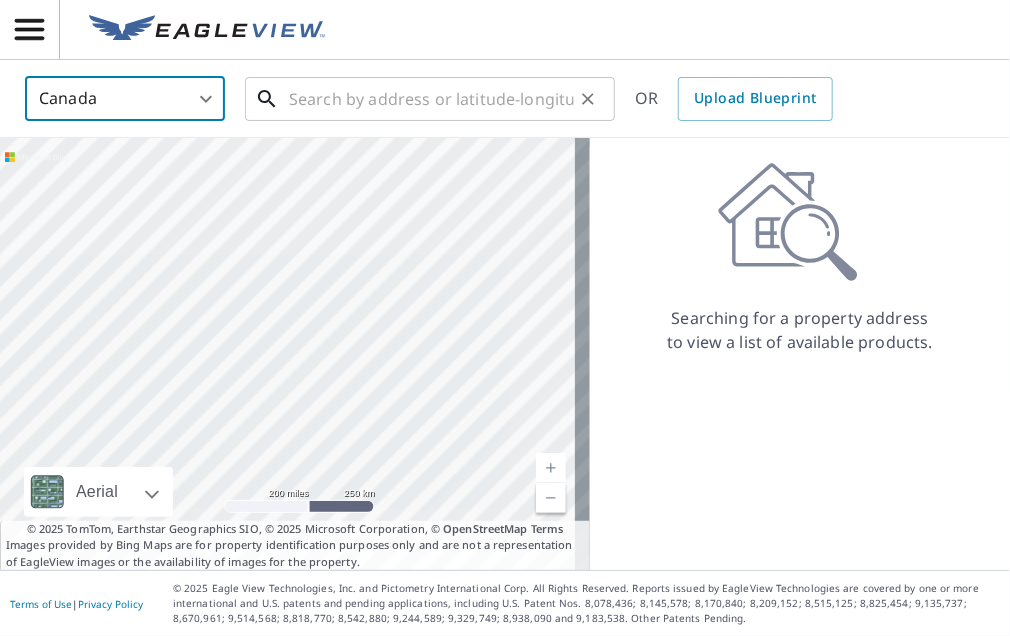 click at bounding box center [431, 99] 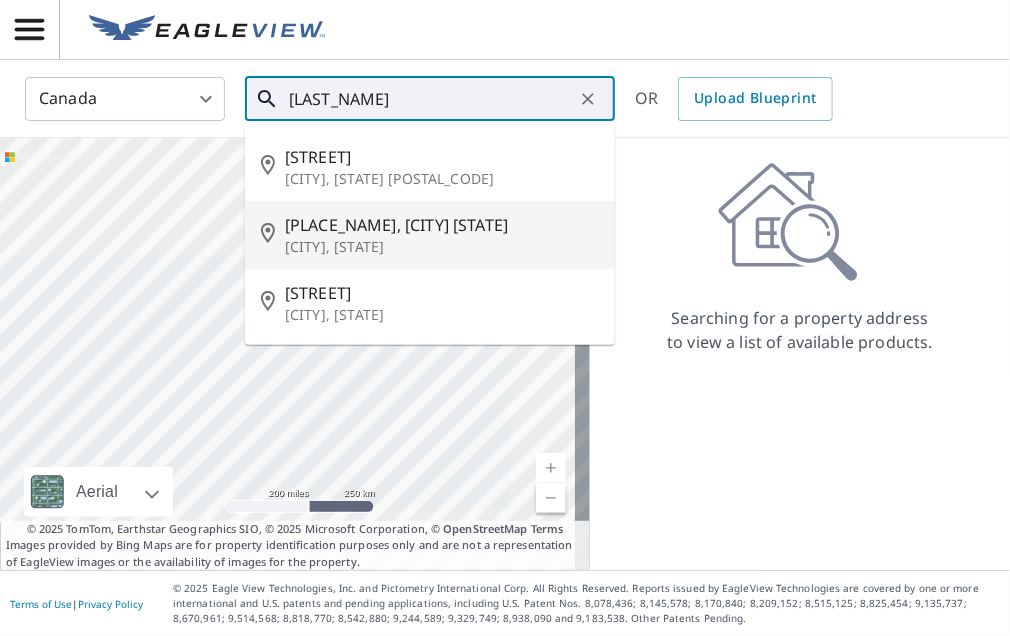 click on "Fultz House Museum, Halifax Nova Scotia" at bounding box center (442, 225) 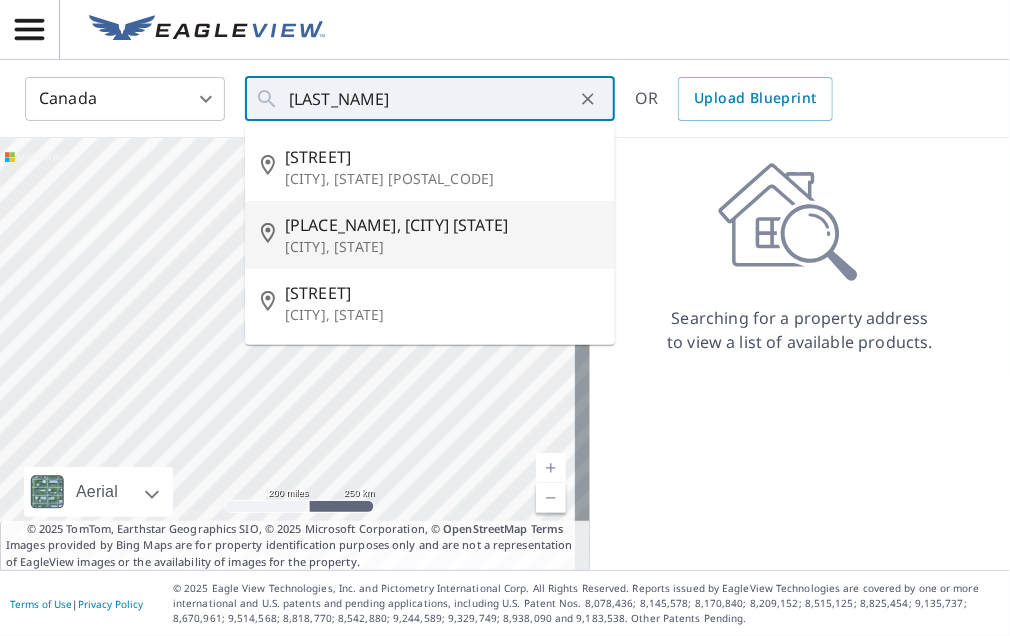 type on "Fultz House Museum, Halifax Nova Scotia Halifax, NS" 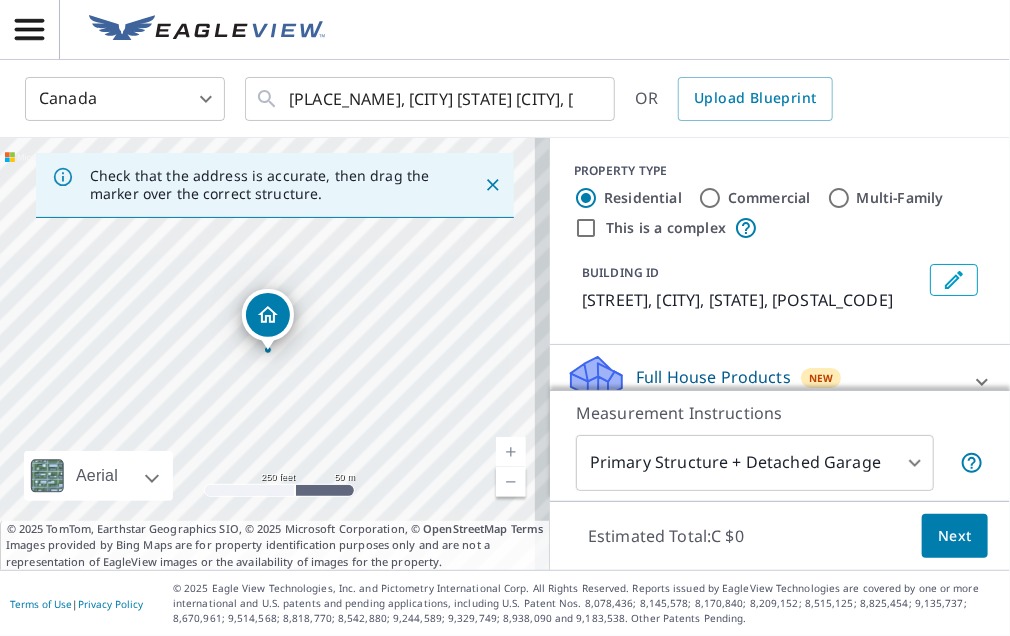 click at bounding box center [268, 315] 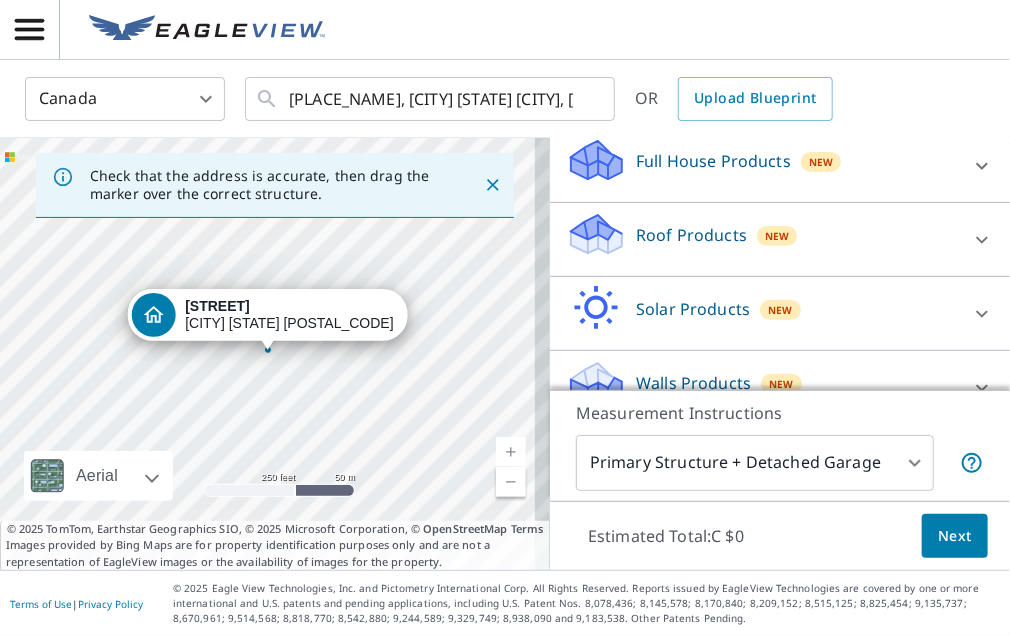 scroll, scrollTop: 249, scrollLeft: 0, axis: vertical 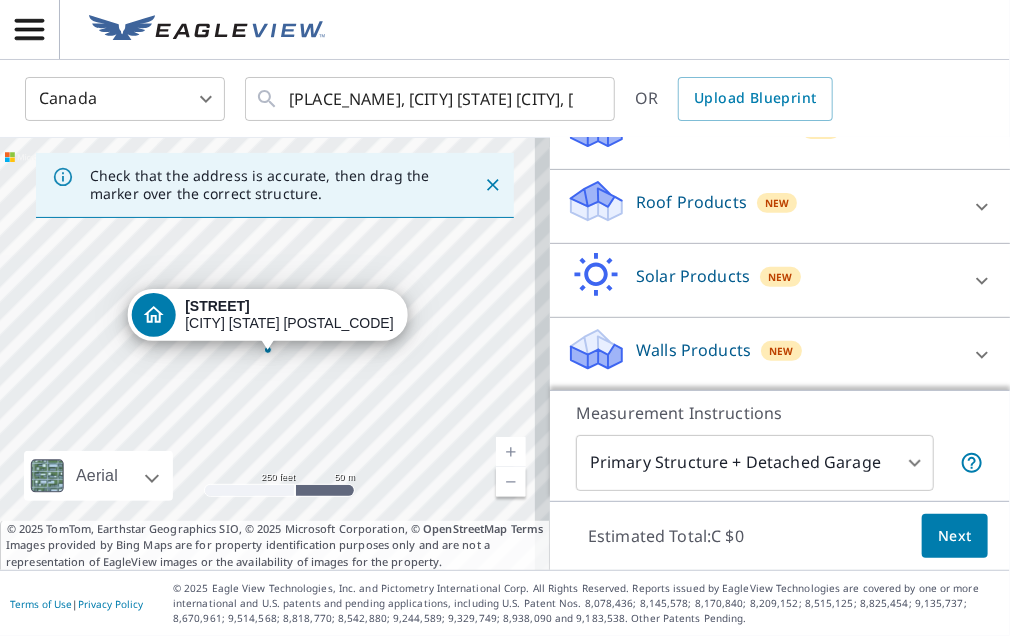 click on "JP JP
Canada CA ​ Fultz House Museum, Halifax Nova Scotia Halifax, NS ​ OR Upload Blueprint Check that the address is accurate, then drag the marker over the correct structure. FULTZ HOUSE LANE HALIFAX NS B4C Aerial Road A standard road map Aerial A detailed look from above Labels Labels 250 feet 50 m © 2025 TomTom, © 2025 Maxar, © 2025 Microsoft Corporation,  © OpenStreetMap Terms © 2025 TomTom, Earthstar Geographics SIO, © 2025 Microsoft Corporation, ©   OpenStreetMap   Terms Images provided by Bing Maps are for property identification purposes only and are not a representation of EagleView images or the availability of images for the property. PROPERTY TYPE Residential Commercial Multi-Family This is a complex BUILDING ID FULTZ HOUSE LANE, HALIFAX, NS, B4C Full House Products New Full House™ C $140 Roof Products New Premium C $45 - C $120 QuickSquares™ C $25 Gutter C $20 Bid Perfect™ C $25 Solar Products New Inform Essentials+ C $85 Inform Advanced C $105 TrueDesign for Sales C $40 1" at bounding box center (505, 318) 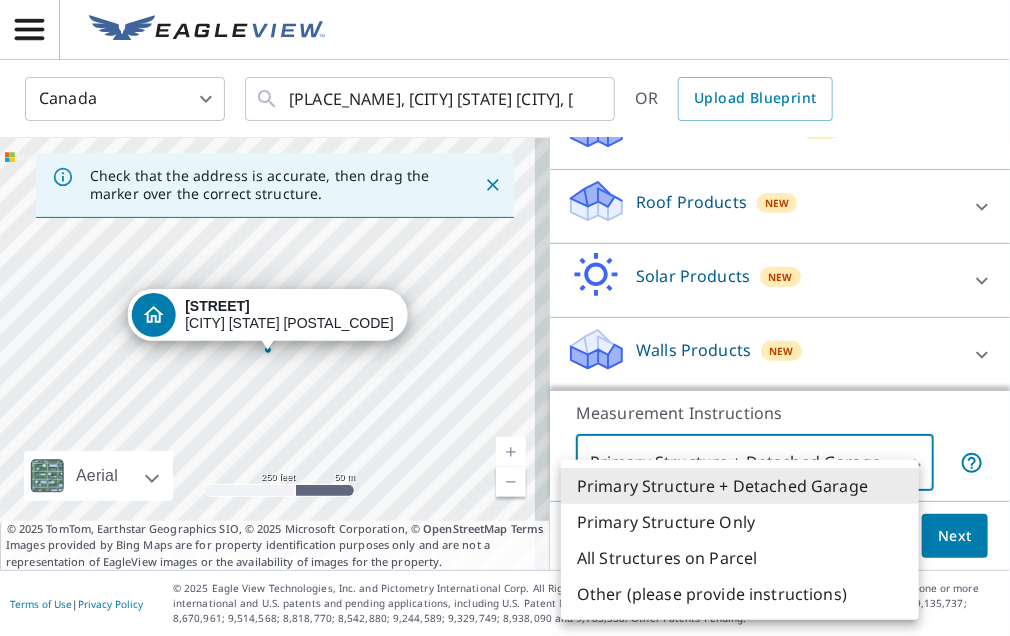 click on "Primary Structure + Detached Garage Primary Structure Only All Structures on Parcel Other (please provide instructions)" at bounding box center [740, 540] 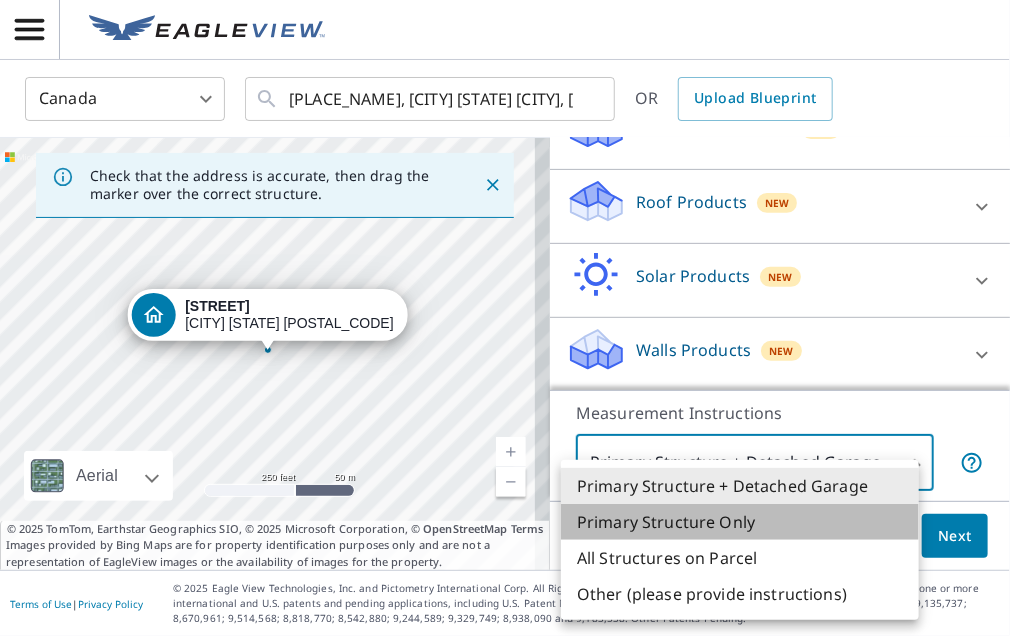 click on "Primary Structure Only" at bounding box center (740, 522) 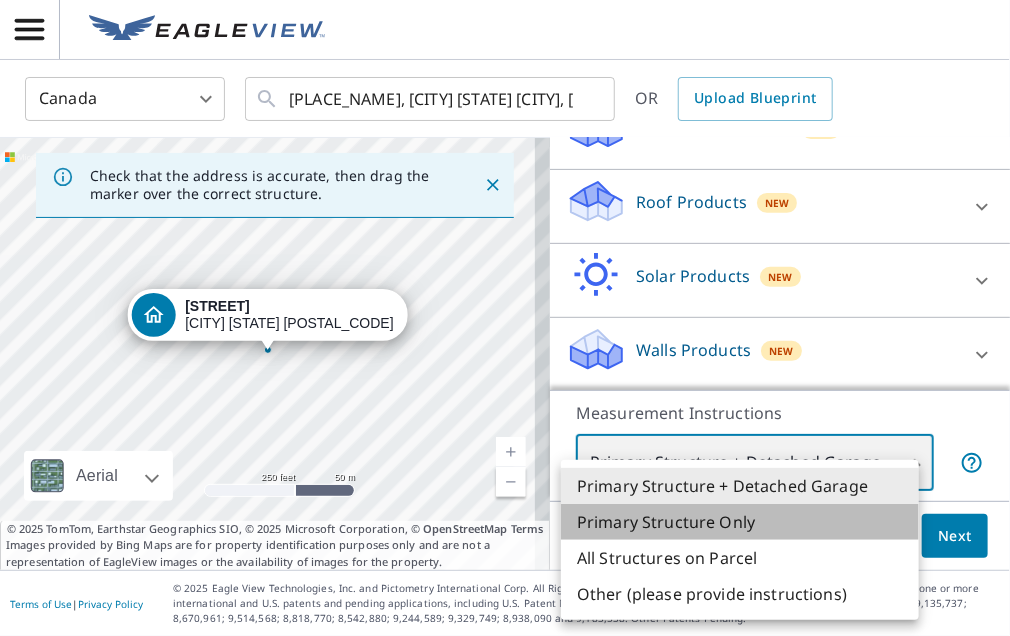 type on "2" 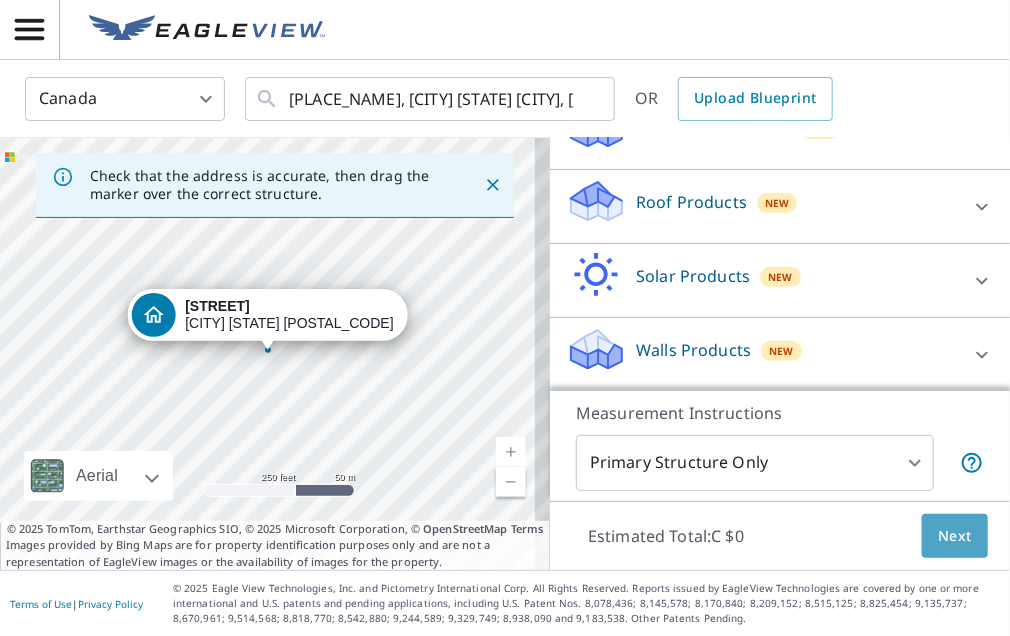 click on "Next" at bounding box center (955, 536) 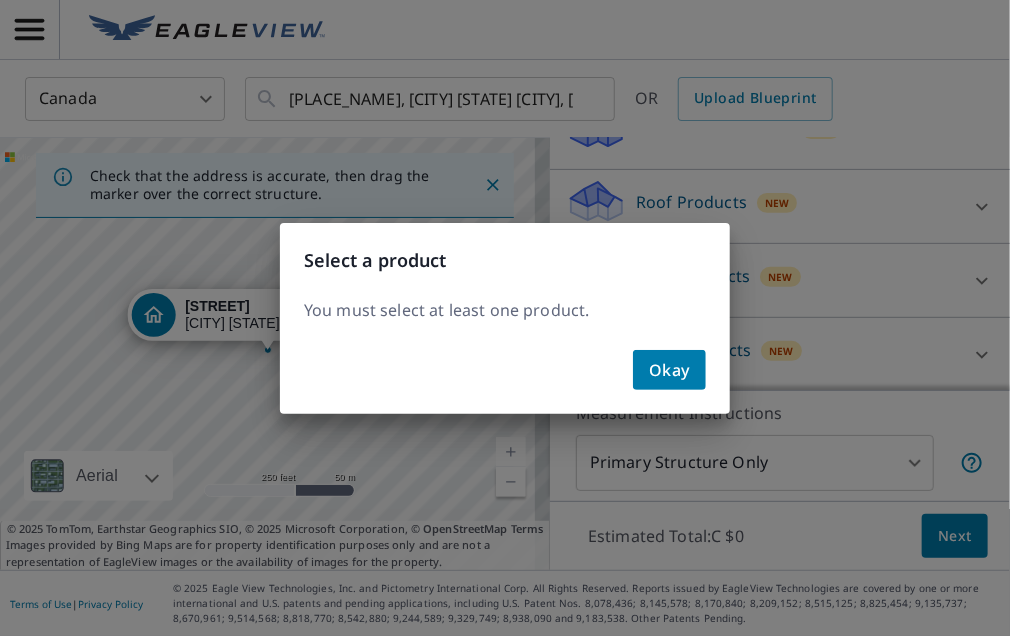 click on "Okay" at bounding box center [669, 370] 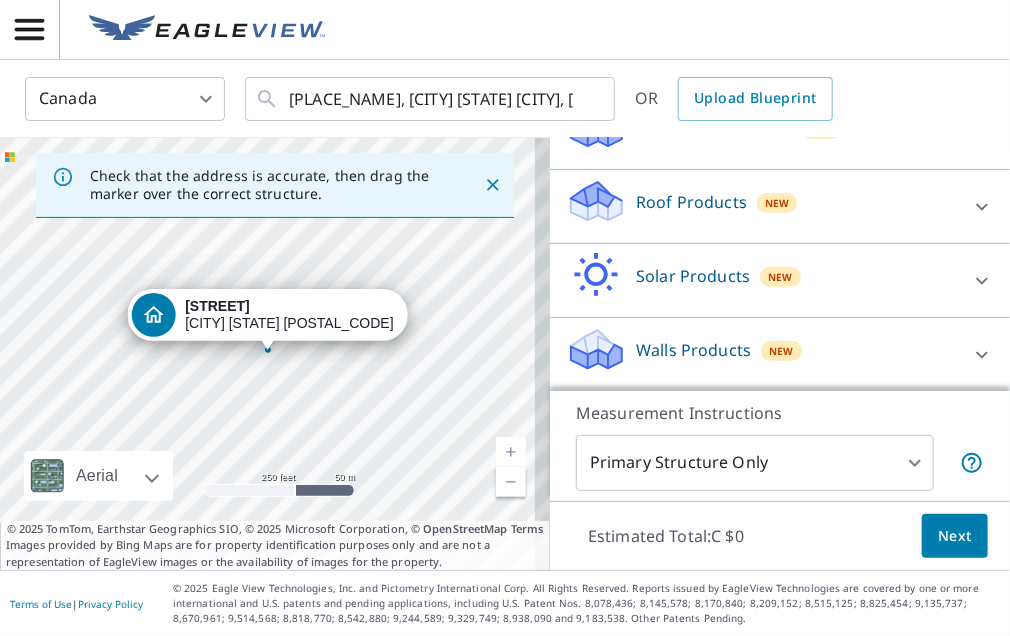 click on "Roof Products" at bounding box center [691, 202] 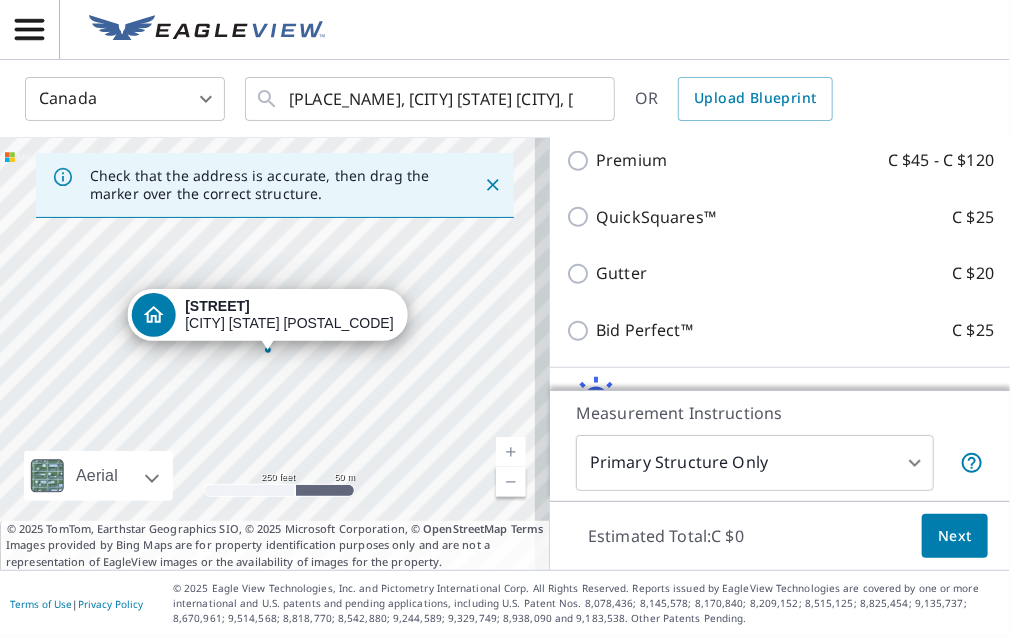 scroll, scrollTop: 307, scrollLeft: 0, axis: vertical 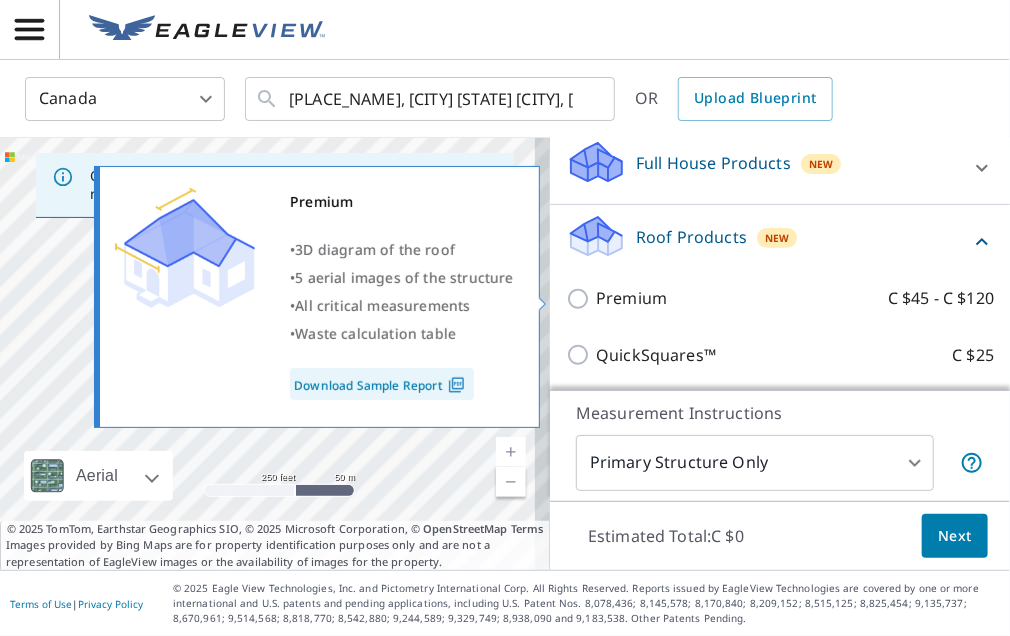 click on "Premium" at bounding box center [631, 298] 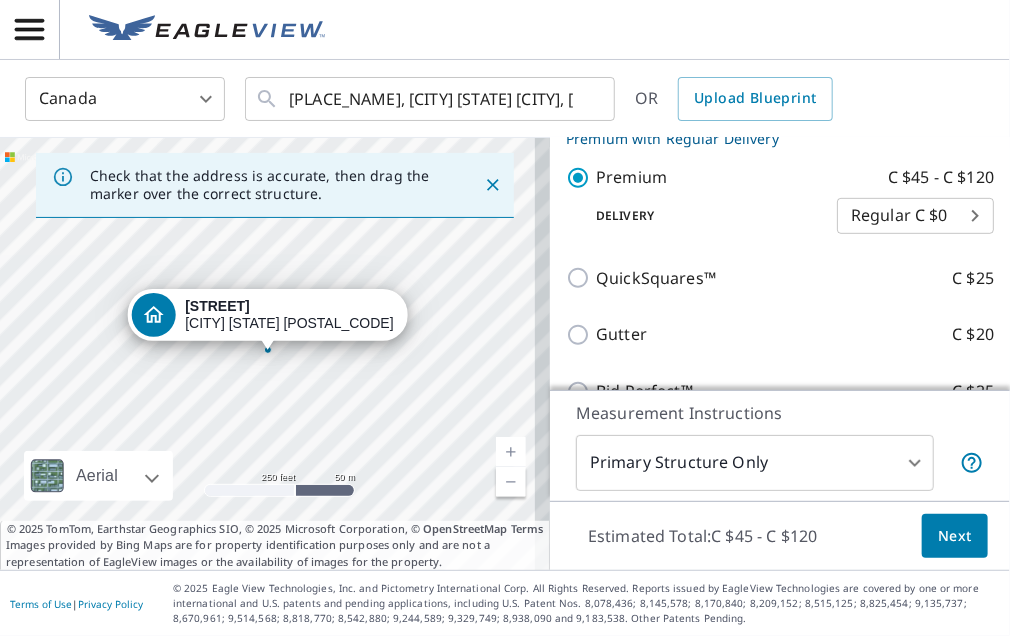 scroll, scrollTop: 372, scrollLeft: 0, axis: vertical 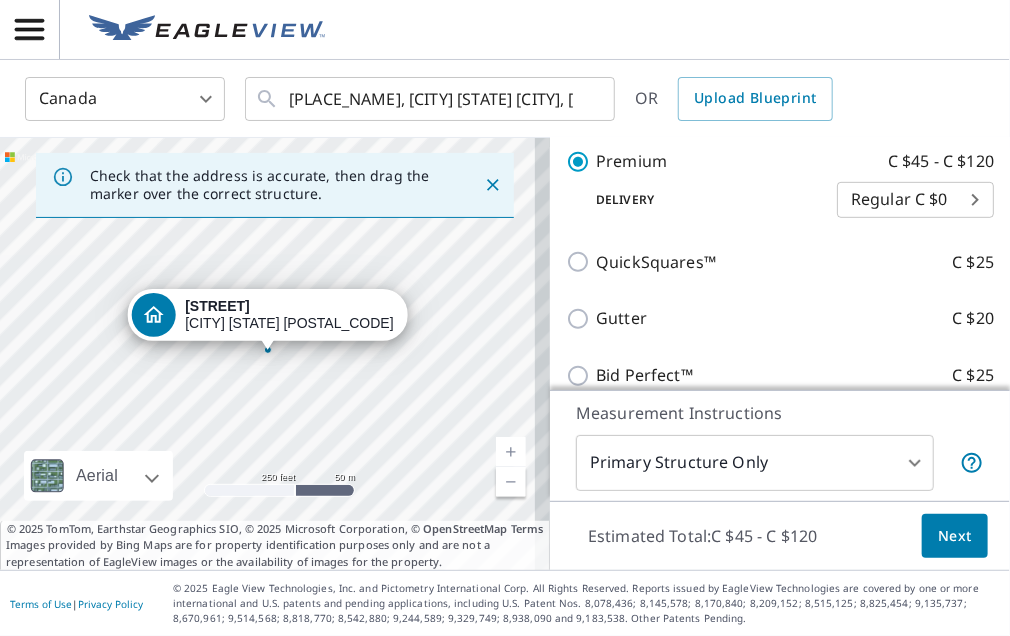 click on "Roof Products New Premium with Regular Delivery Premium C $45 - C $120 Delivery Regular C $0 8 ​ QuickSquares™ C $25 Gutter C $20 Bid Perfect™ C $25" at bounding box center [780, 230] 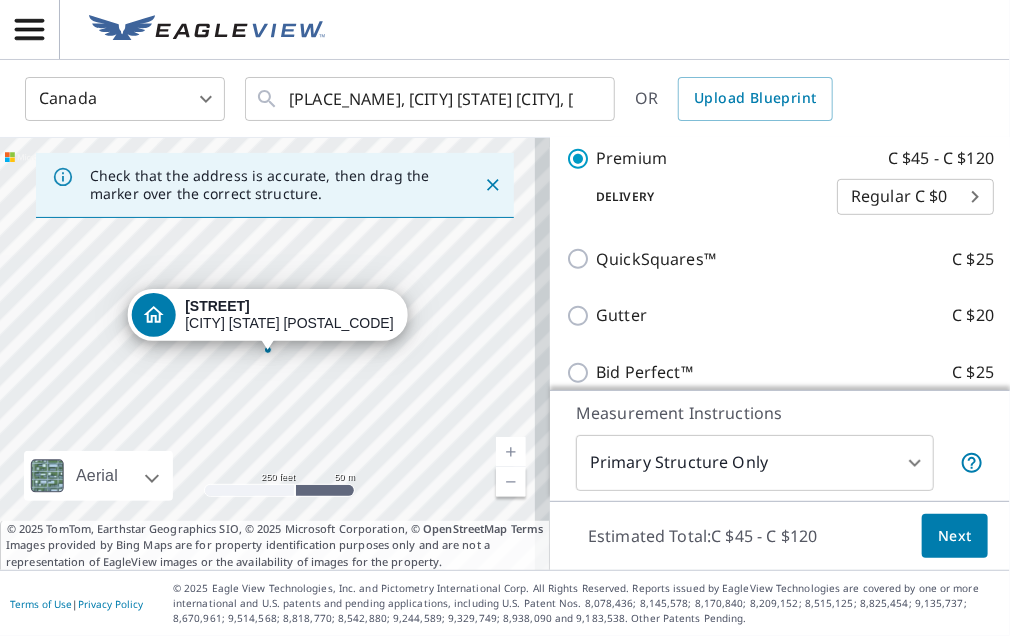 click on "JP JP
Canada CA ​ Fultz House Museum, Halifax Nova Scotia Halifax, NS ​ OR Upload Blueprint Check that the address is accurate, then drag the marker over the correct structure. FULTZ HOUSE LANE HALIFAX NS B4C Aerial Road A standard road map Aerial A detailed look from above Labels Labels 250 feet 50 m © 2025 TomTom, © 2025 Maxar, © 2025 Microsoft Corporation,  © OpenStreetMap Terms © 2025 TomTom, Earthstar Geographics SIO, © 2025 Microsoft Corporation, ©   OpenStreetMap   Terms Images provided by Bing Maps are for property identification purposes only and are not a representation of EagleView images or the availability of images for the property. PROPERTY TYPE Residential Commercial Multi-Family This is a complex BUILDING ID FULTZ HOUSE LANE, HALIFAX, NS, B4C Full House Products New Full House™ C $140 Roof Products New Premium with Regular Delivery Premium C $45 - C $120 Delivery Regular C $0 8 ​ QuickSquares™ C $25 Gutter C $20 Bid Perfect™ C $25 Solar Products New Inform Essentials+" at bounding box center (505, 318) 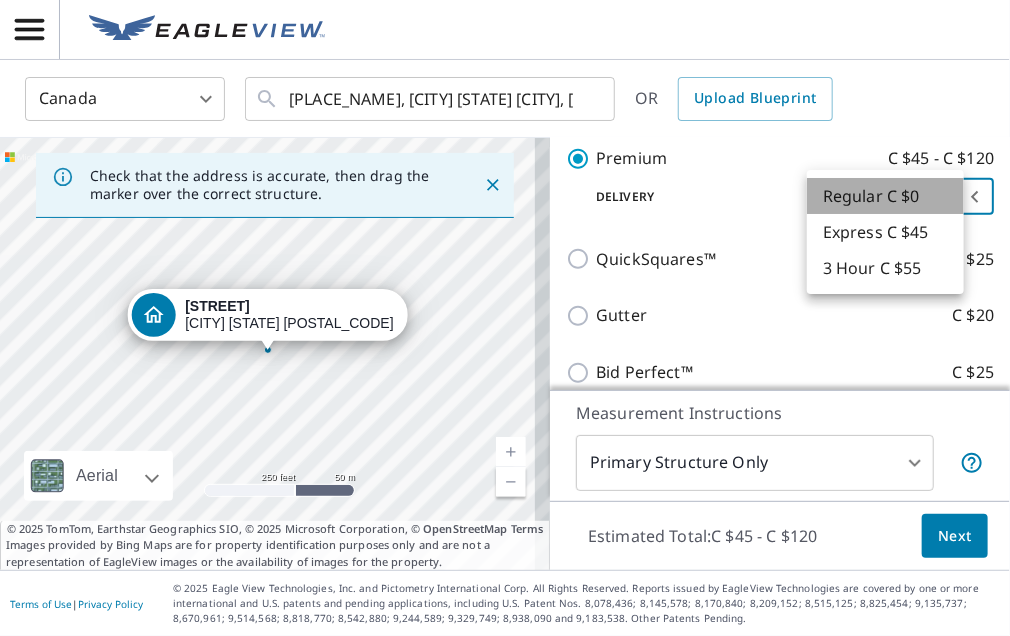 click on "Regular C $0" at bounding box center (885, 196) 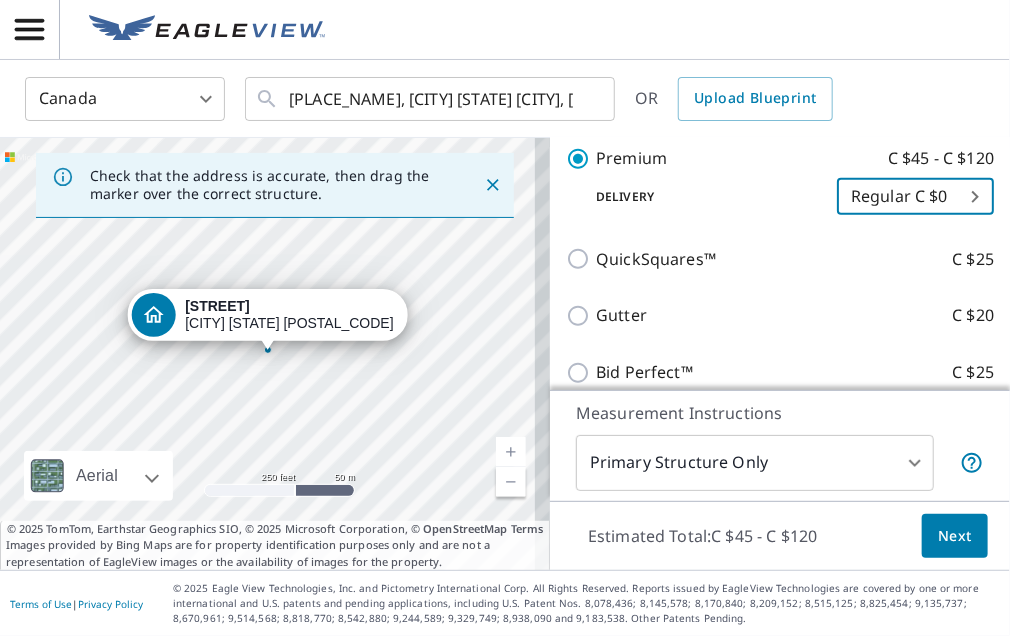 click on "Delivery" at bounding box center (701, 197) 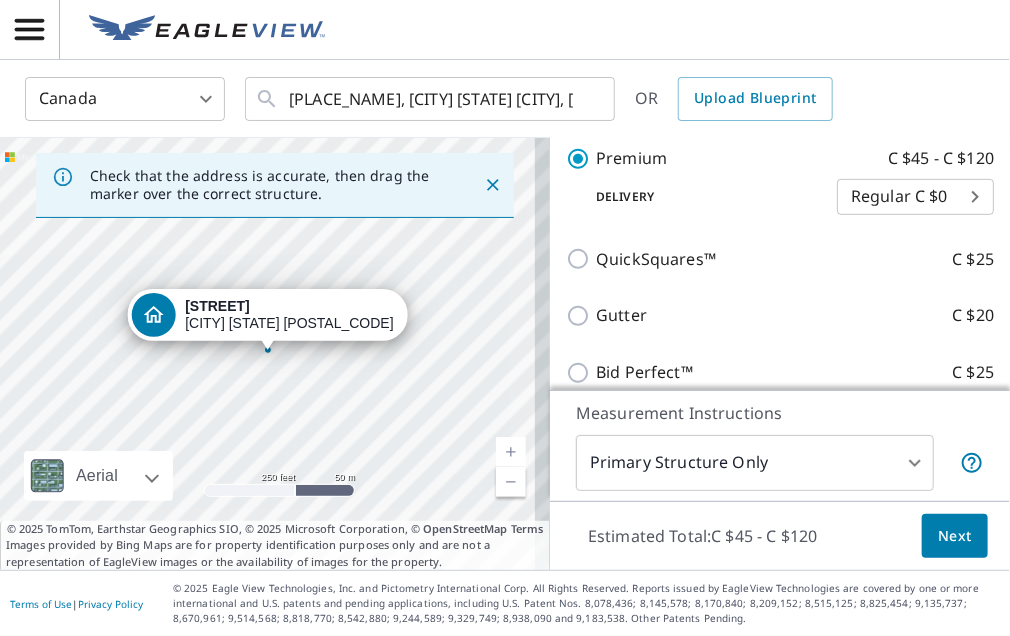 click on "Next" at bounding box center [955, 536] 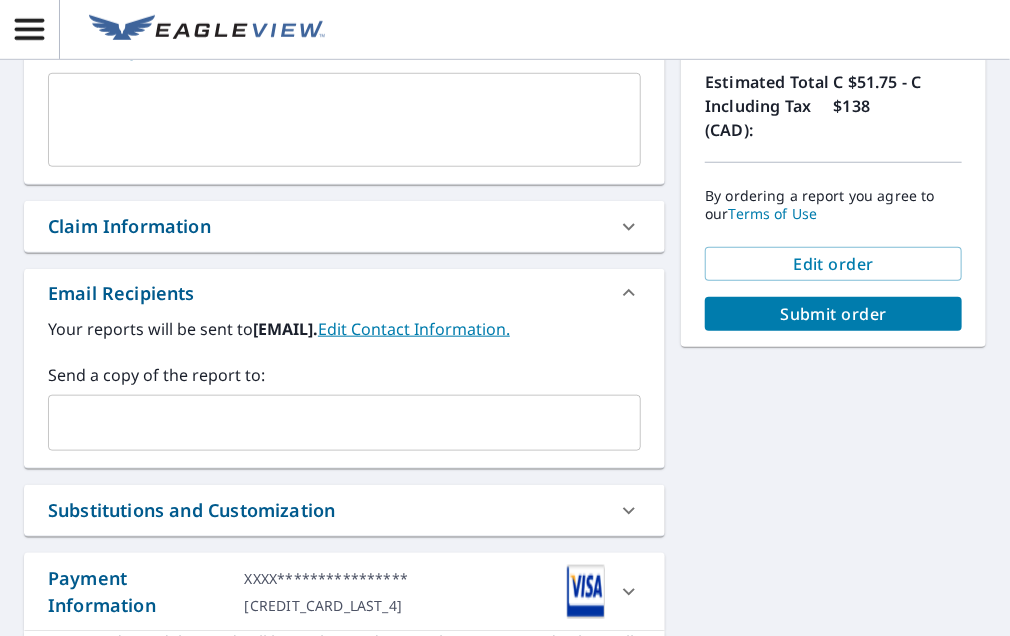 scroll, scrollTop: 660, scrollLeft: 0, axis: vertical 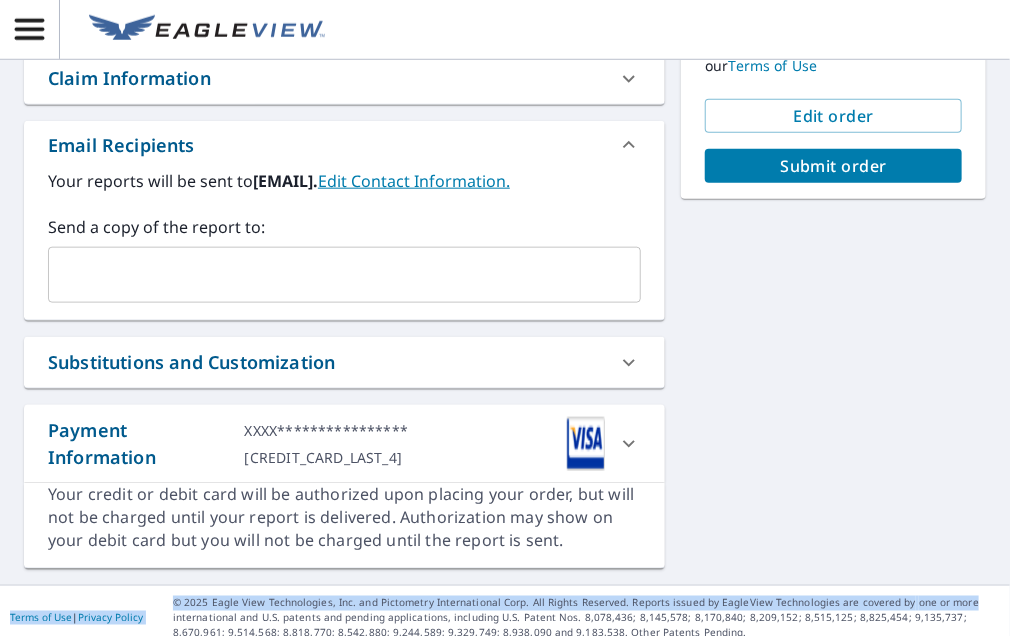 drag, startPoint x: 986, startPoint y: 585, endPoint x: 980, endPoint y: 486, distance: 99.18165 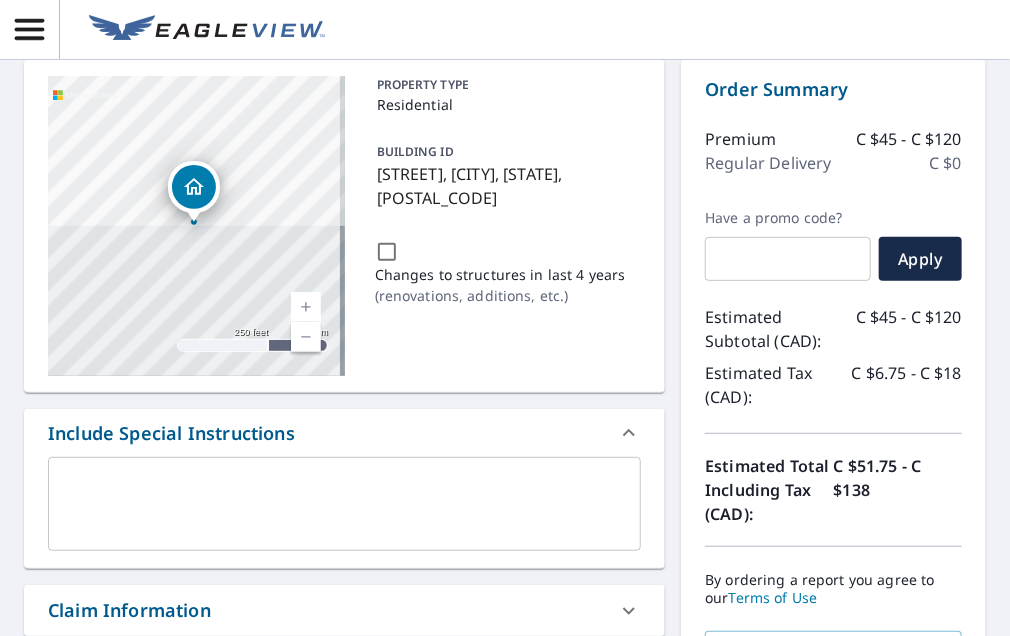 scroll, scrollTop: 124, scrollLeft: 0, axis: vertical 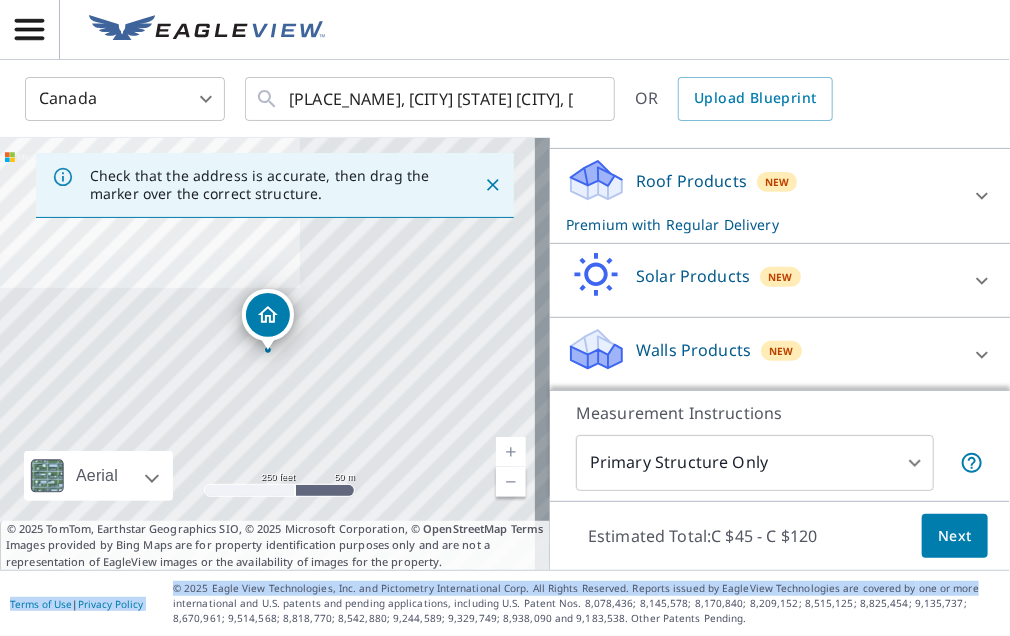 click on "Roof Products New Premium with Regular Delivery" at bounding box center [762, 196] 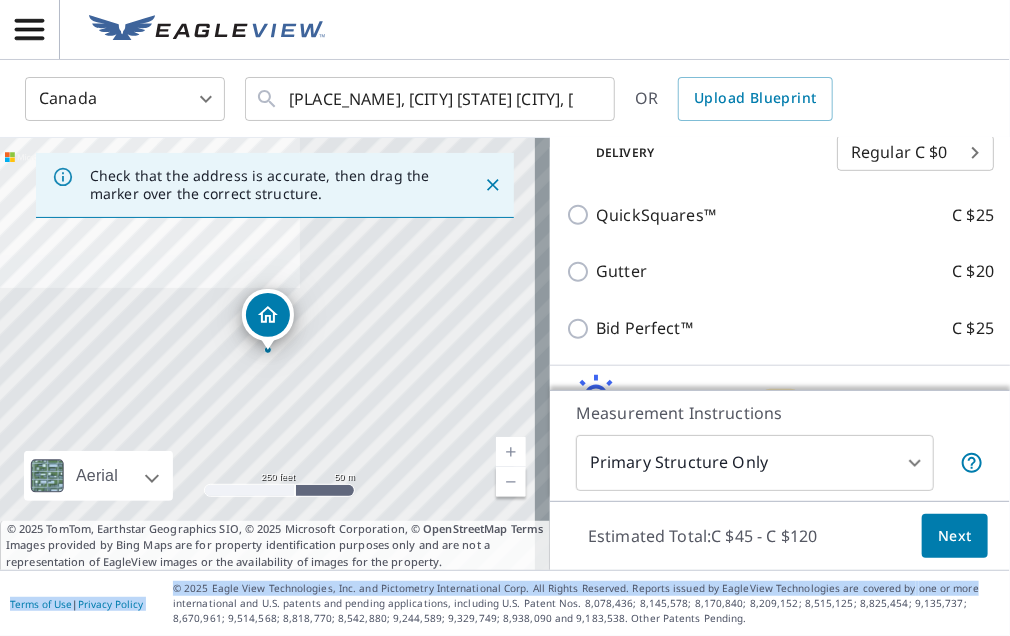 scroll, scrollTop: 422, scrollLeft: 0, axis: vertical 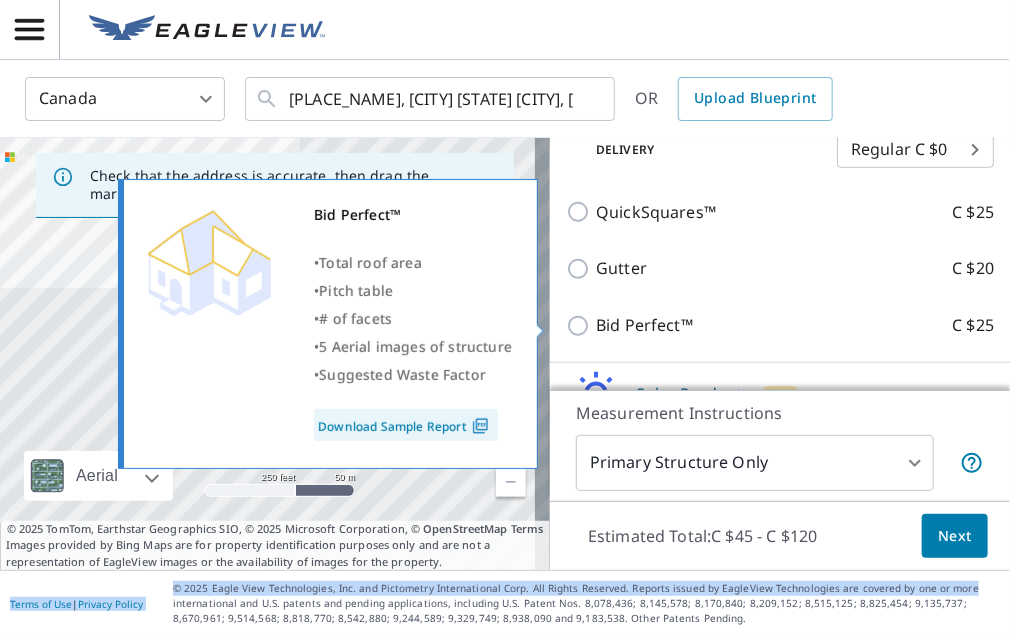 click on "Bid Perfect™ C $25" at bounding box center [581, 326] 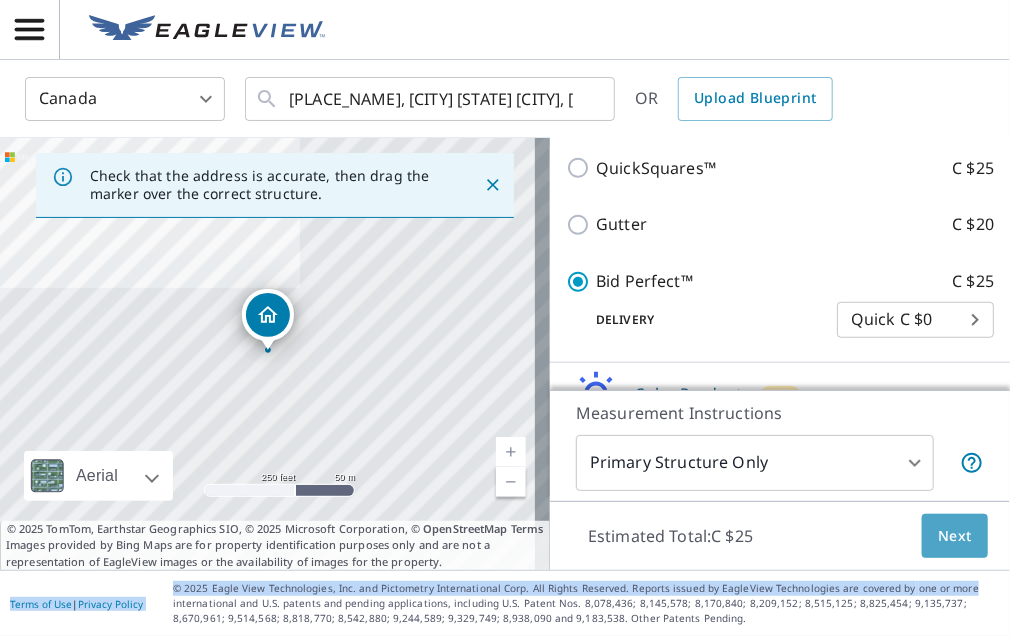 click on "Next" at bounding box center (955, 536) 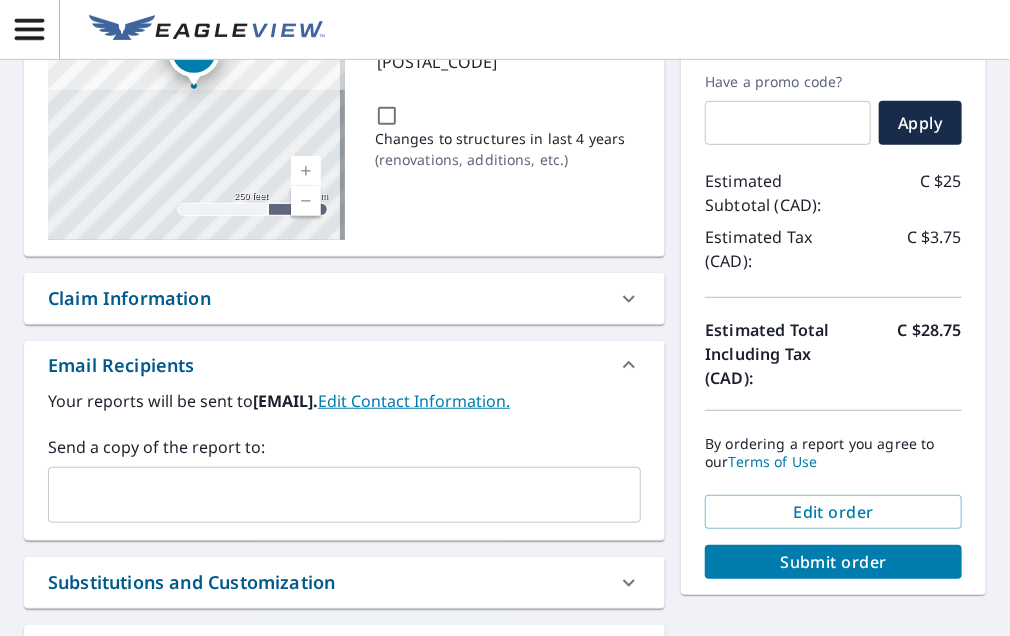 scroll, scrollTop: 280, scrollLeft: 0, axis: vertical 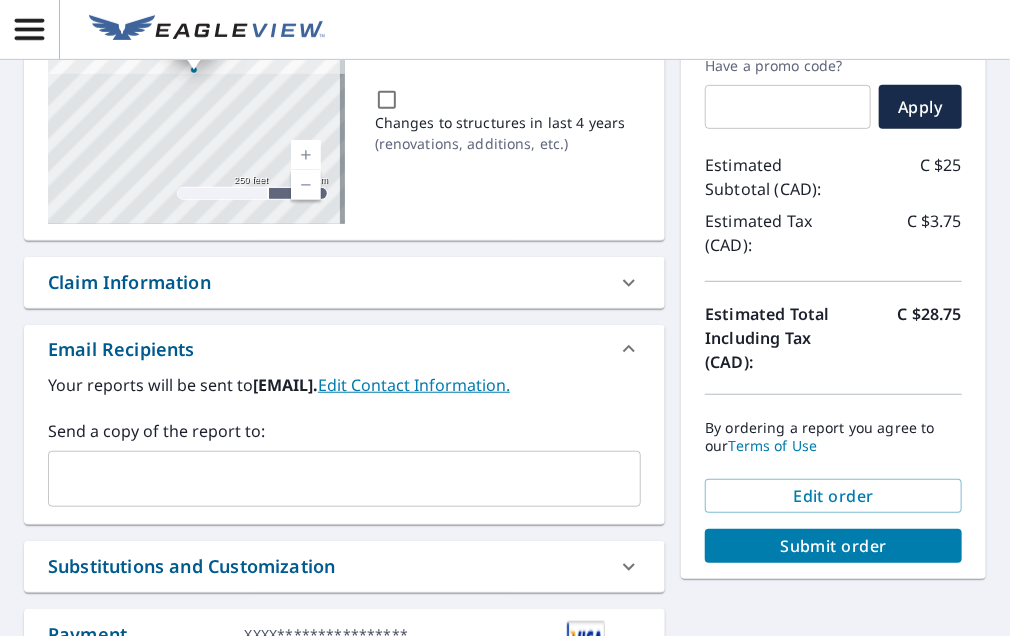 drag, startPoint x: 800, startPoint y: 526, endPoint x: 794, endPoint y: 549, distance: 23.769728 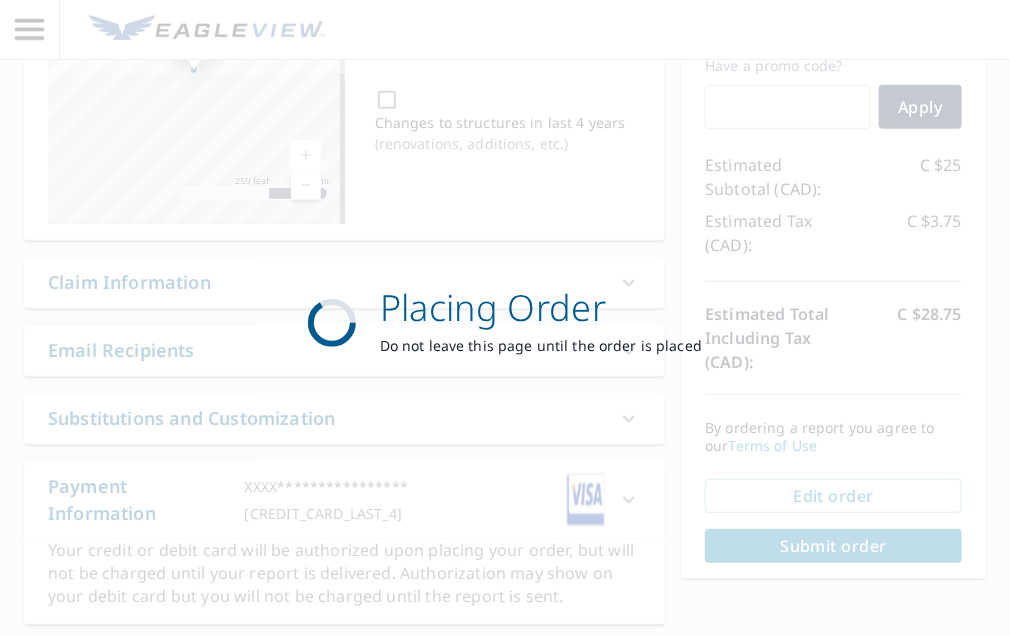 scroll, scrollTop: 0, scrollLeft: 0, axis: both 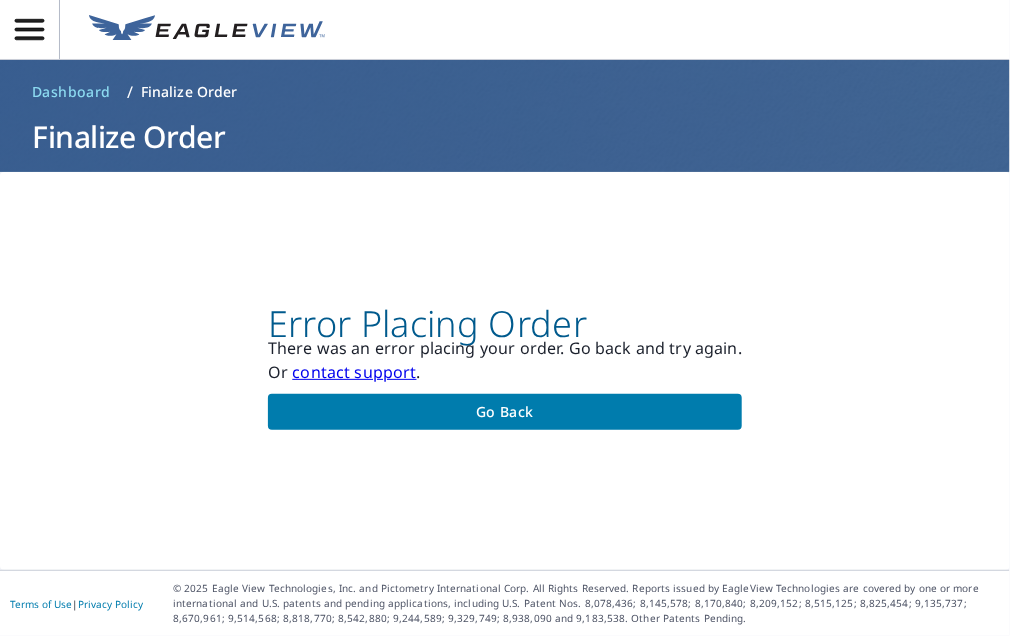click on "Go back" at bounding box center [505, 412] 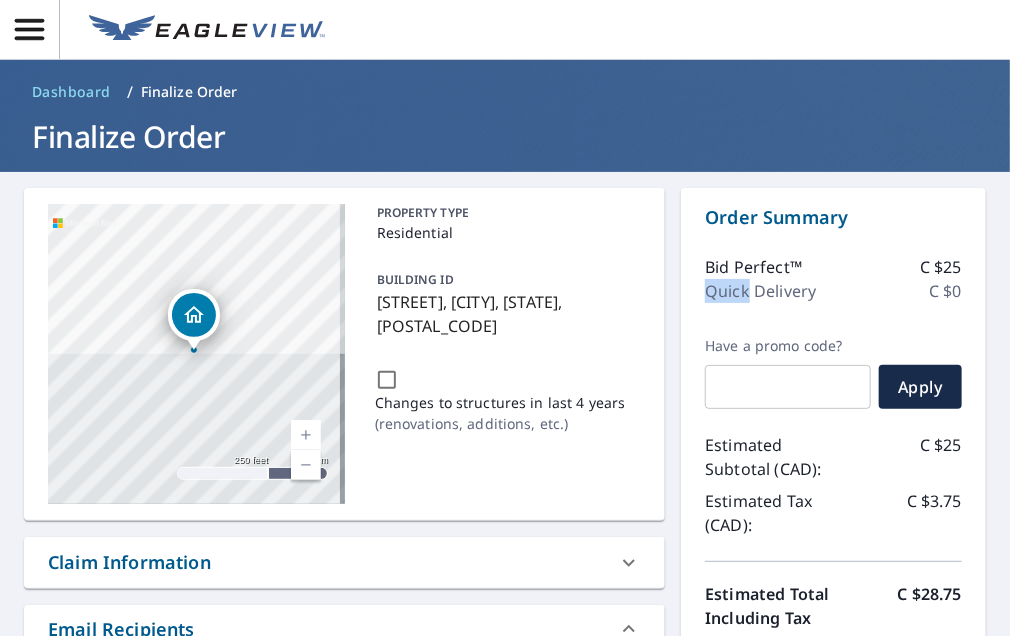 drag, startPoint x: 738, startPoint y: 316, endPoint x: 1007, endPoint y: 259, distance: 274.97272 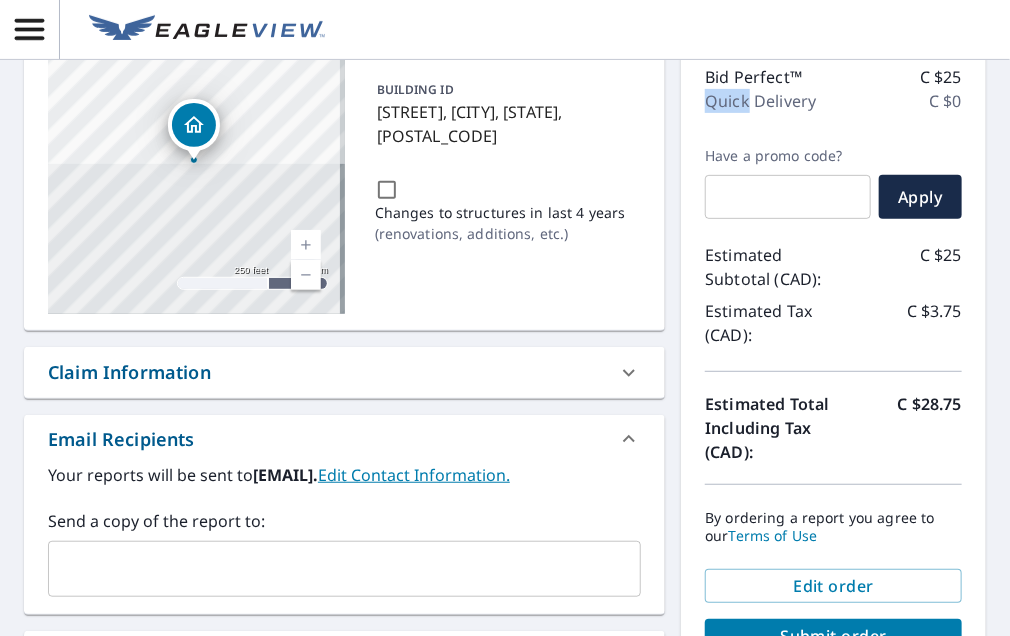 scroll, scrollTop: 303, scrollLeft: 0, axis: vertical 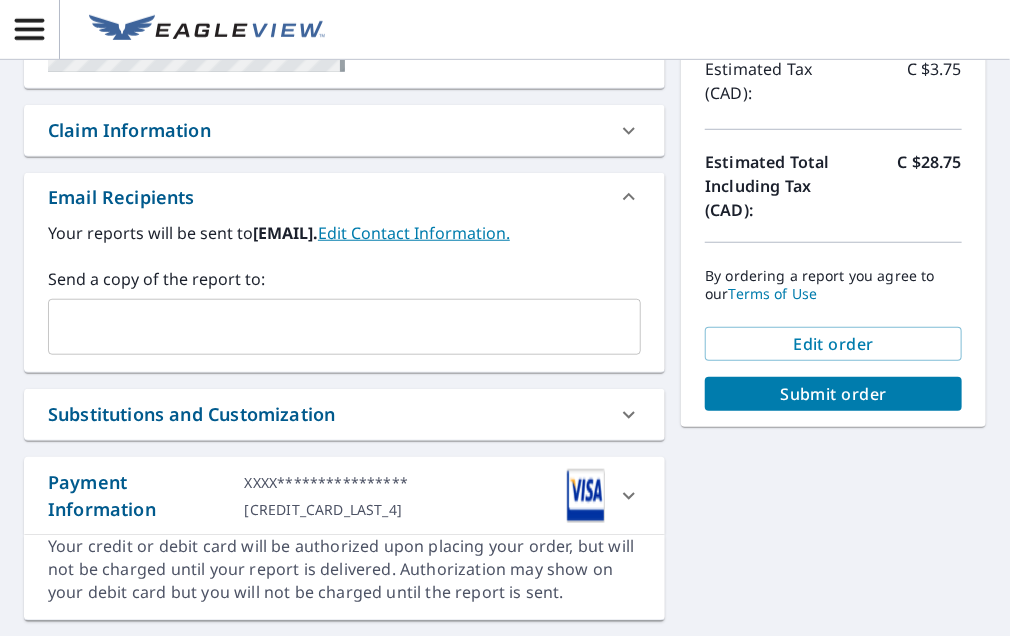 click on "Submit order" at bounding box center [833, 394] 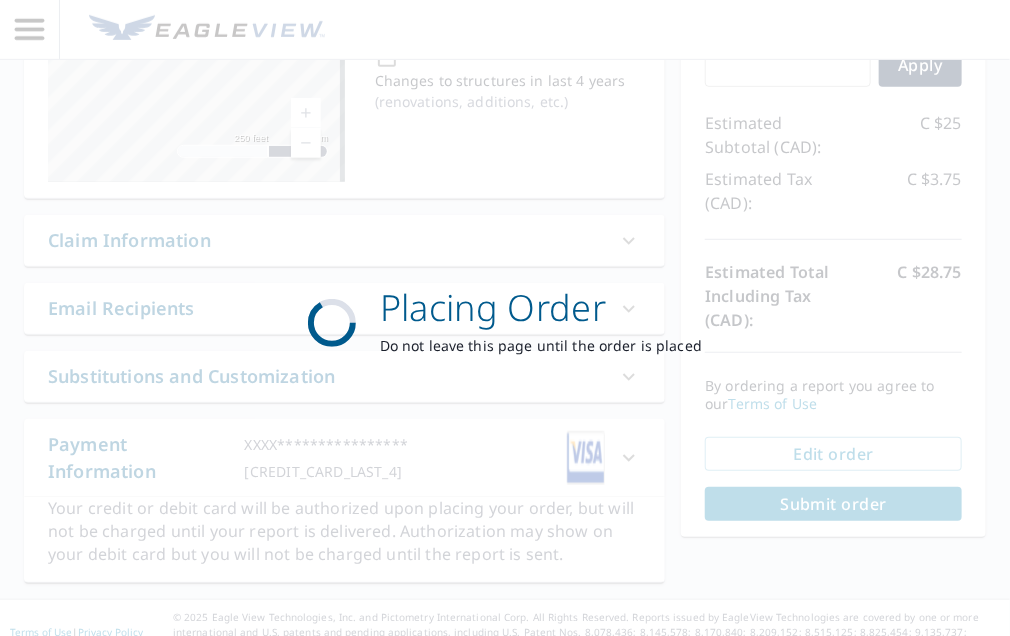 scroll, scrollTop: 0, scrollLeft: 0, axis: both 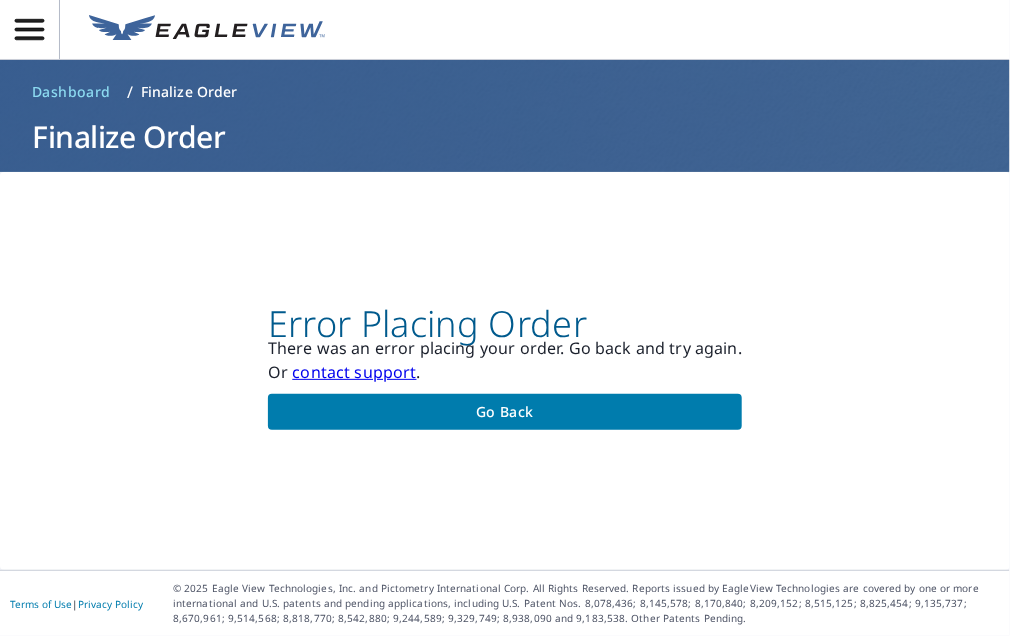 click on "Or   contact support ." at bounding box center [505, 372] 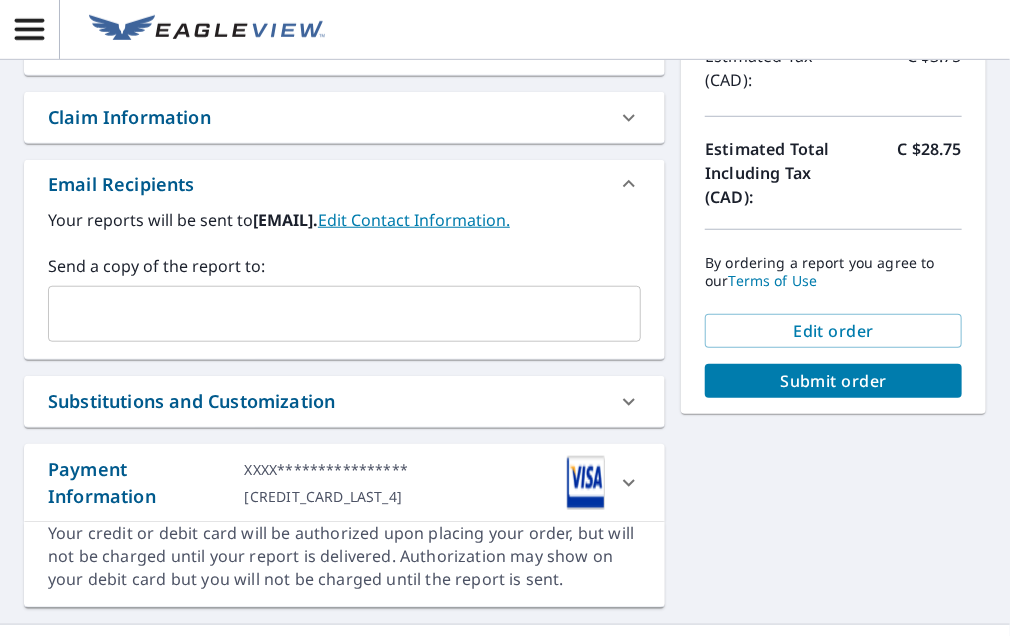 scroll, scrollTop: 494, scrollLeft: 0, axis: vertical 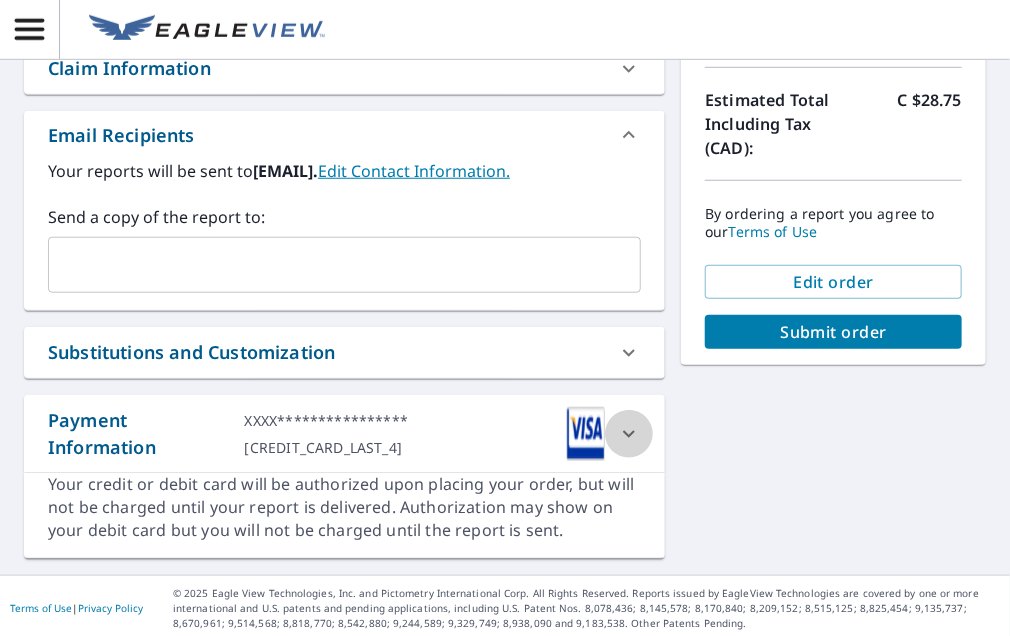click 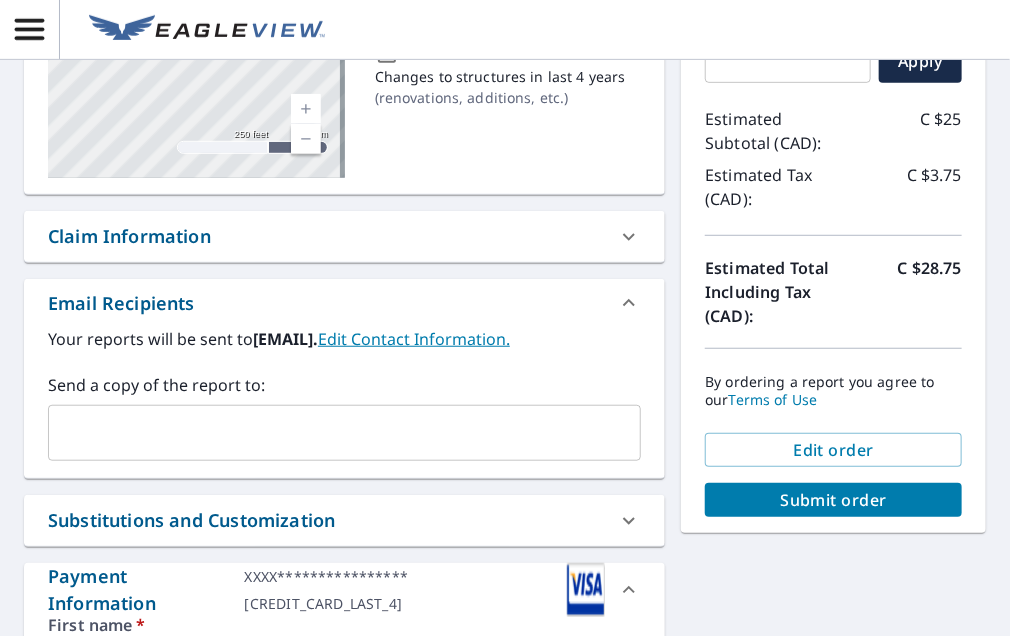 scroll, scrollTop: 308, scrollLeft: 0, axis: vertical 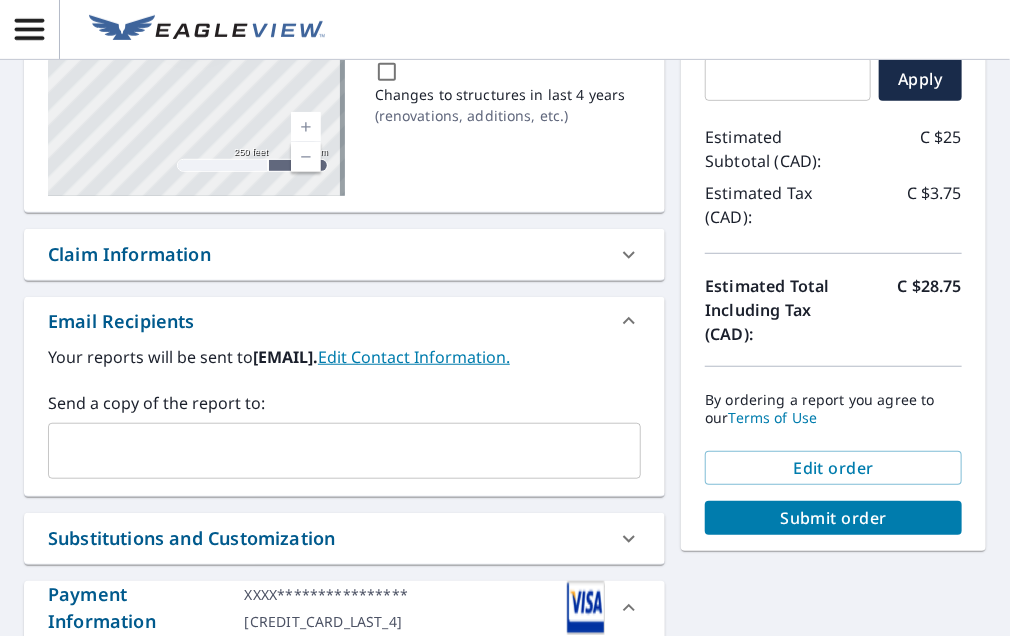 click on "Submit order" at bounding box center (833, 518) 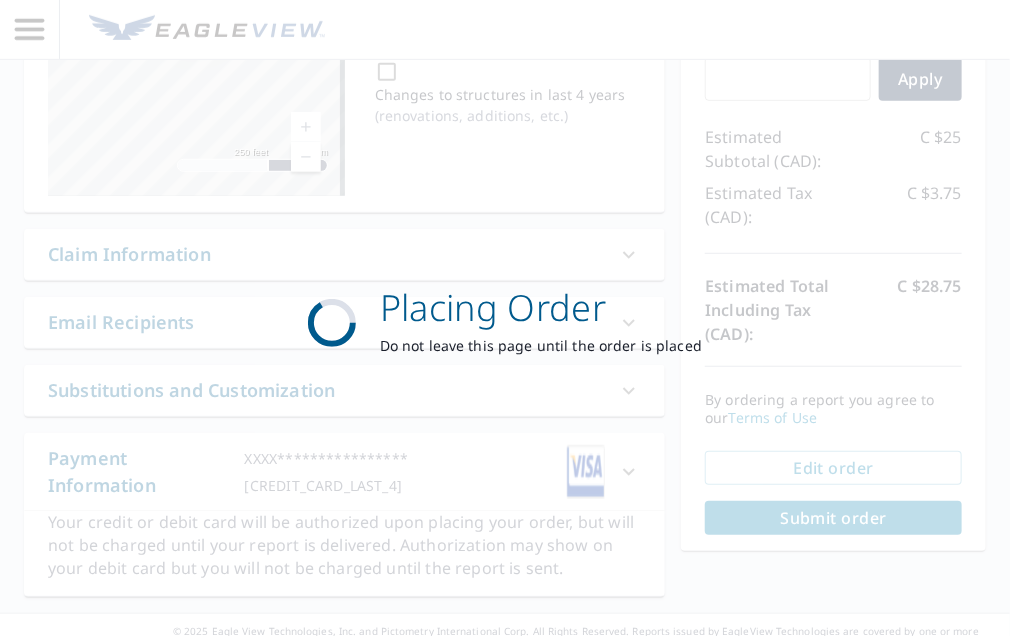 scroll, scrollTop: 0, scrollLeft: 0, axis: both 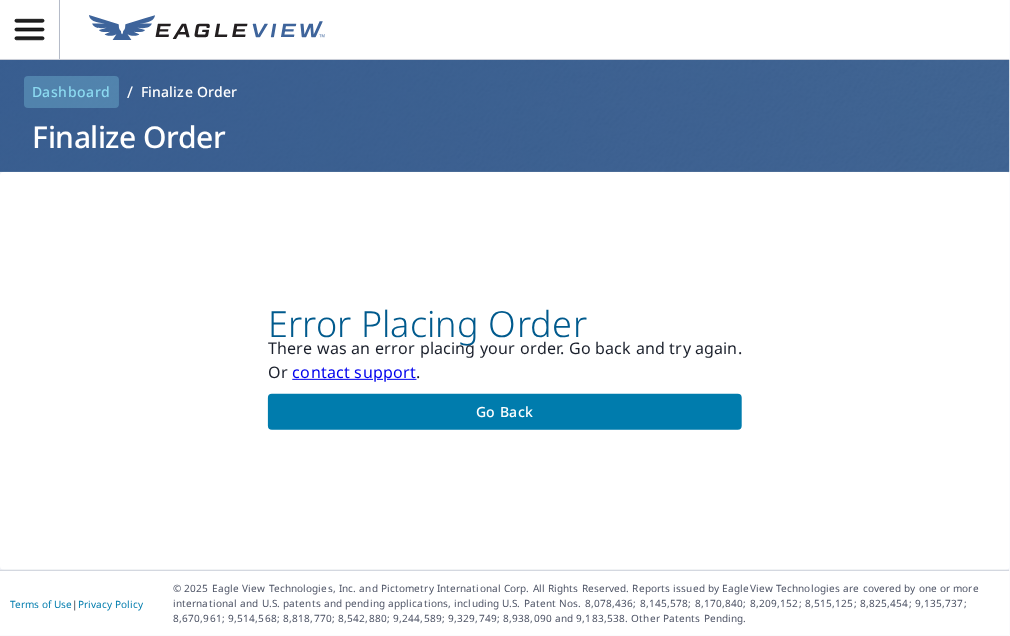 click on "Dashboard" at bounding box center [71, 92] 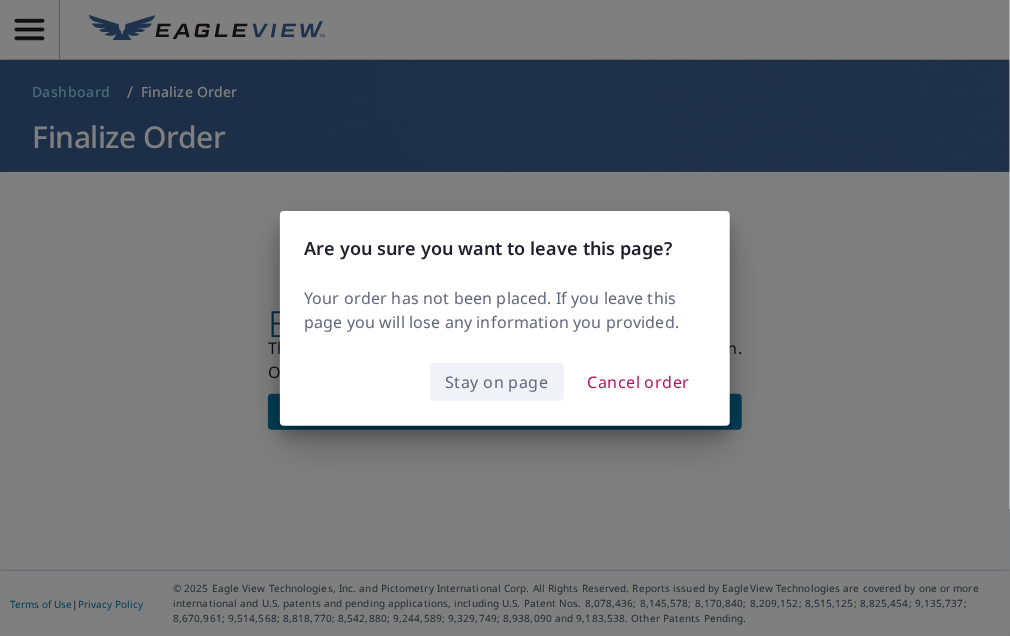 click on "Stay on page" at bounding box center (497, 382) 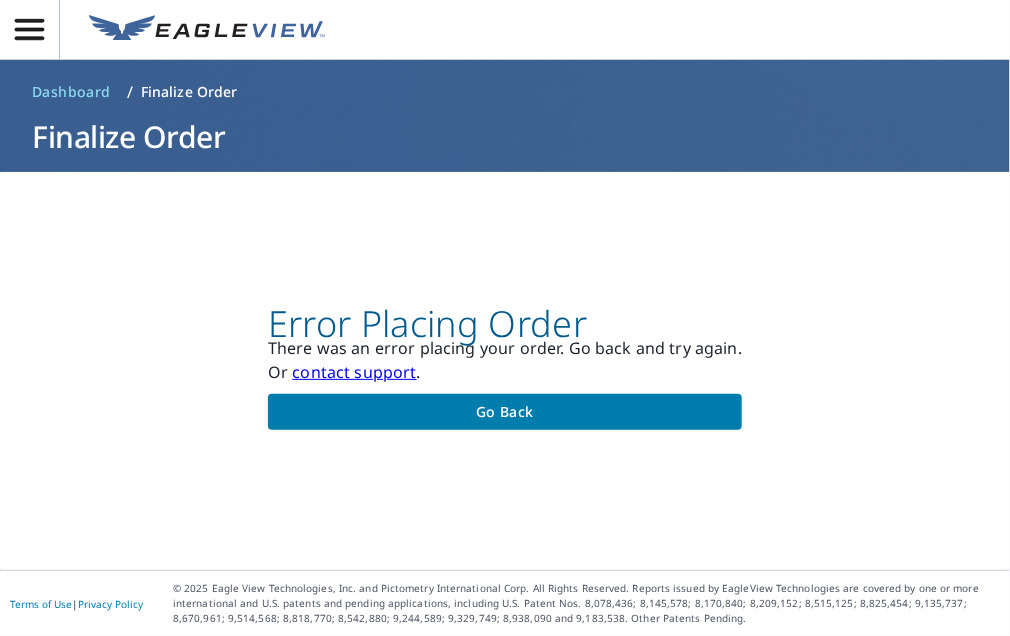 click on "Go back" at bounding box center [505, 412] 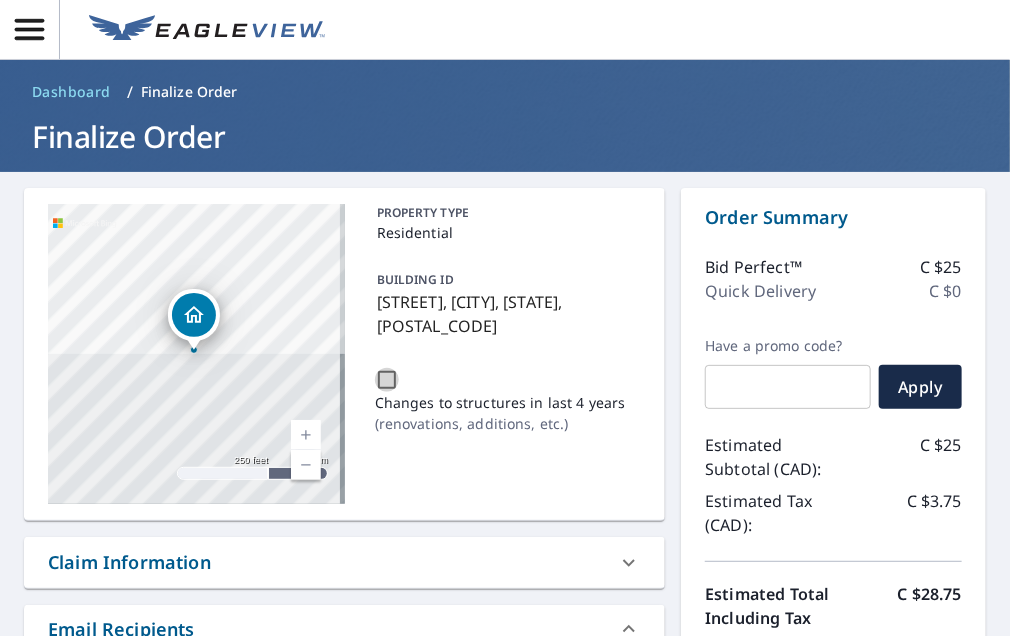 click on "Changes to structures in last 4 years ( renovations, additions, etc. )" at bounding box center [387, 380] 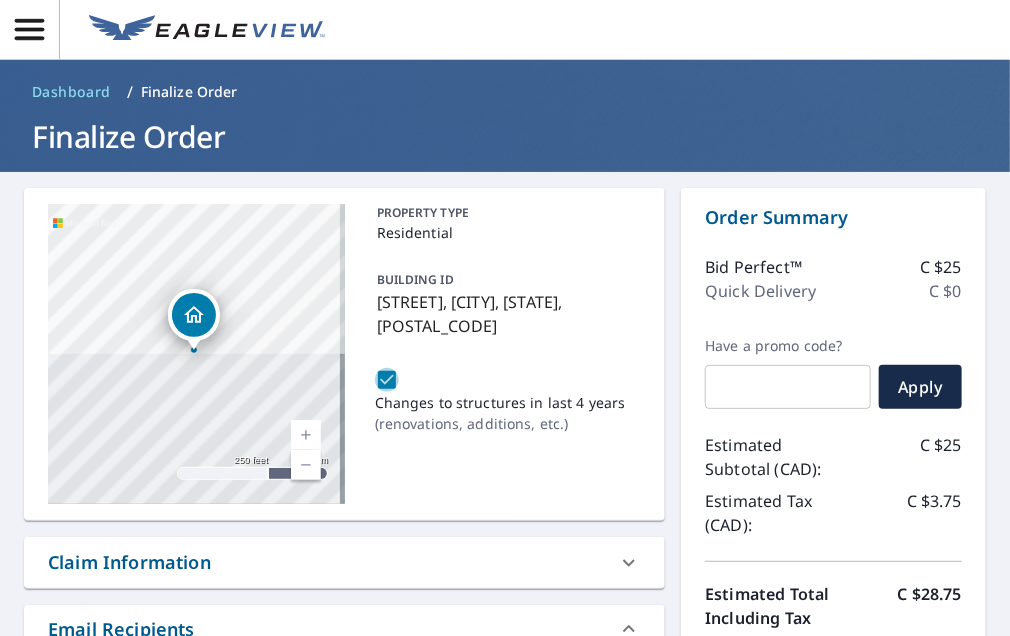 click on "Changes to structures in last 4 years ( renovations, additions, etc. )" at bounding box center [387, 380] 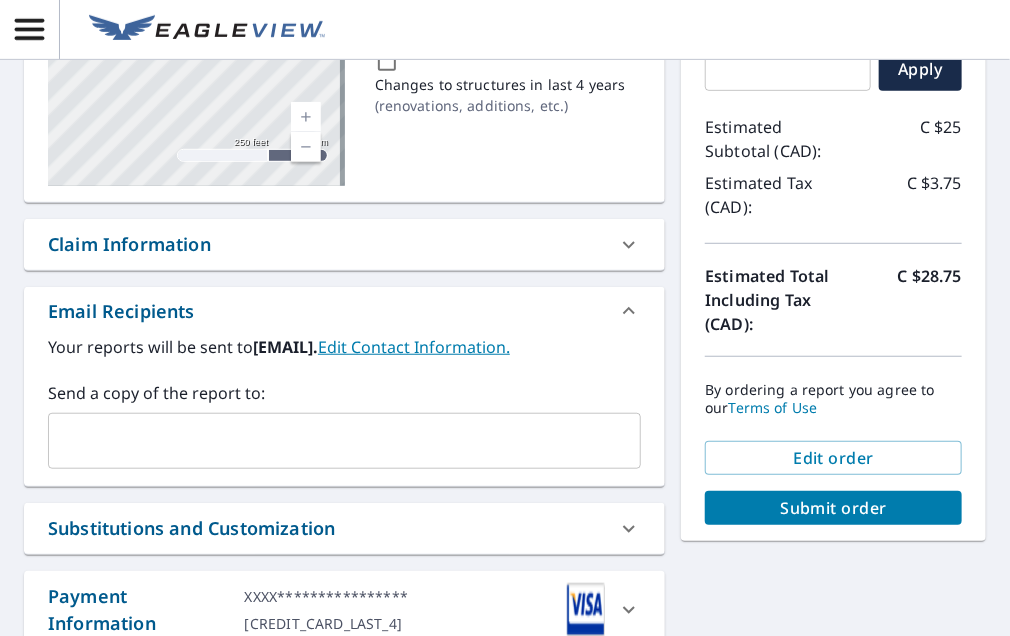 scroll, scrollTop: 320, scrollLeft: 0, axis: vertical 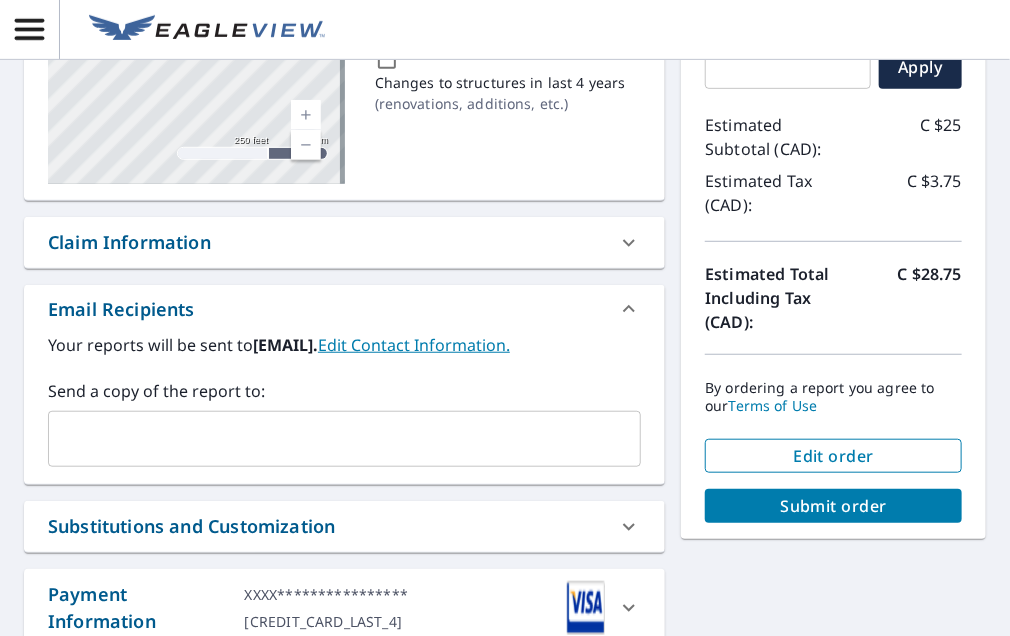 click on "Edit order" at bounding box center (833, 456) 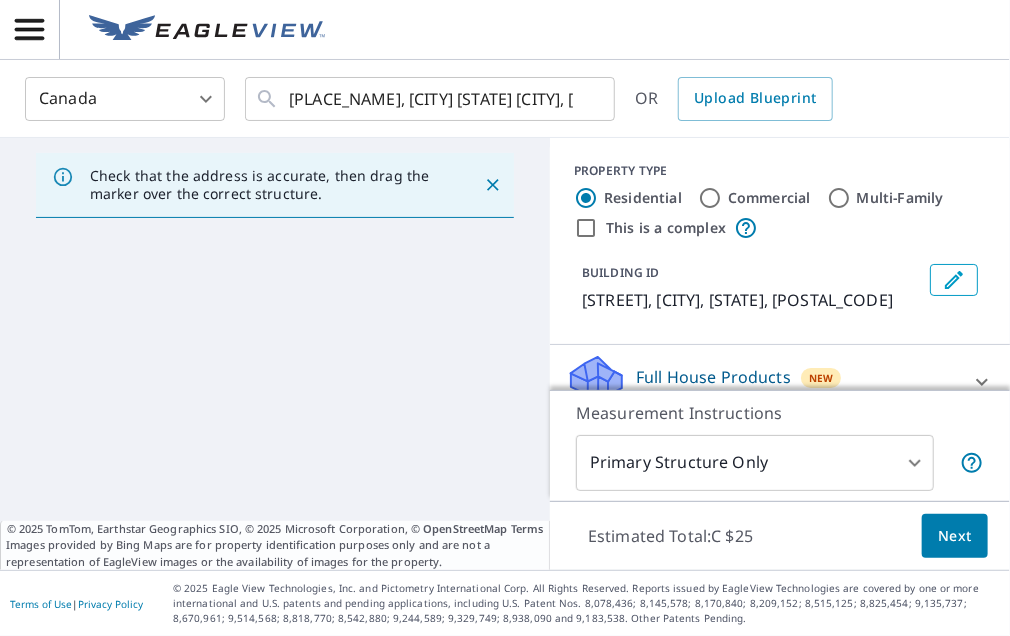 scroll, scrollTop: 0, scrollLeft: 0, axis: both 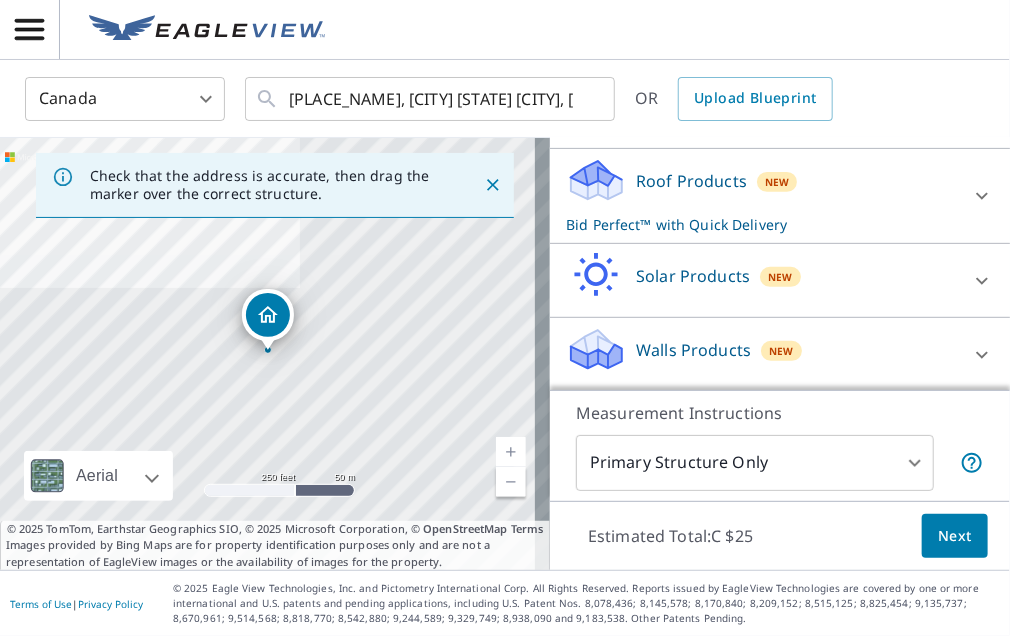click on "Bid Perfect™ with Quick Delivery" at bounding box center (762, 224) 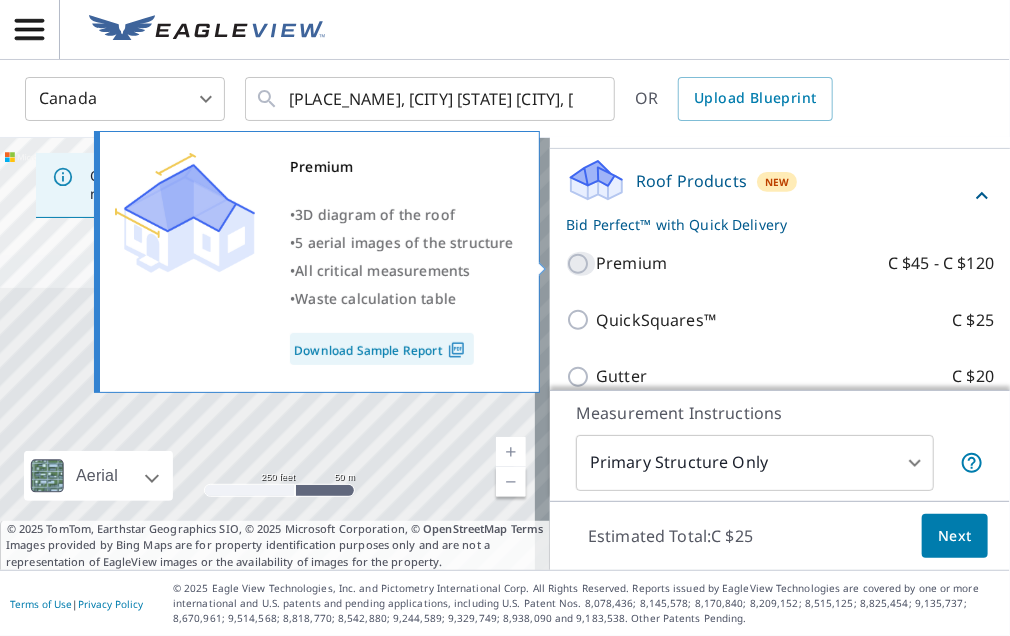 click on "Premium C $45 - C $120" at bounding box center (581, 264) 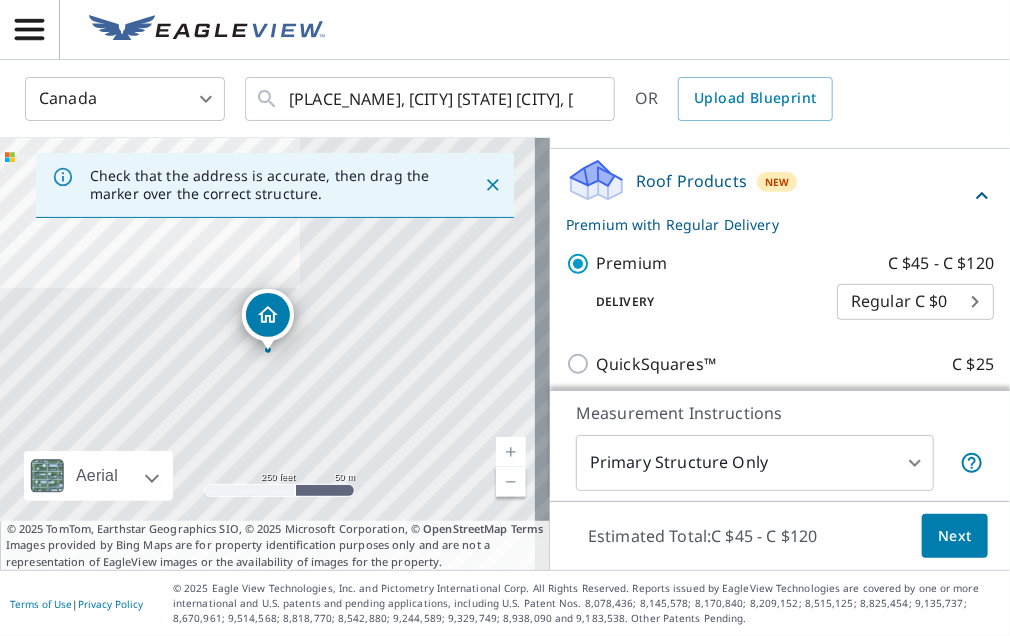 click on "Next" at bounding box center [955, 536] 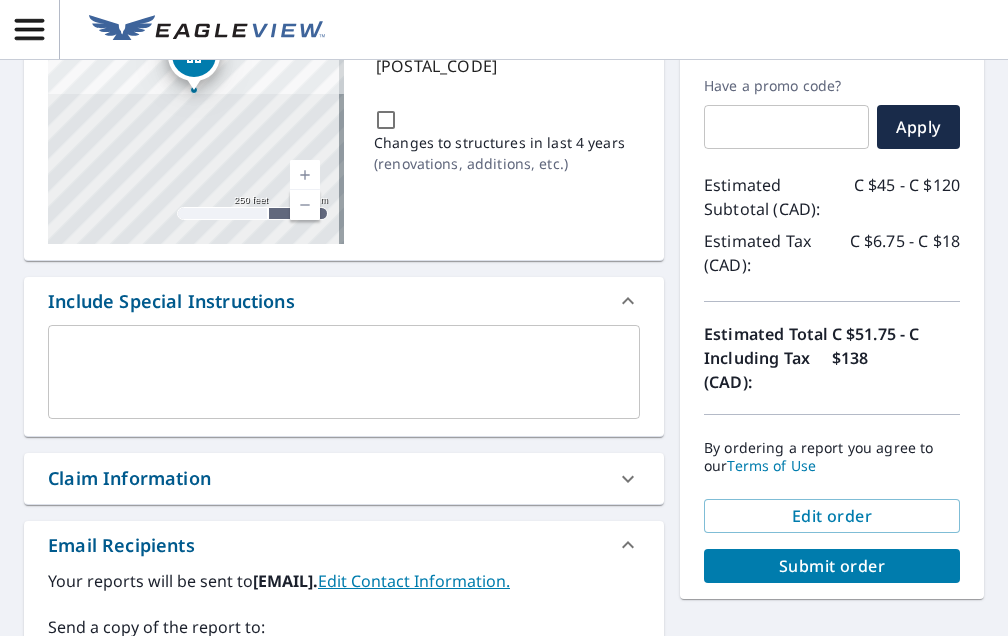 scroll, scrollTop: 344, scrollLeft: 0, axis: vertical 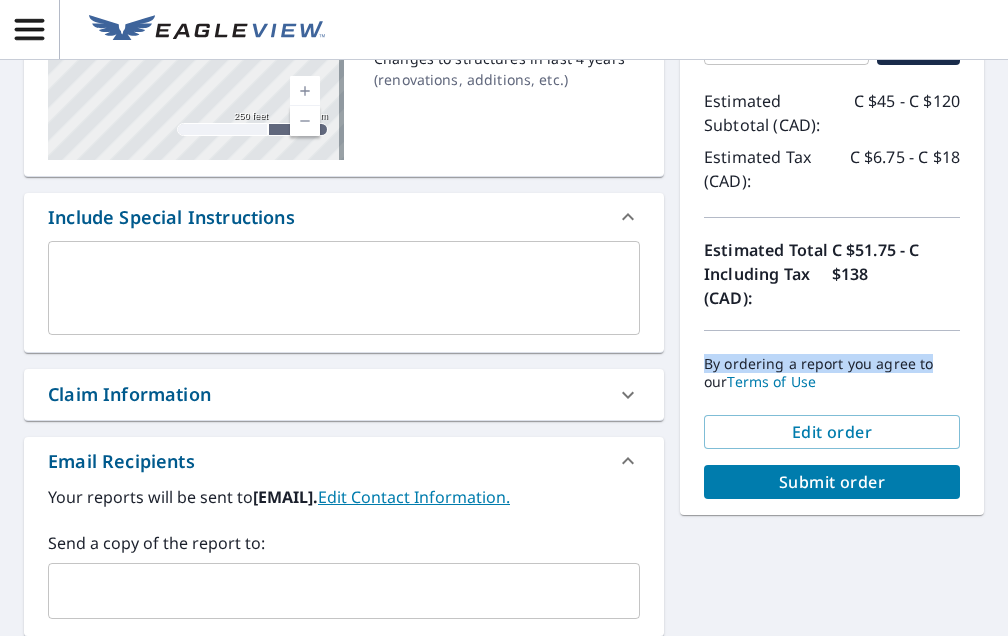 drag, startPoint x: 987, startPoint y: 339, endPoint x: 1002, endPoint y: 271, distance: 69.63476 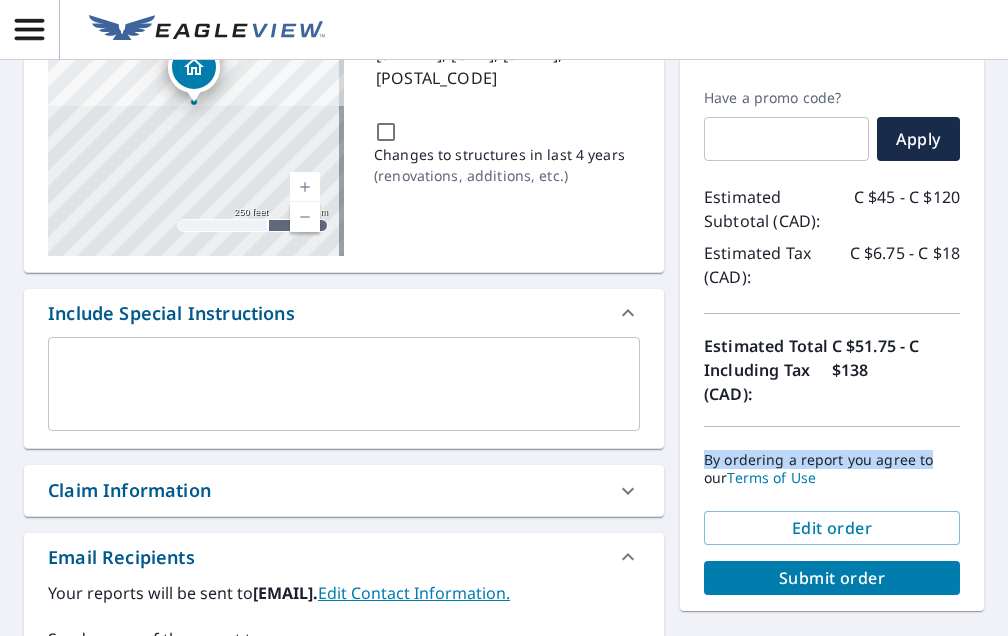 scroll, scrollTop: 384, scrollLeft: 0, axis: vertical 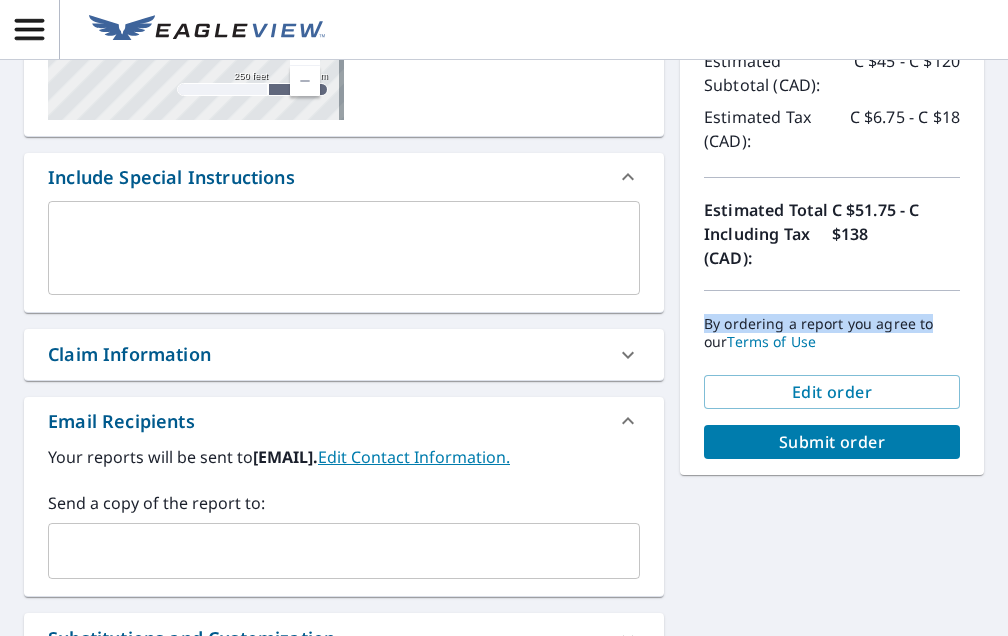 click on "Submit order" at bounding box center (832, 442) 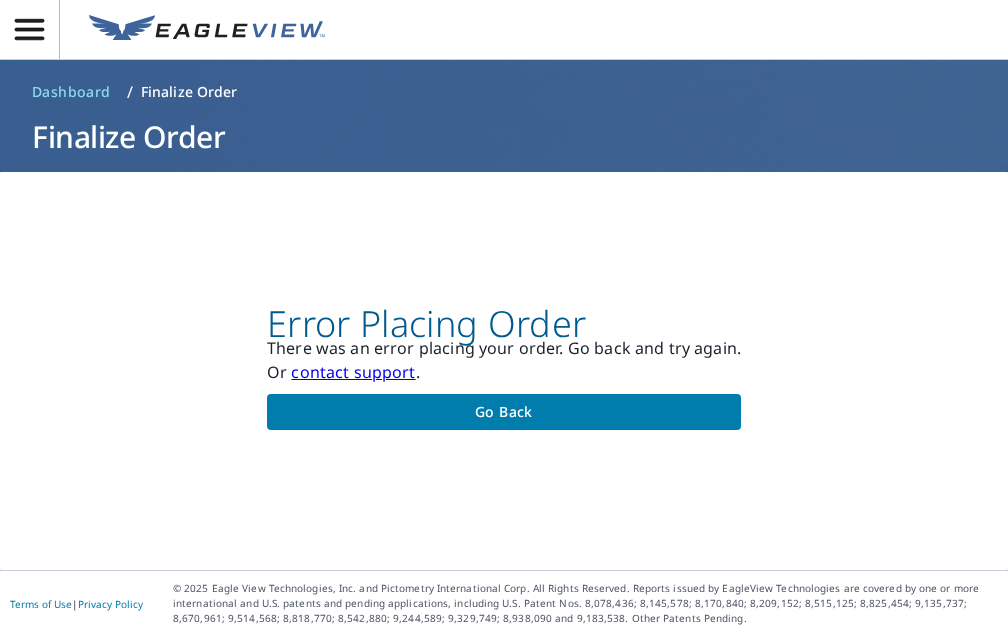 scroll, scrollTop: 0, scrollLeft: 0, axis: both 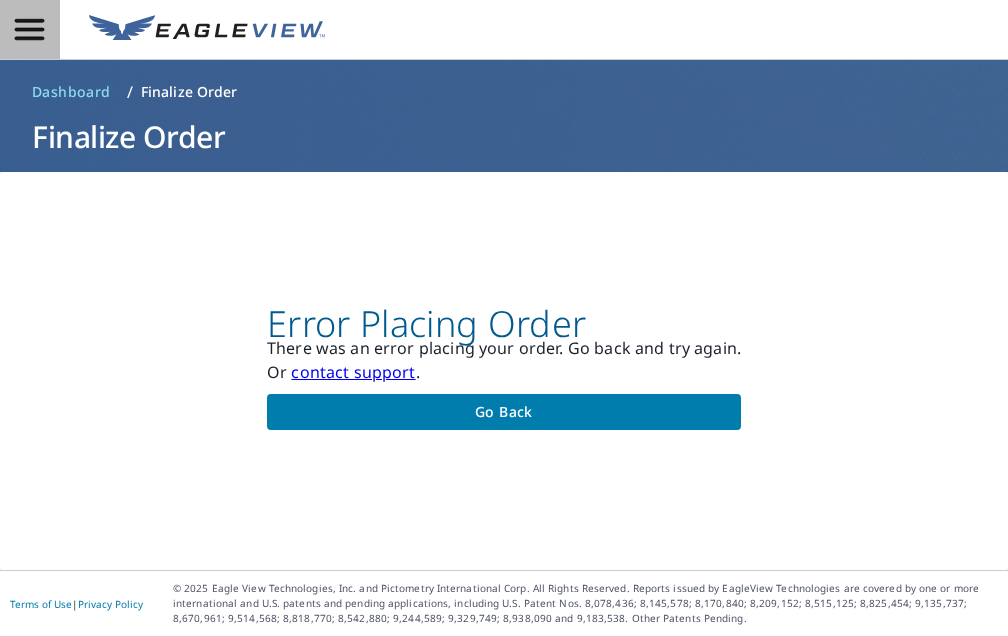click 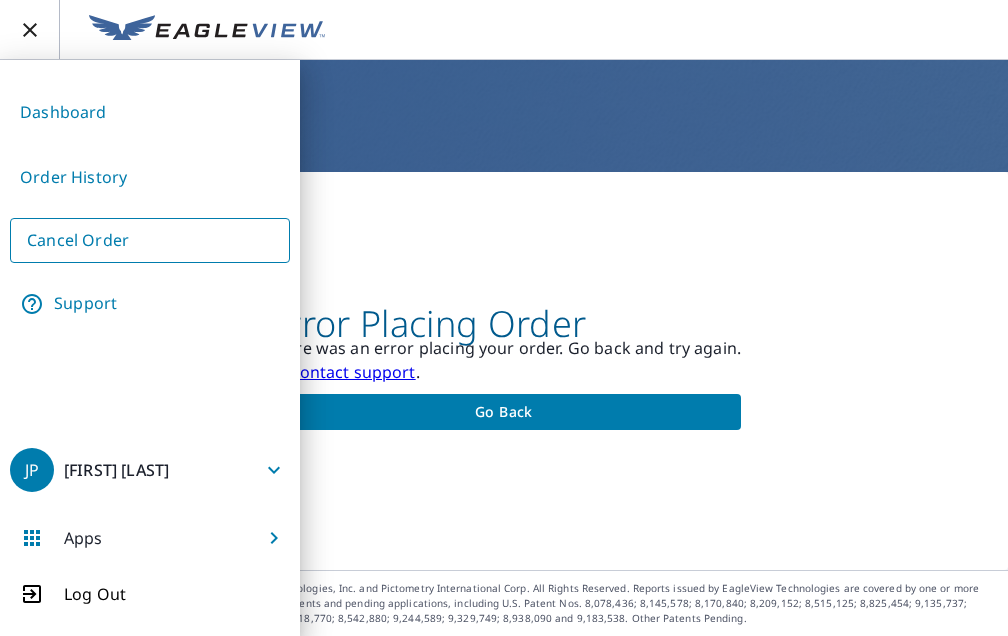click on "Error Placing Order There was an error placing your order. Go back and try again. Or   contact support . Go back" at bounding box center [504, 371] 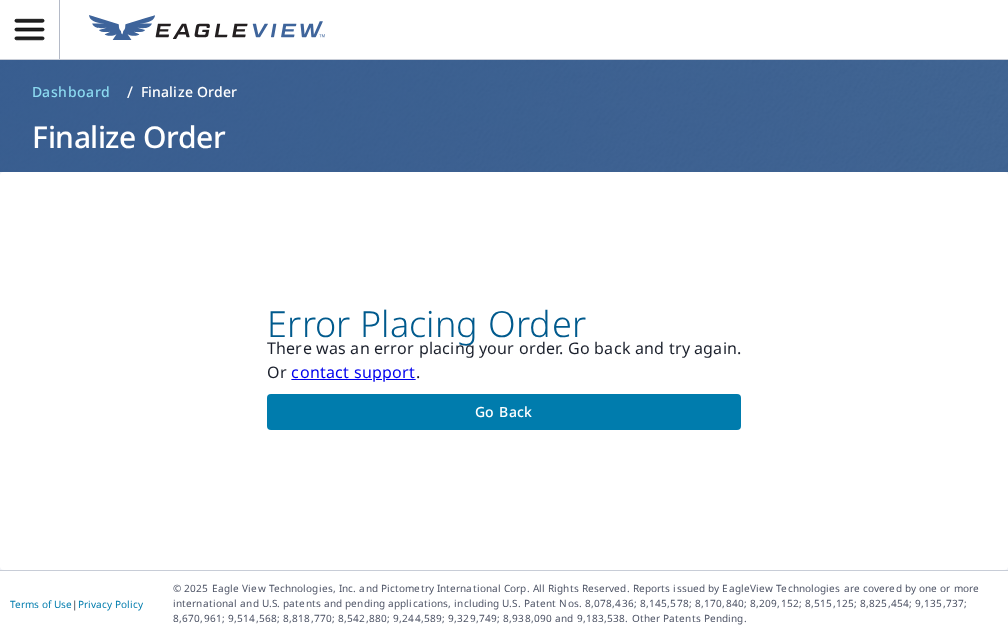 click on "Go back" at bounding box center (504, 412) 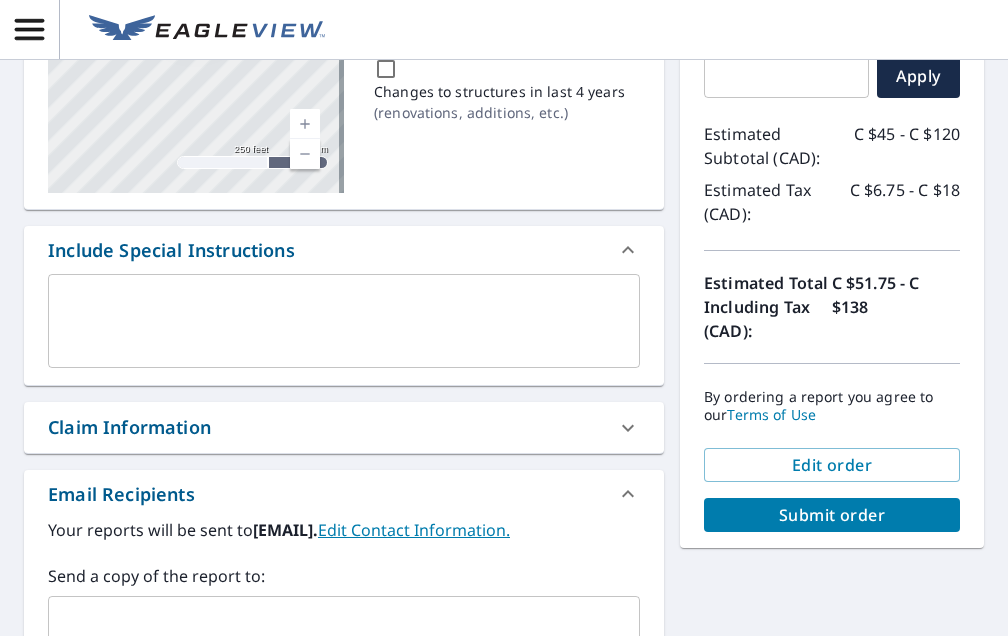 scroll, scrollTop: 349, scrollLeft: 0, axis: vertical 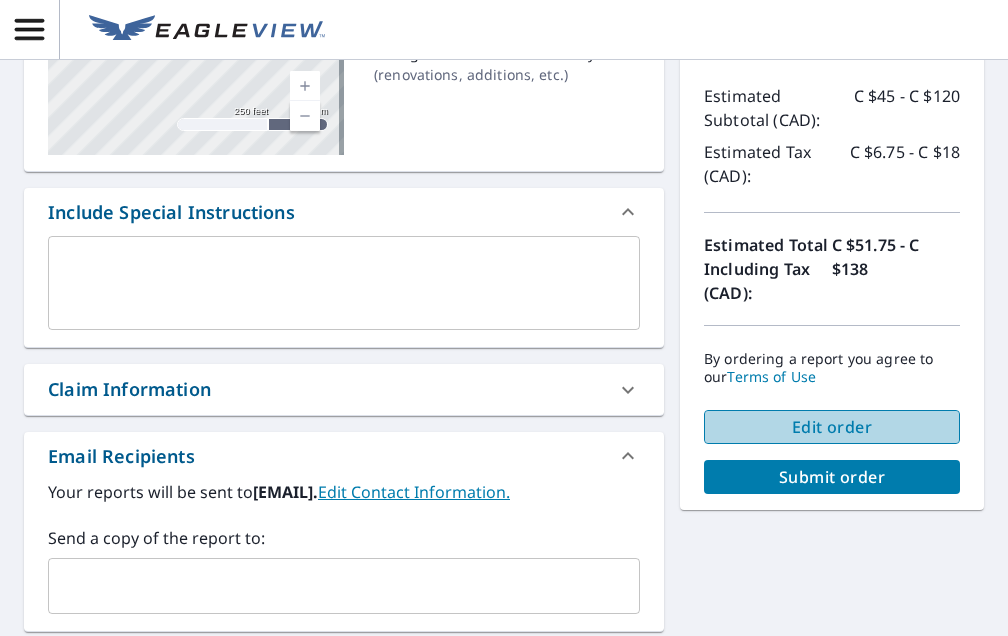 click on "Edit order" at bounding box center [832, 427] 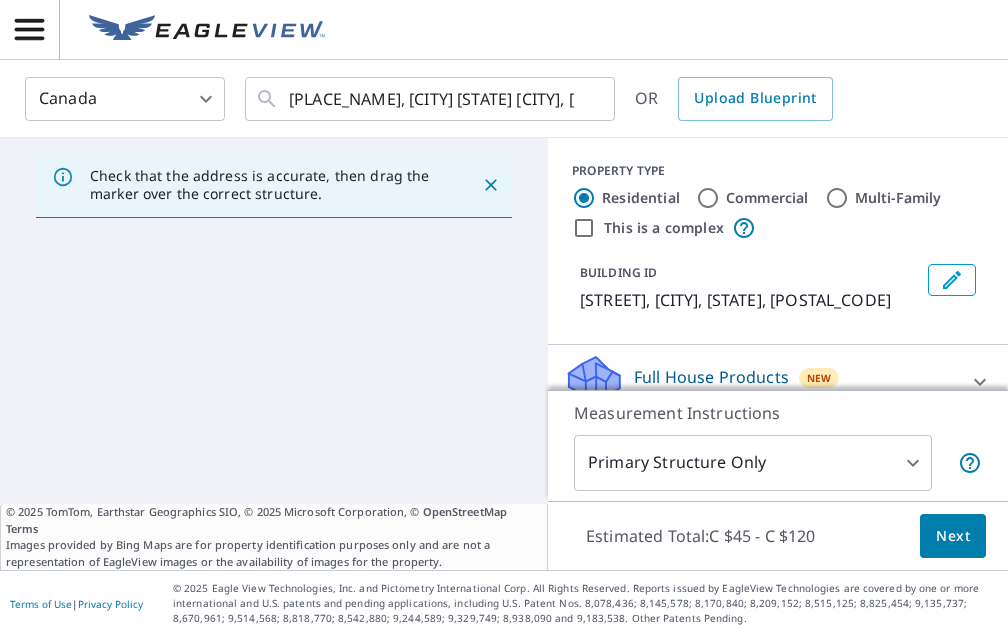 scroll, scrollTop: 0, scrollLeft: 0, axis: both 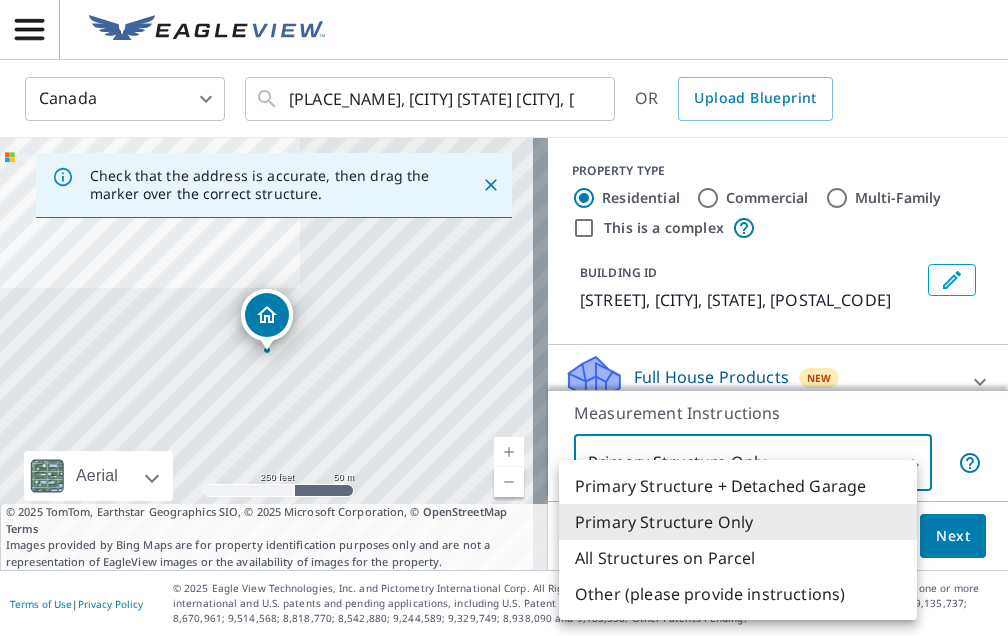 click on "JP JP
Canada CA ​ Fultz House Museum, Halifax Nova Scotia Halifax, NS ​ OR Upload Blueprint Check that the address is accurate, then drag the marker over the correct structure. FULTZ HOUSE LANE HALIFAX NS B4C Aerial Road A standard road map Aerial A detailed look from above Labels Labels 250 feet 50 m © 2025 TomTom, © 2025 Maxar, © 2025 Microsoft Corporation,  © OpenStreetMap Terms © 2025 TomTom, Earthstar Geographics SIO, © 2025 Microsoft Corporation, ©   OpenStreetMap   Terms Images provided by Bing Maps are for property identification purposes only and are not a representation of EagleView images or the availability of images for the property. PROPERTY TYPE Residential Commercial Multi-Family This is a complex BUILDING ID FULTZ HOUSE LANE, HALIFAX, NS, B4C Full House Products New Full House™ C $140 Roof Products New Premium with Regular Delivery Premium C $45 - C $120 Delivery Regular C $0 8 ​ QuickSquares™ C $25 Gutter C $20 Bid Perfect™ C $25 Solar Products New Inform Essentials+" at bounding box center [504, 318] 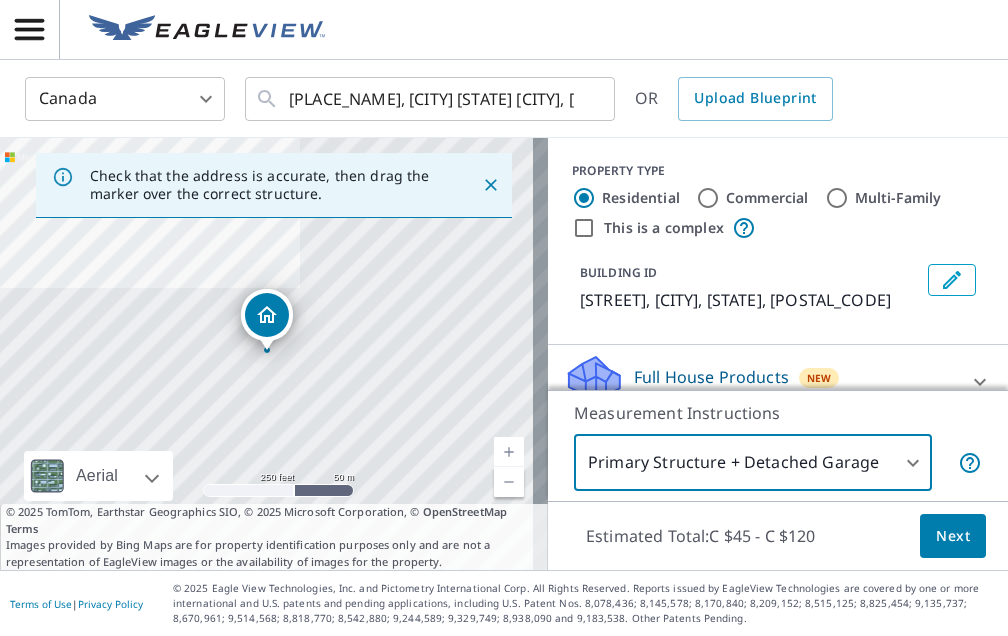 click on "JP JP
Canada CA ​ Fultz House Museum, Halifax Nova Scotia Halifax, NS ​ OR Upload Blueprint Check that the address is accurate, then drag the marker over the correct structure. FULTZ HOUSE LANE HALIFAX NS B4C Aerial Road A standard road map Aerial A detailed look from above Labels Labels 250 feet 50 m © 2025 TomTom, © 2025 Maxar, © 2025 Microsoft Corporation,  © OpenStreetMap Terms © 2025 TomTom, Earthstar Geographics SIO, © 2025 Microsoft Corporation, ©   OpenStreetMap   Terms Images provided by Bing Maps are for property identification purposes only and are not a representation of EagleView images or the availability of images for the property. PROPERTY TYPE Residential Commercial Multi-Family This is a complex BUILDING ID FULTZ HOUSE LANE, HALIFAX, NS, B4C Full House Products New Full House™ C $140 Roof Products New Premium with Regular Delivery Premium C $45 - C $120 Delivery Regular C $0 8 ​ QuickSquares™ C $25 Gutter C $20 Bid Perfect™ C $25 Solar Products New Inform Essentials+" at bounding box center [504, 318] 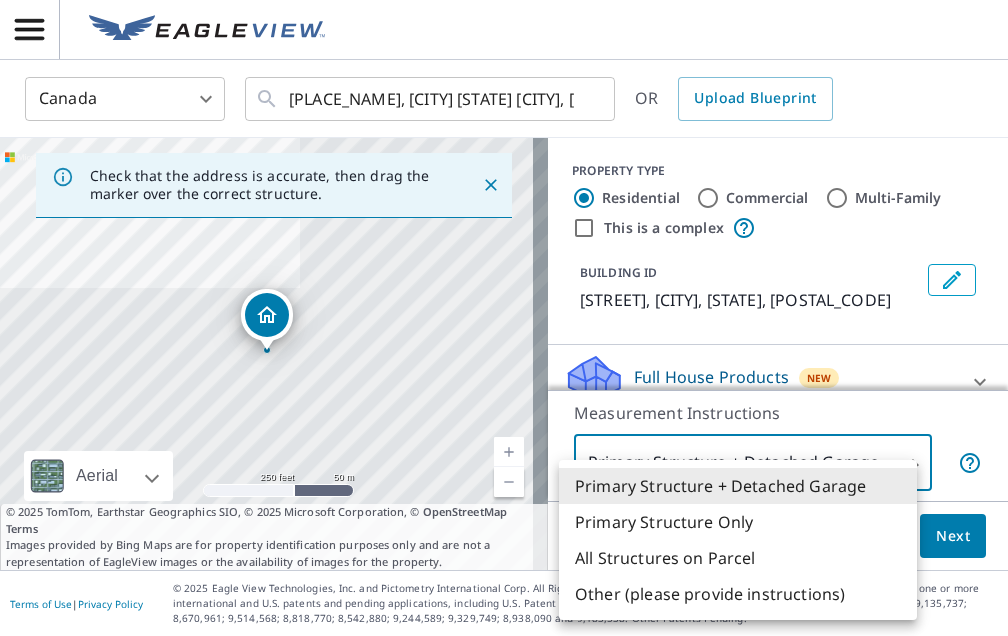 click on "Primary Structure Only" at bounding box center (738, 522) 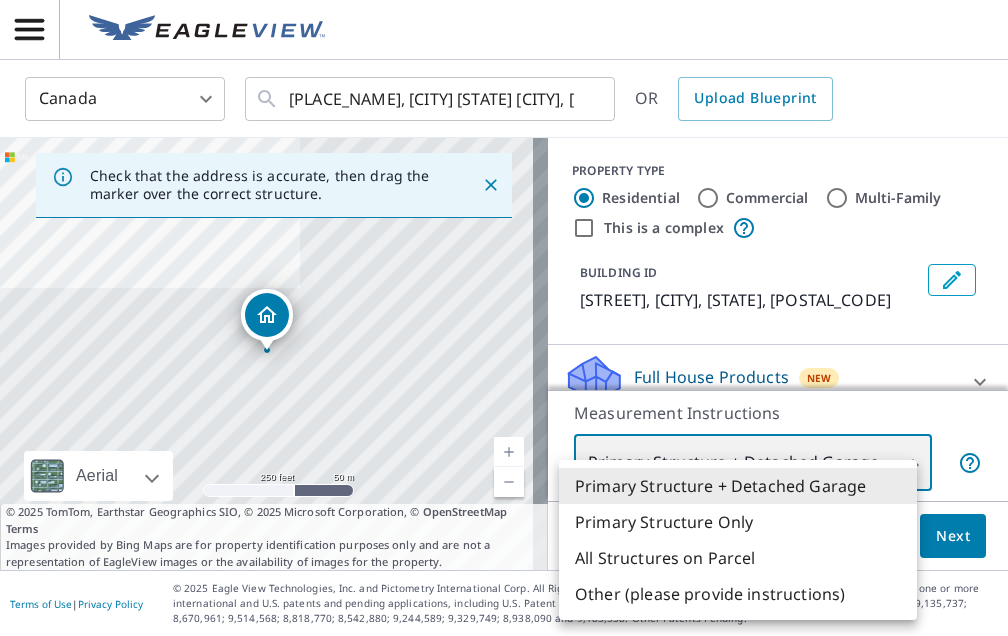type on "2" 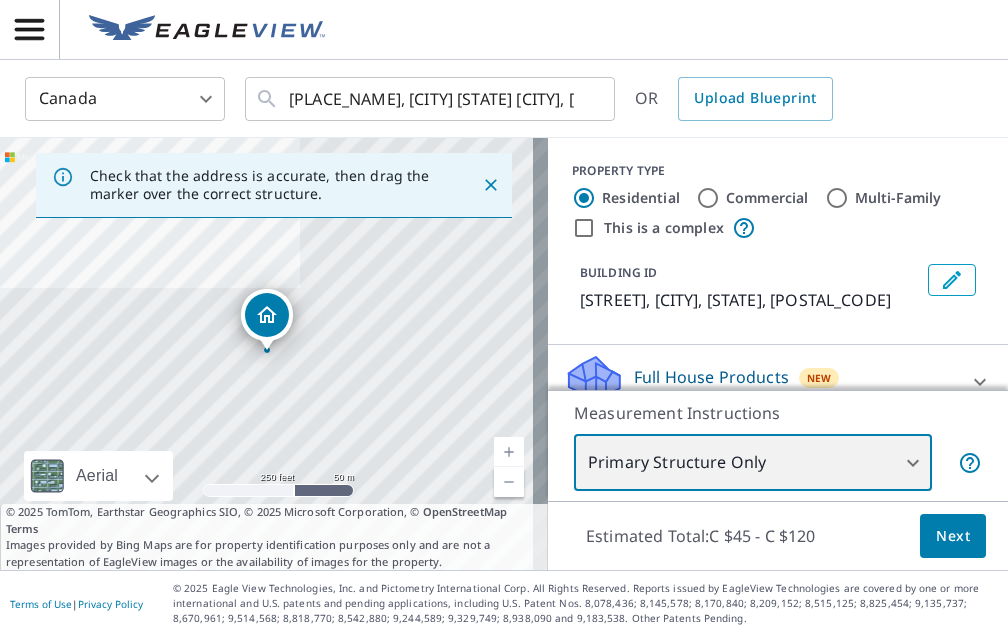 scroll, scrollTop: 220, scrollLeft: 0, axis: vertical 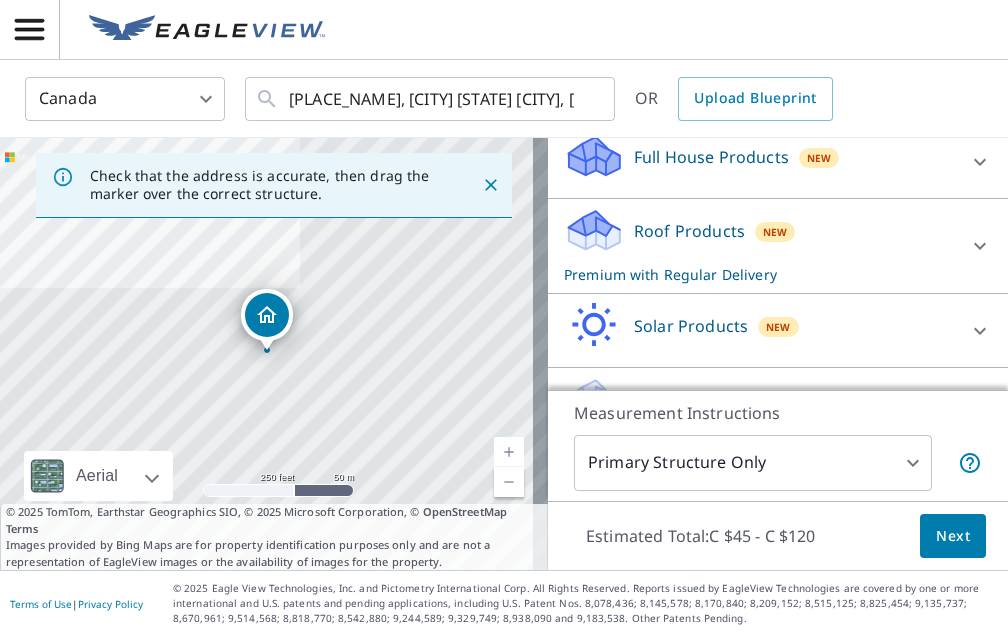 click on "New" at bounding box center (775, 232) 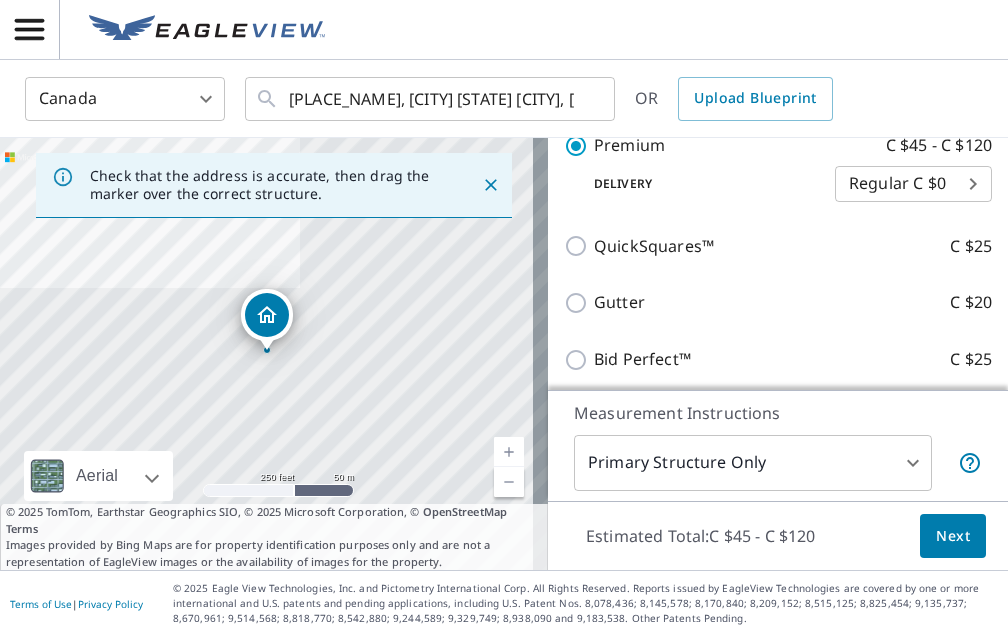 scroll, scrollTop: 390, scrollLeft: 0, axis: vertical 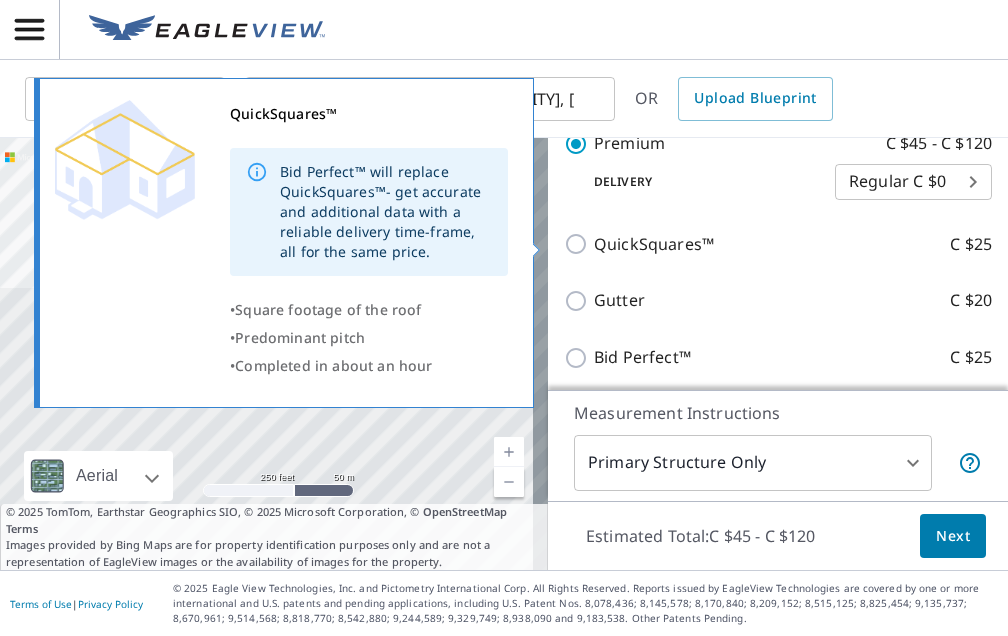 click on "QuickSquares™ C $25" at bounding box center [579, 244] 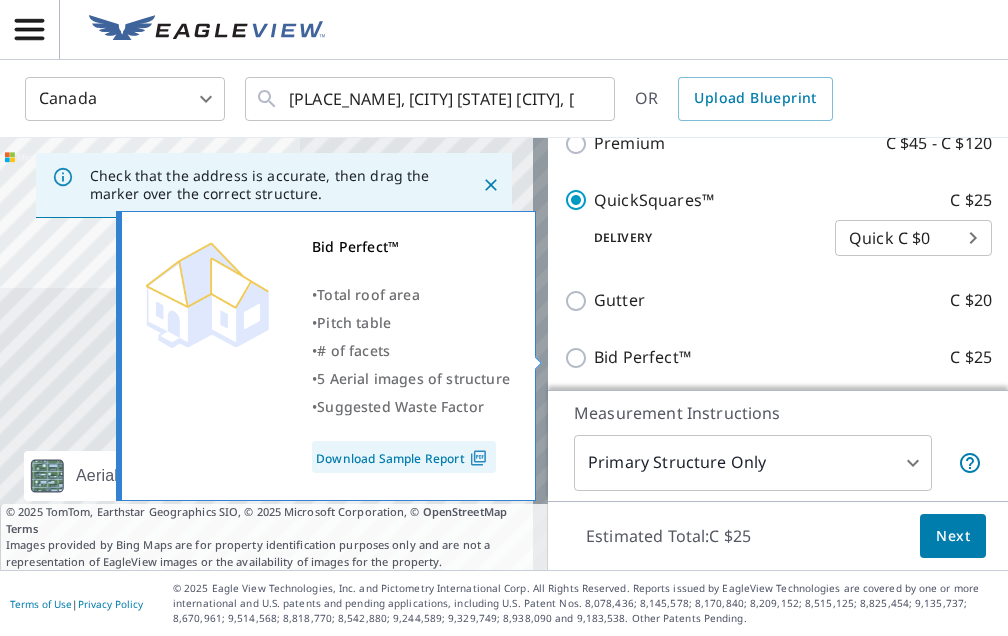 click on "Bid Perfect™ C $25" at bounding box center [579, 358] 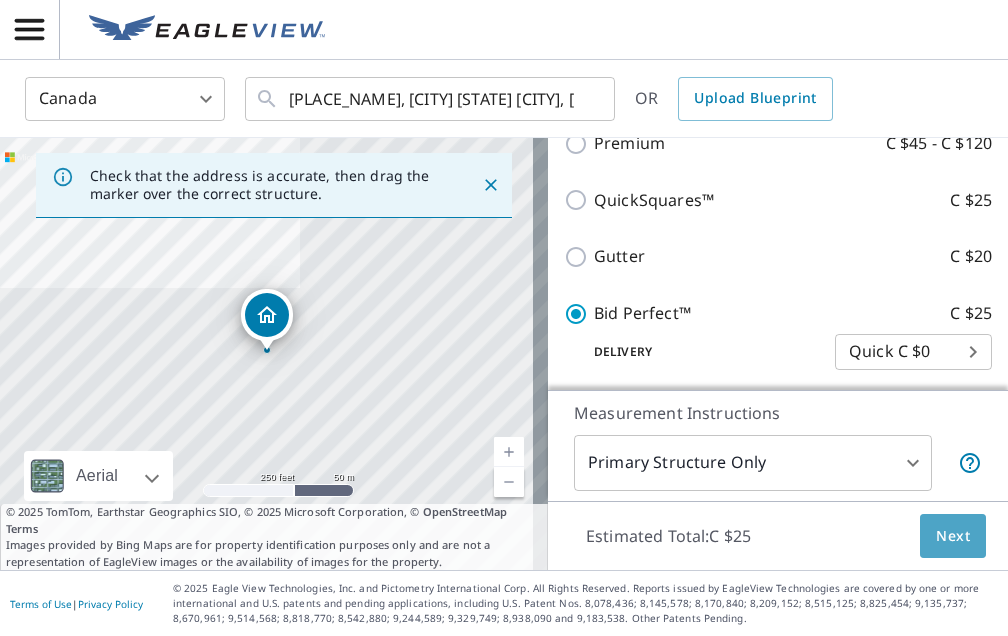click on "Next" at bounding box center [953, 536] 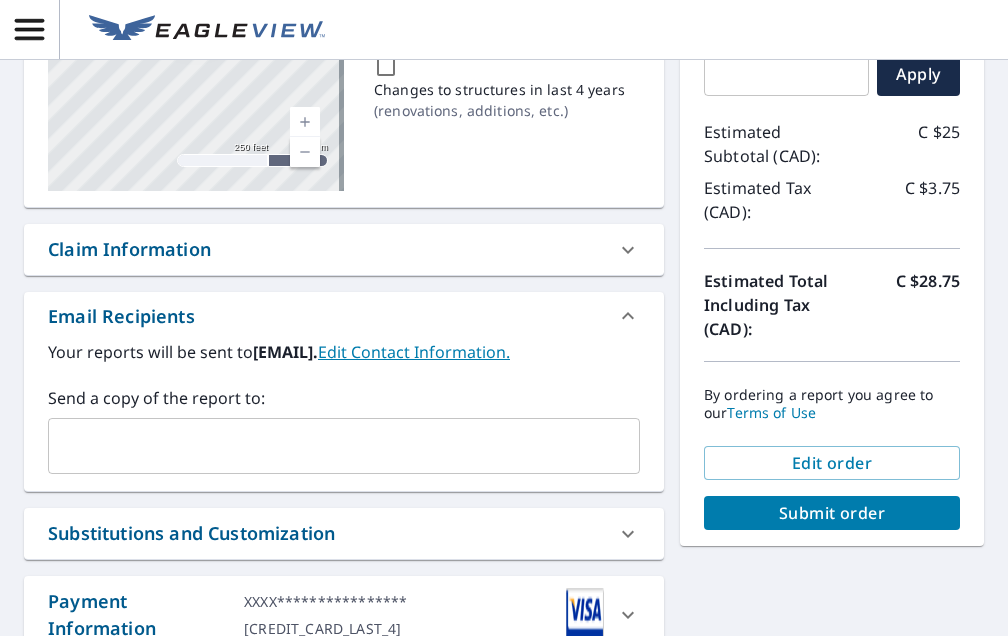 scroll, scrollTop: 445, scrollLeft: 0, axis: vertical 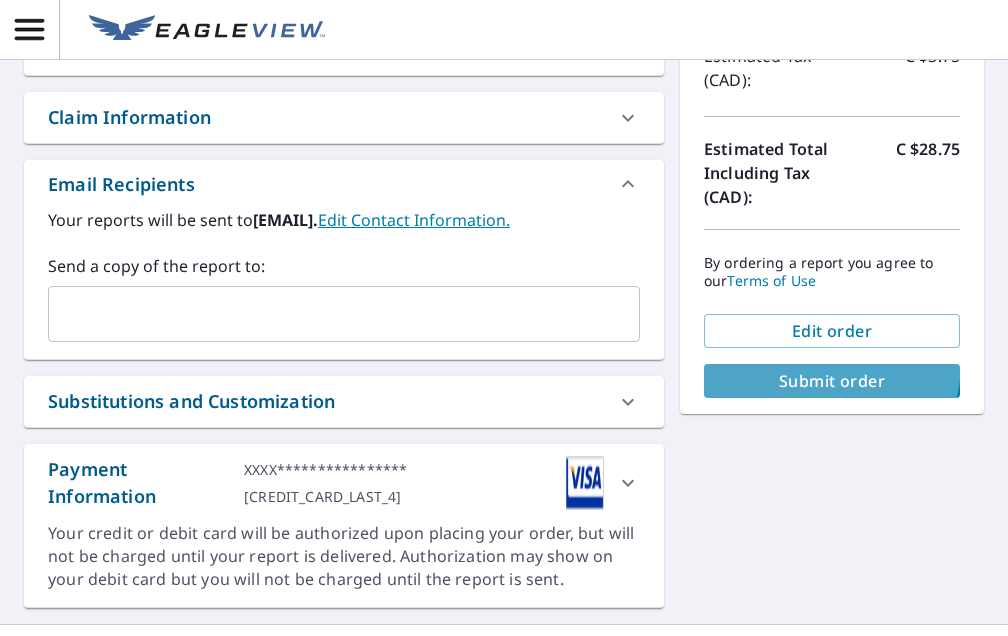 click on "Submit order" at bounding box center [832, 381] 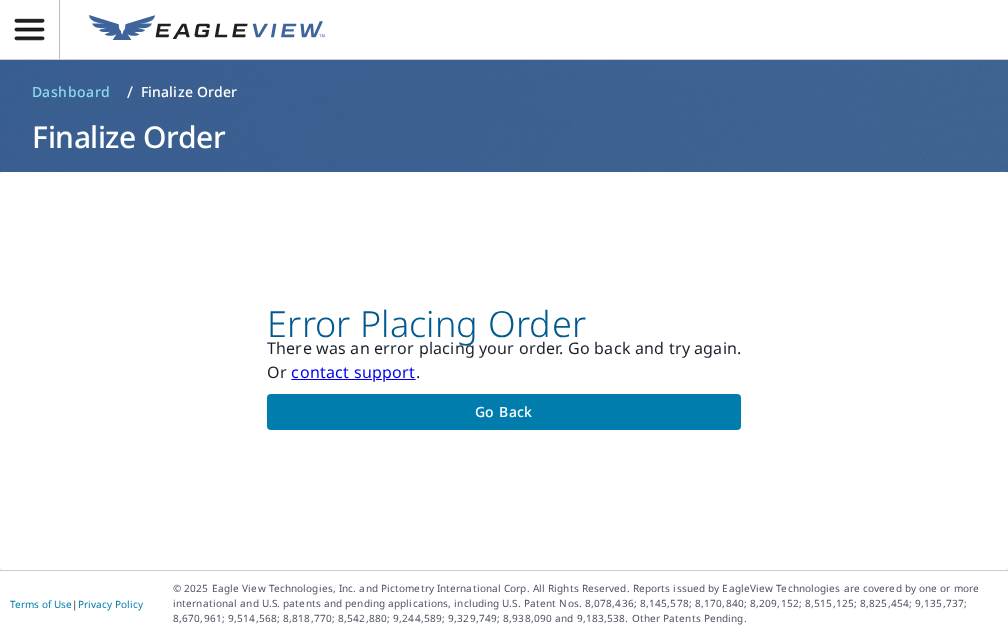 scroll, scrollTop: 0, scrollLeft: 0, axis: both 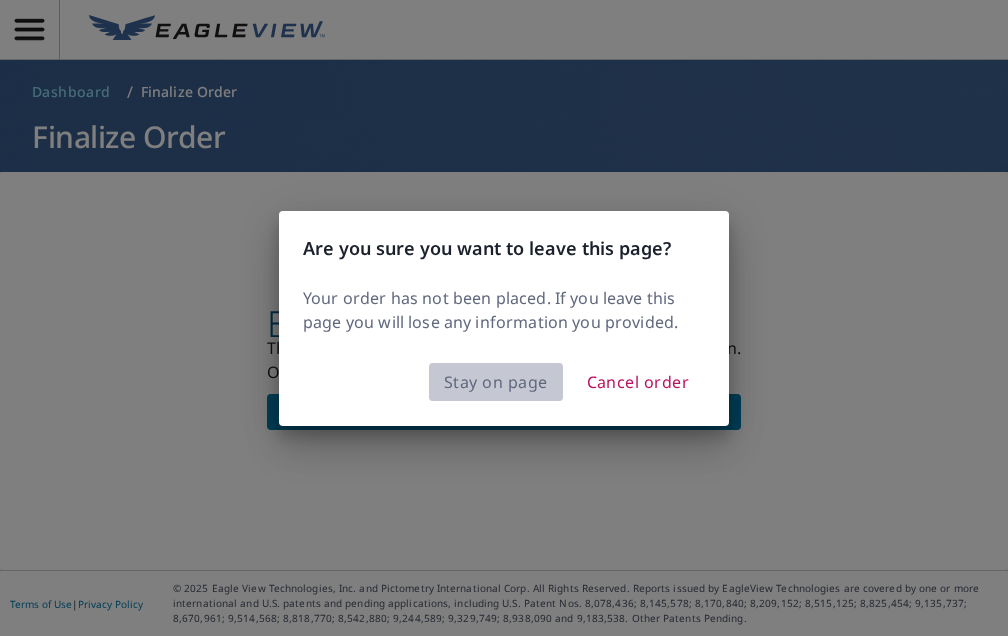 click on "Stay on page" at bounding box center [496, 382] 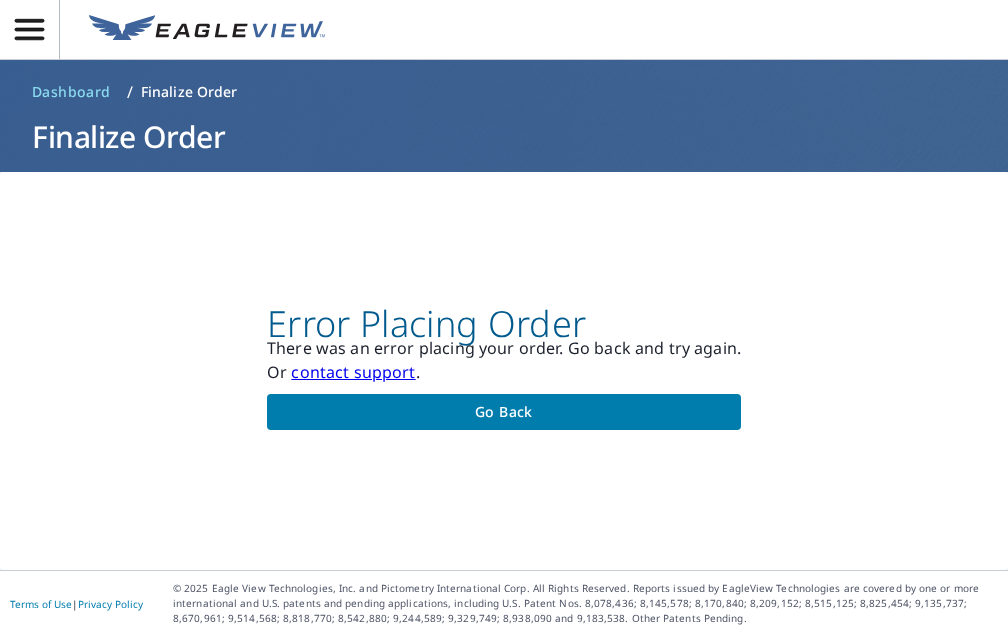 click on "contact support" at bounding box center [353, 372] 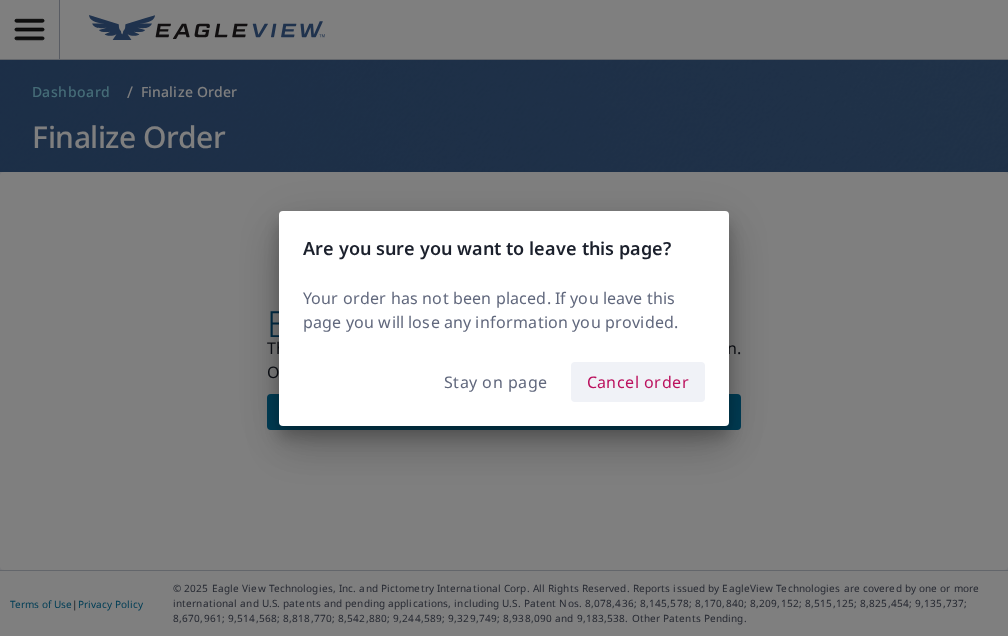 click on "Cancel order" at bounding box center [638, 382] 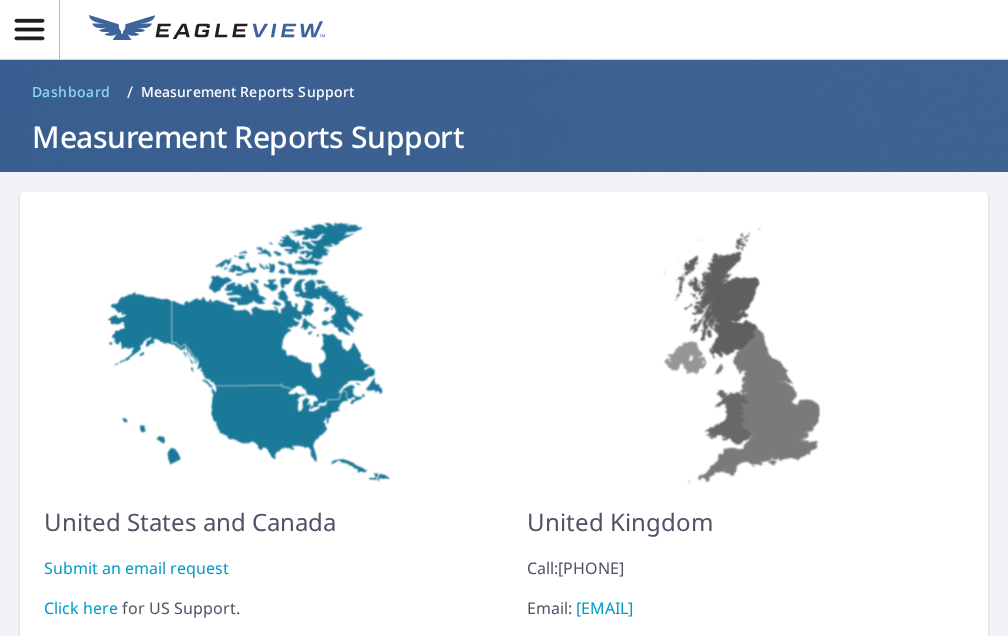scroll, scrollTop: 129, scrollLeft: 0, axis: vertical 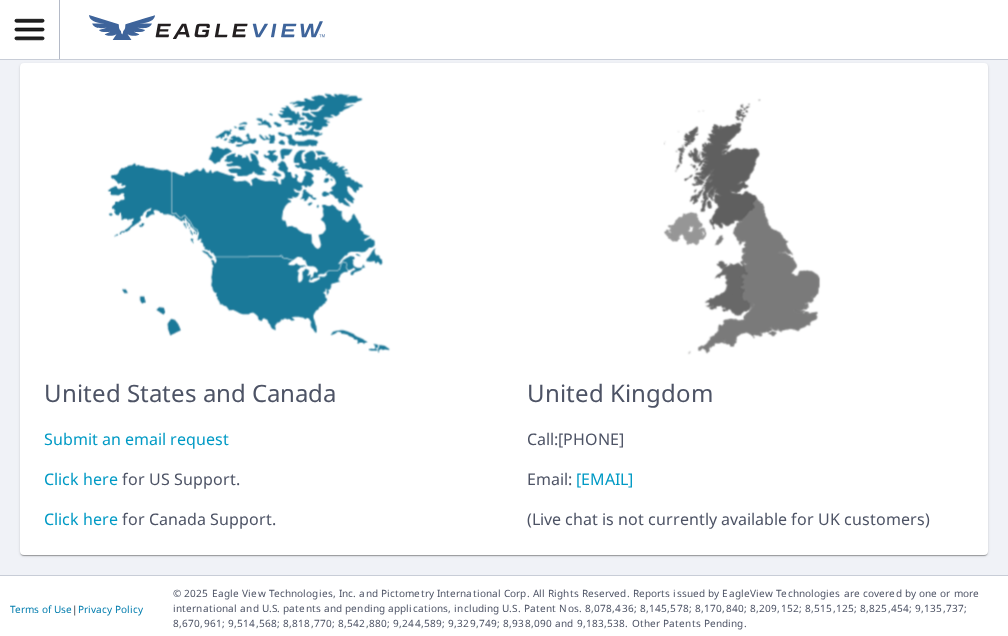 click on "Click here" at bounding box center [81, 519] 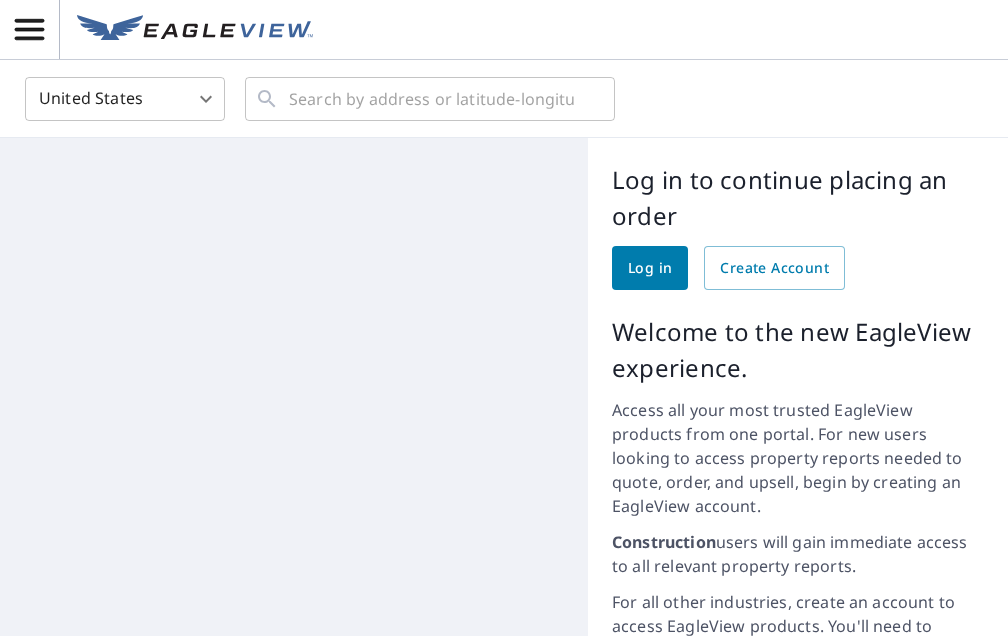 scroll, scrollTop: 0, scrollLeft: 0, axis: both 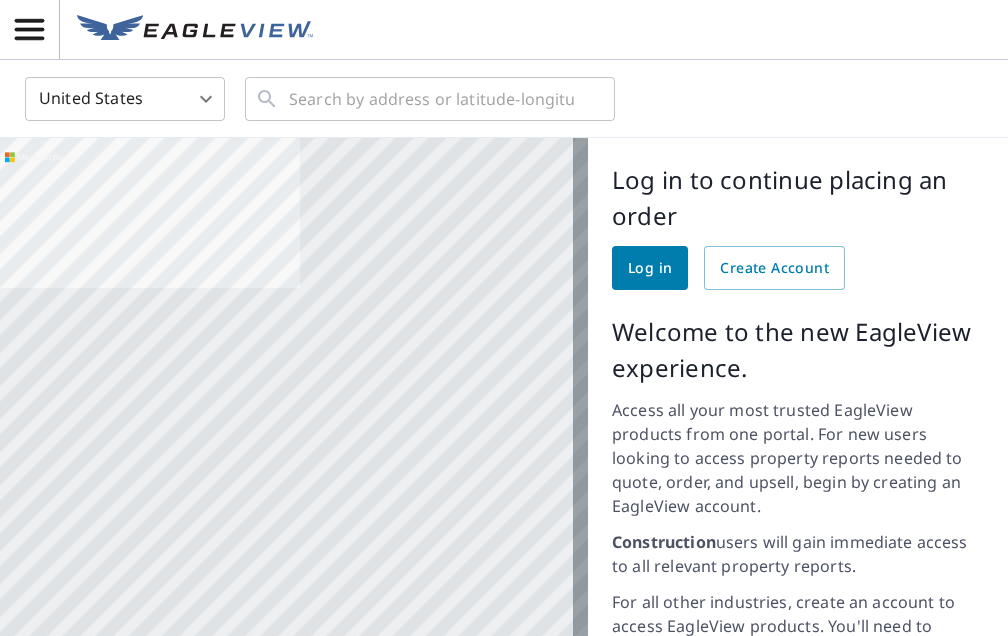 click on "Log in" at bounding box center [650, 268] 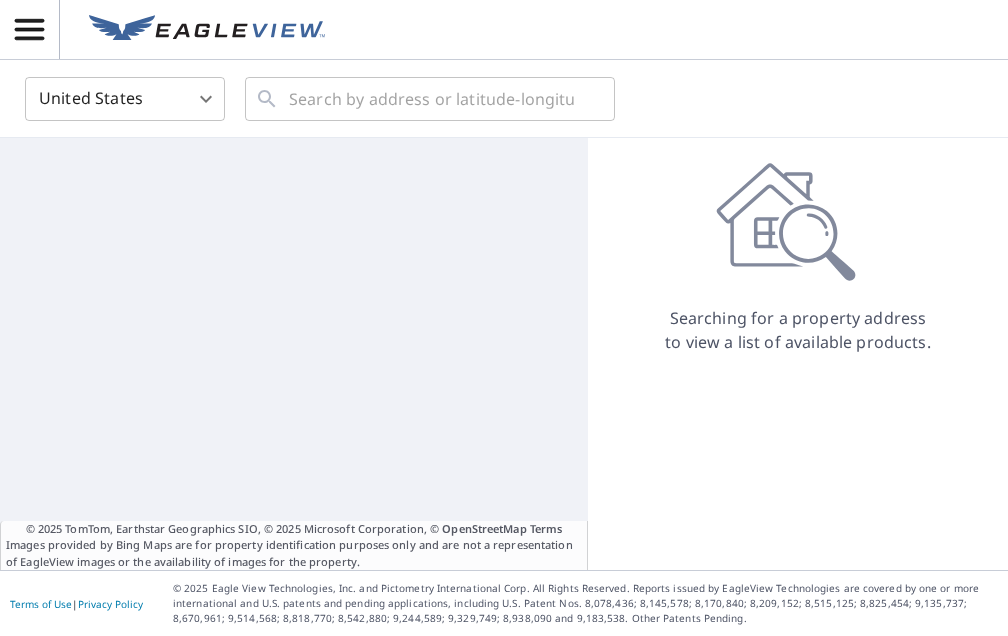 scroll, scrollTop: 0, scrollLeft: 0, axis: both 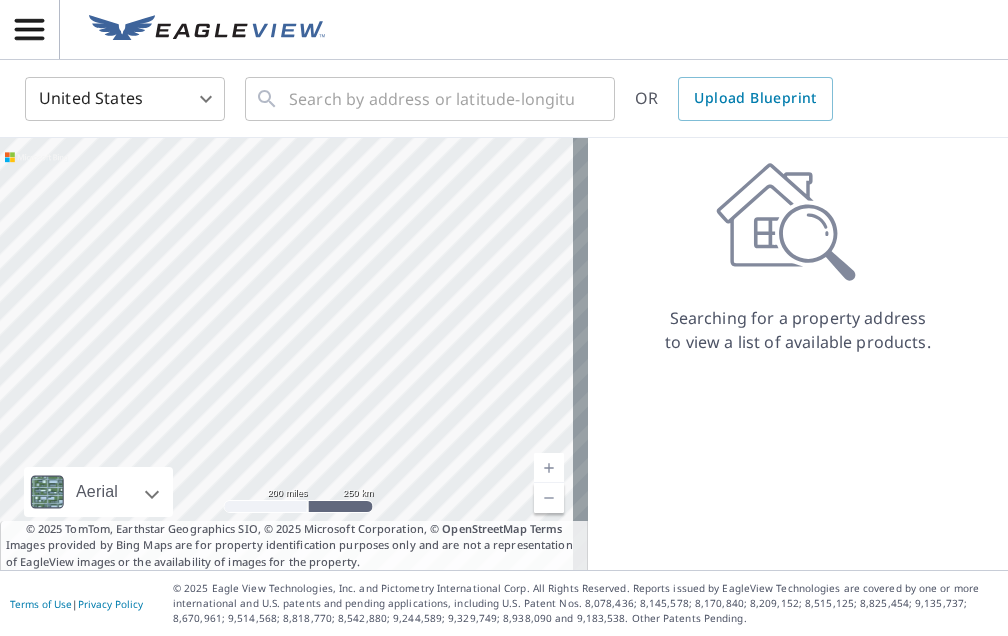 click on "[FIRST] [LAST]
United States US ​ ​ OR Upload Blueprint Aerial Road A standard road map Aerial A detailed look from above Labels Labels 200 miles 250 km © 2025 TomTom, Earthstar Geographics  SIO, © 2025 Microsoft Corporation Terms © 2025 TomTom, Earthstar Geographics SIO, © 2025 Microsoft Corporation, ©   OpenStreetMap   Terms Images provided by Bing Maps are for property identification purposes only and are not a representation of EagleView images or the availability of images for the property. Searching for a property address to view a list of available products. Terms of Use  |  Privacy Policy © 2025 Eagle View Technologies, Inc. and Pictometry International Corp. All Rights Reserved. Reports issued by EagleView Technologies are covered by   one or more international and U.S. patents and pending applications, including U.S. Patent Nos. 8,078,436; 8,145,578; 8,170,840; 8,209,152;" at bounding box center (504, 318) 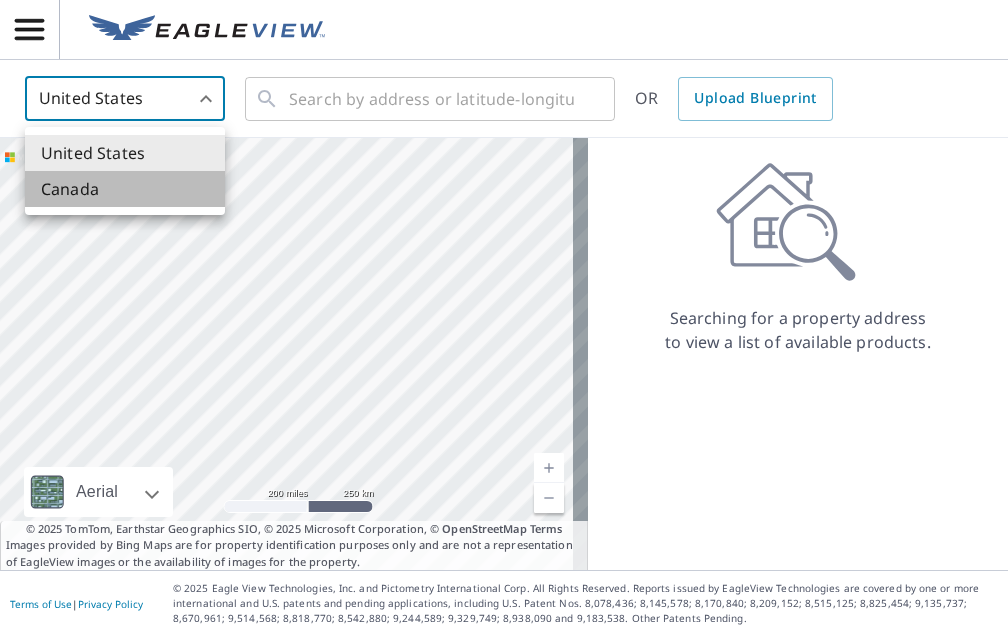 click on "Canada" at bounding box center (125, 189) 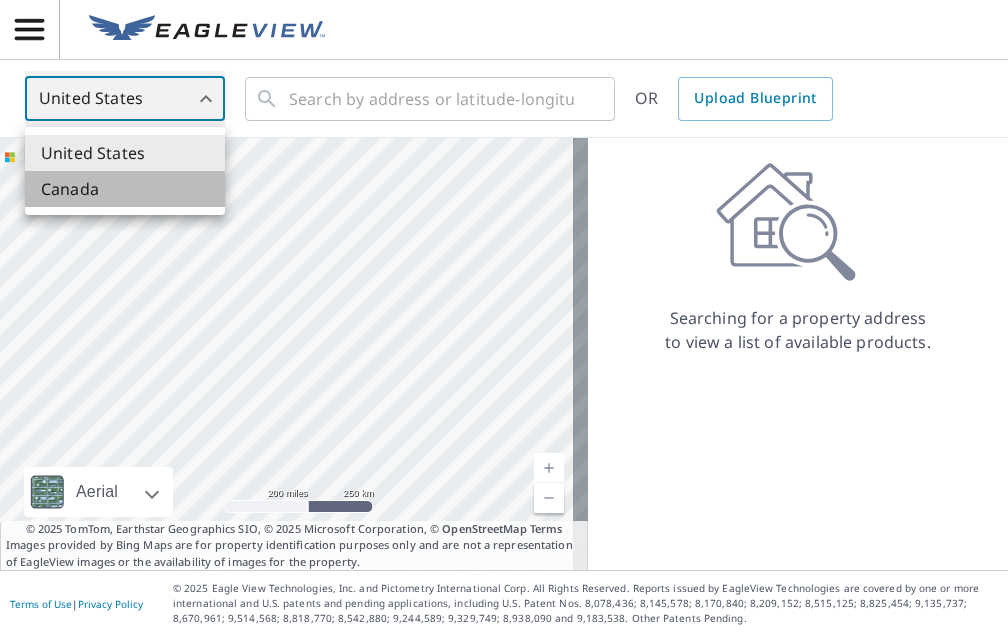 type on "CA" 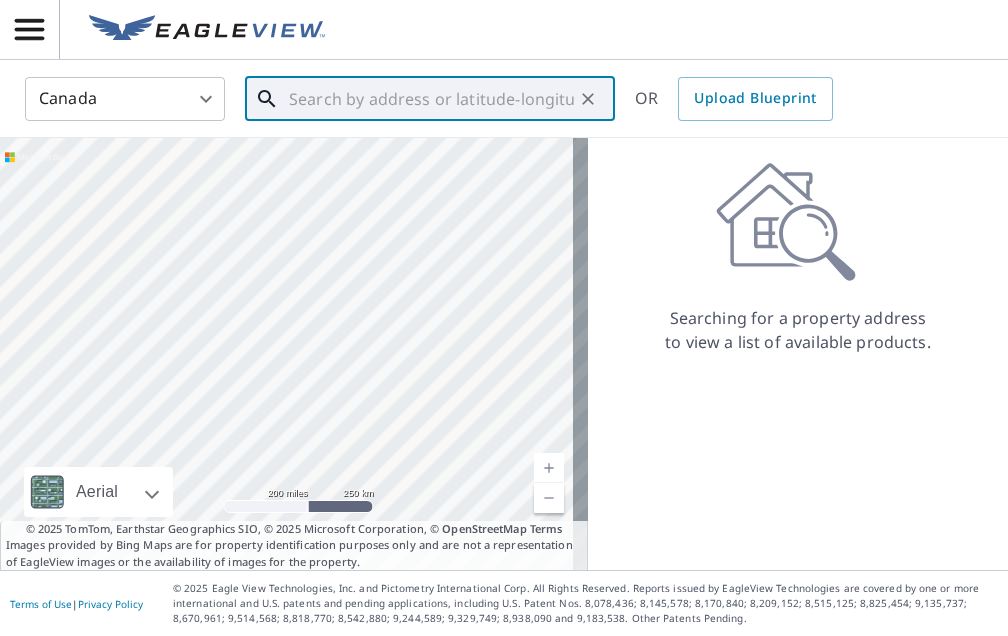 click at bounding box center (431, 99) 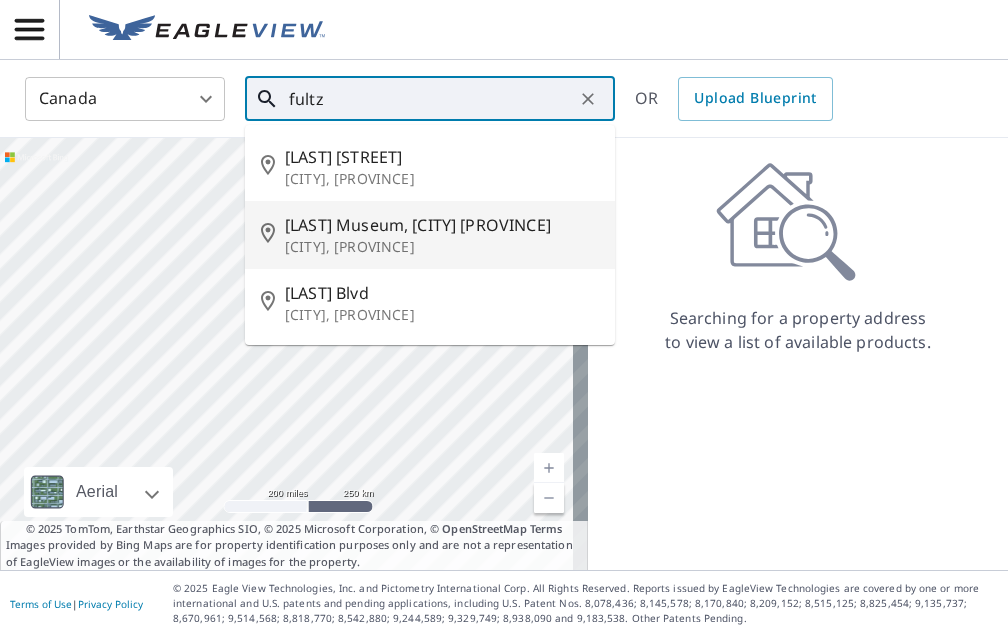 click on "[LAST] Museum, [CITY] [PROVINCE]" at bounding box center [442, 225] 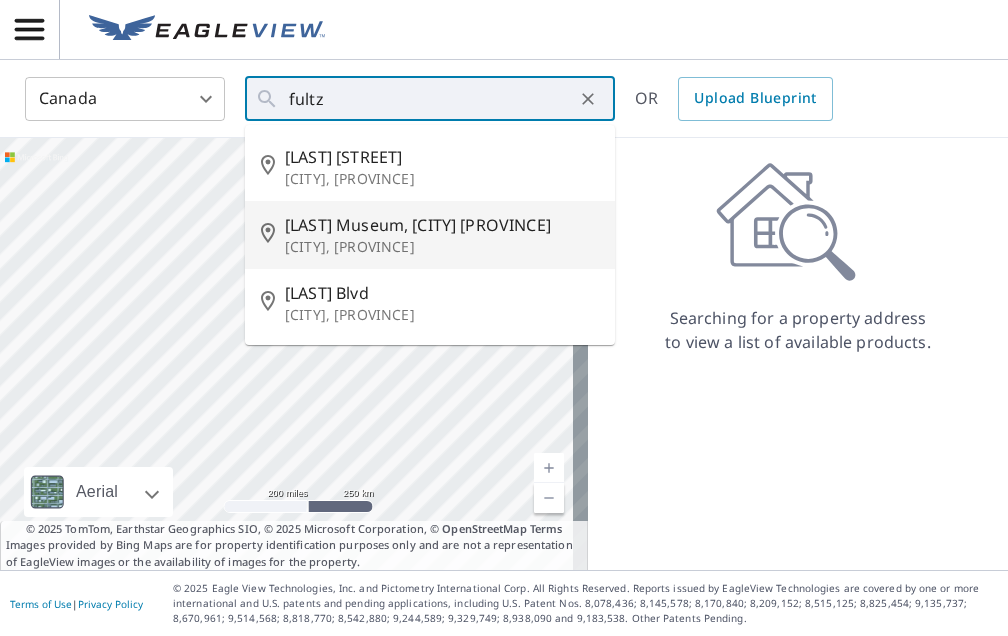 type on "Fultz House Museum, Halifax Nova Scotia Halifax, NS" 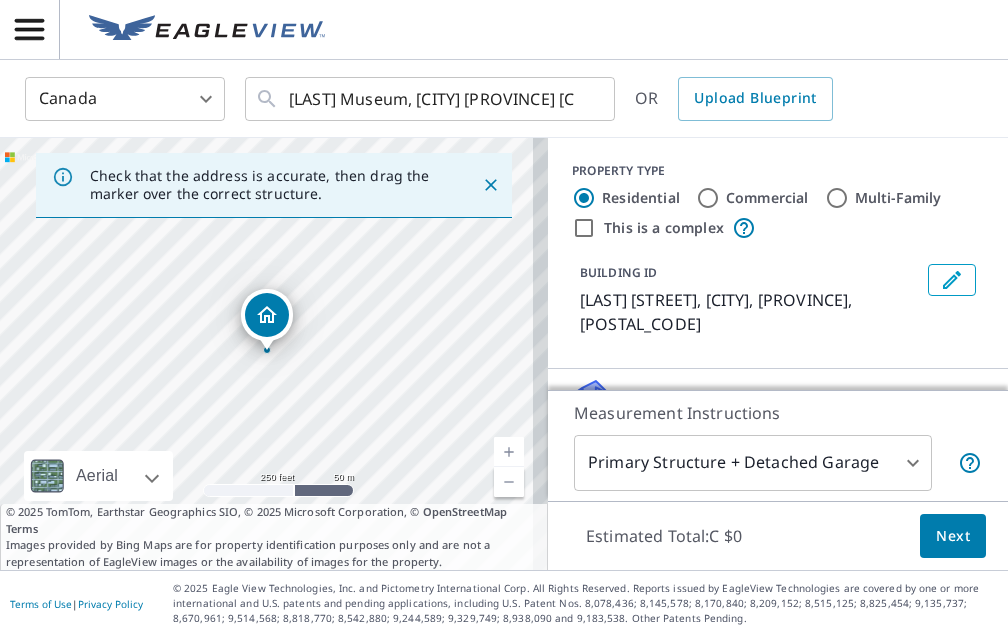 click at bounding box center (509, 452) 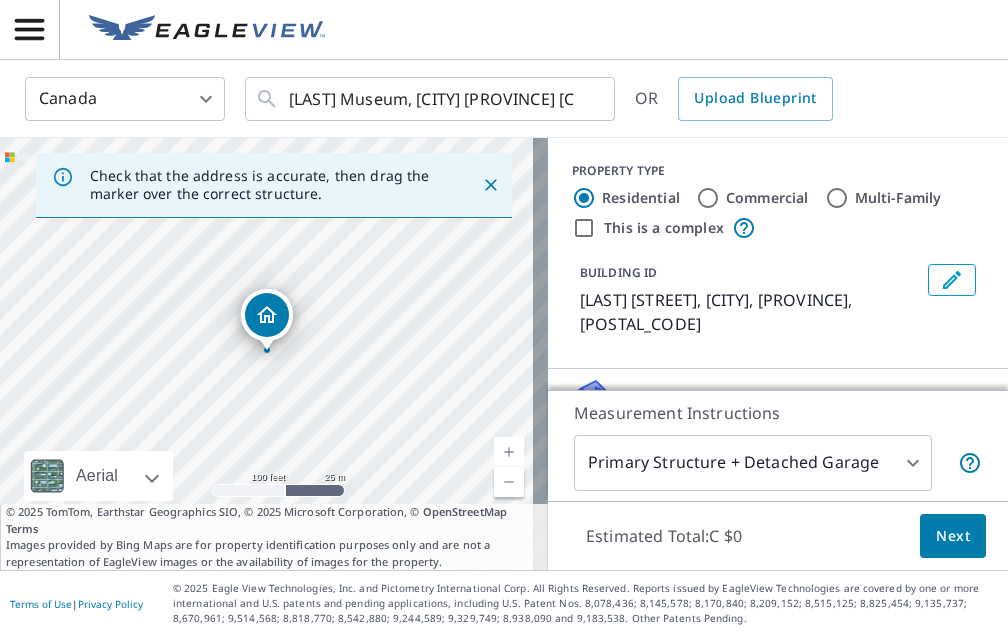 click at bounding box center [509, 452] 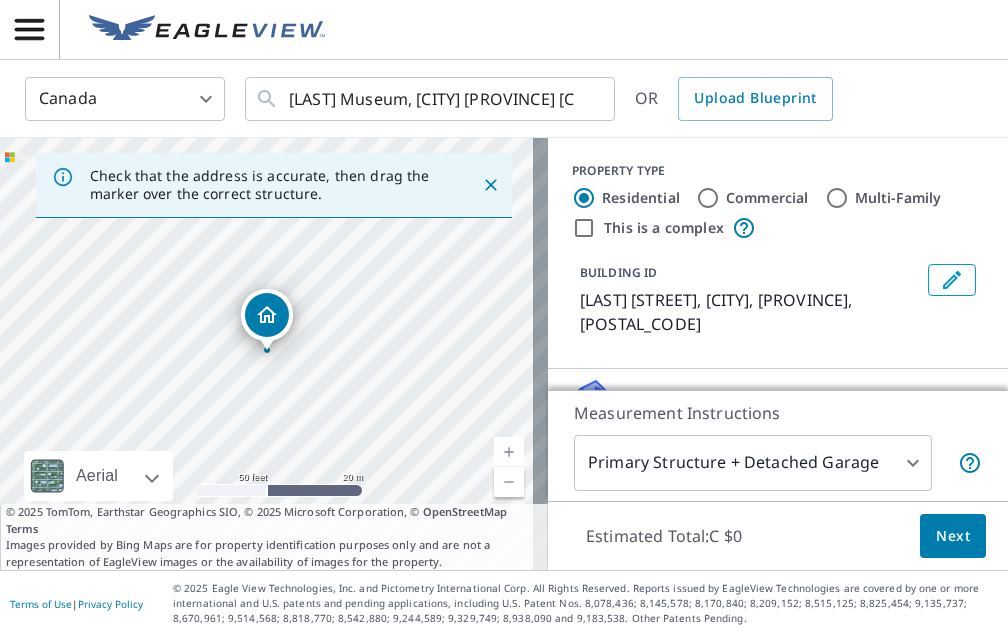 click at bounding box center (509, 452) 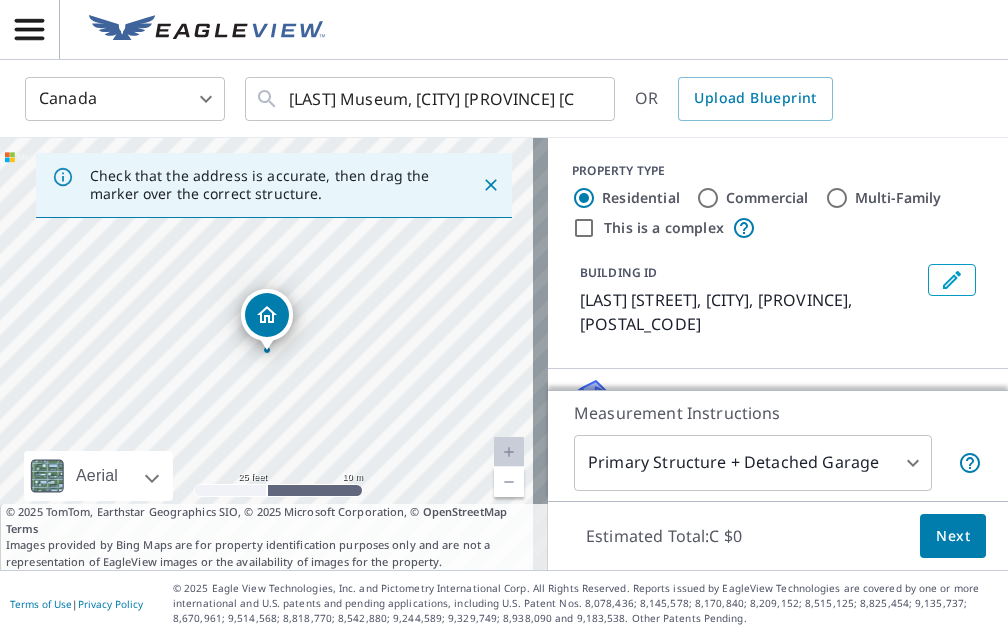 click at bounding box center (509, 452) 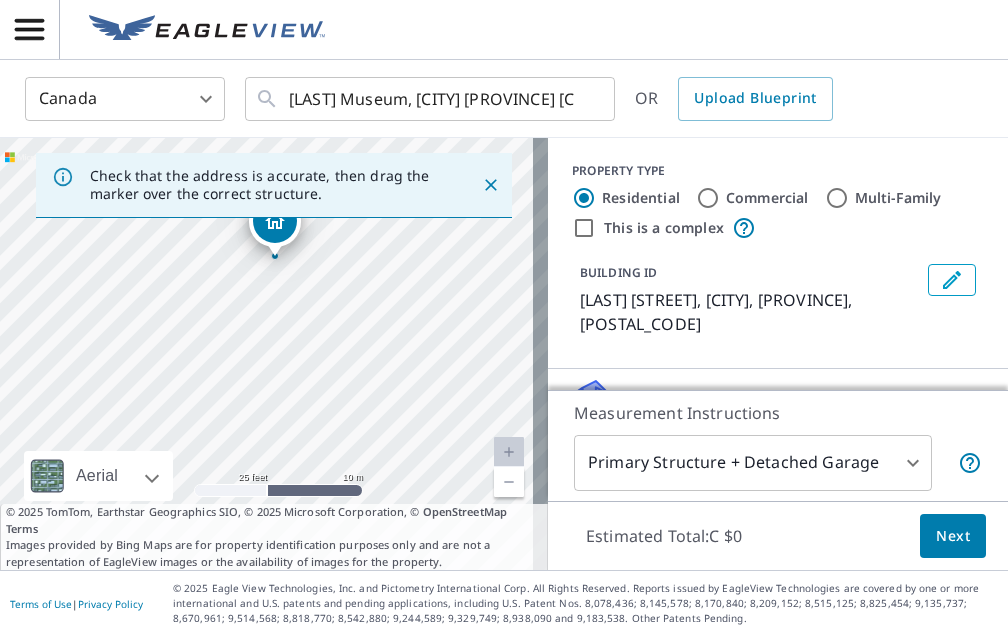 drag, startPoint x: 398, startPoint y: 353, endPoint x: 404, endPoint y: 259, distance: 94.19129 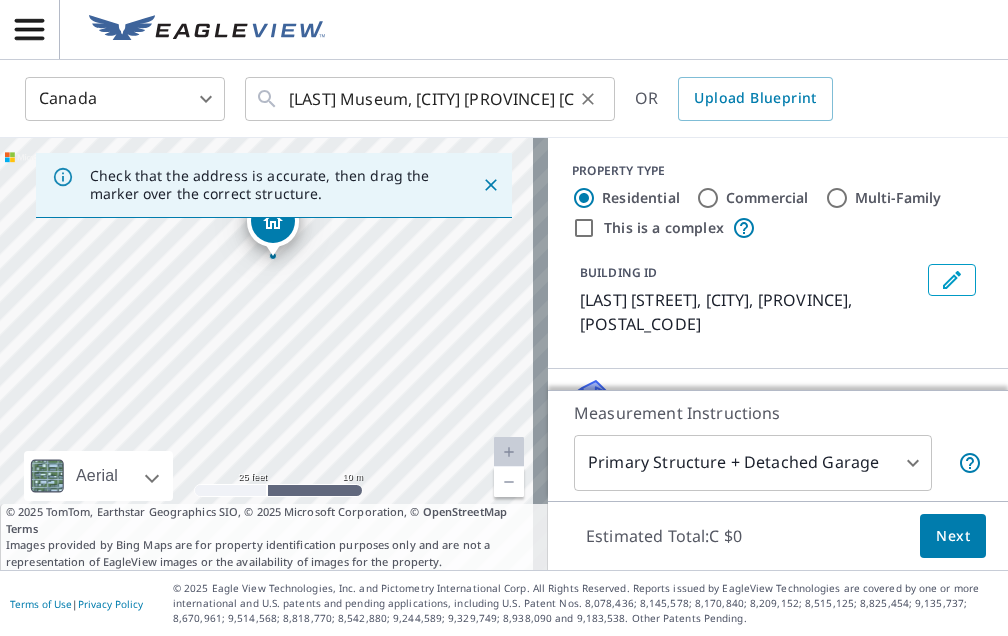 click 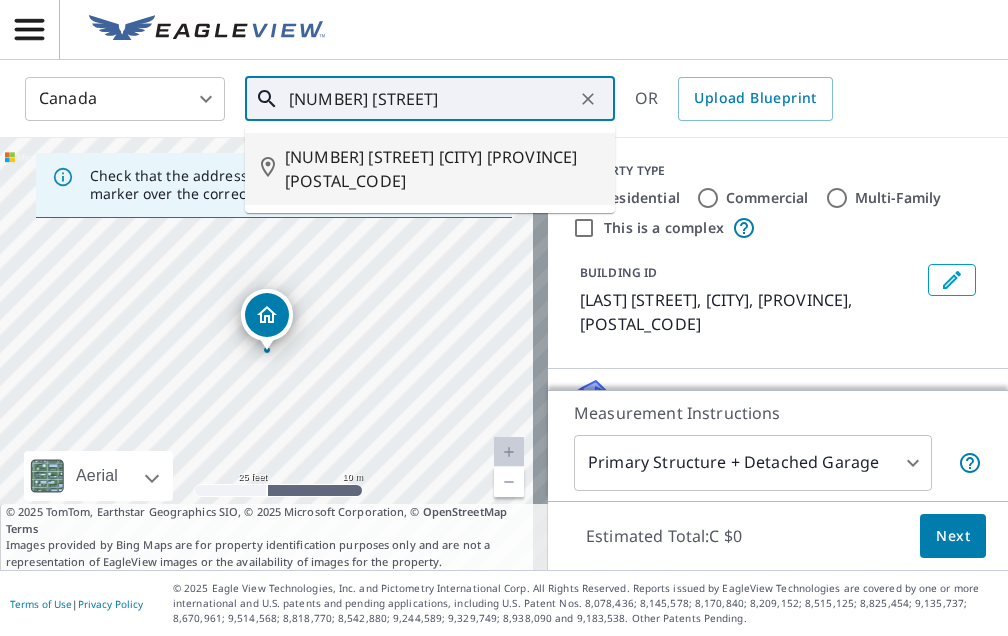 click on "33 SACKVILLE DR HALIFAX NS B4C0E5" at bounding box center (442, 169) 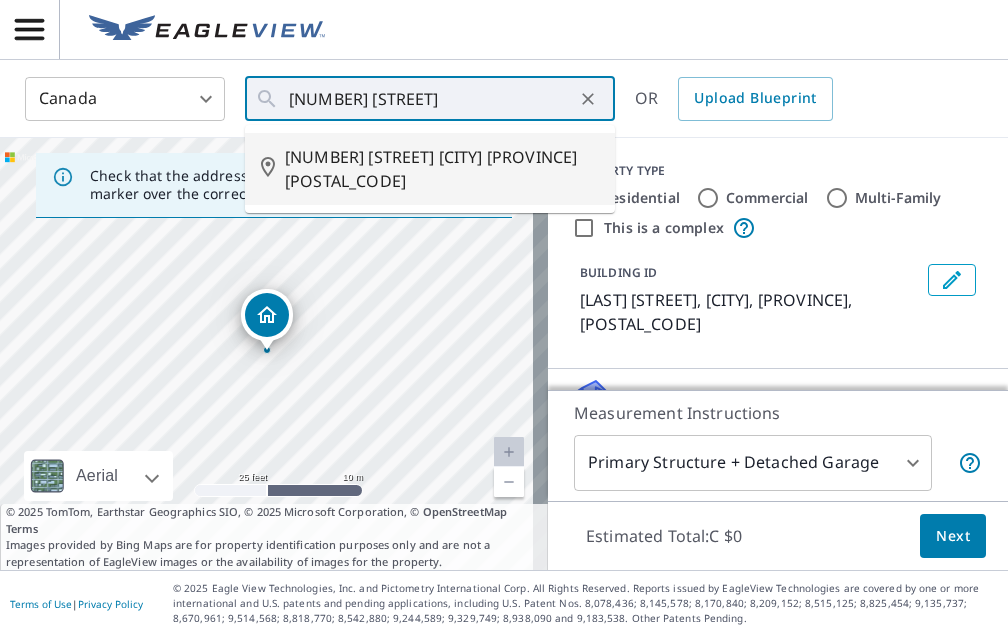 type on "33 SACKVILLE DR HALIFAX NS B4C0E5" 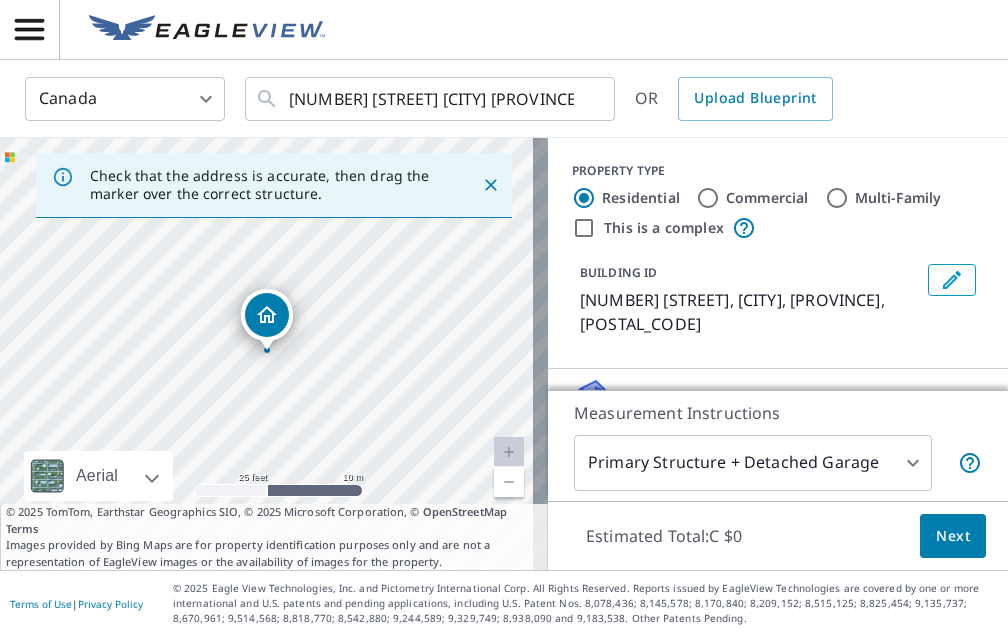 click 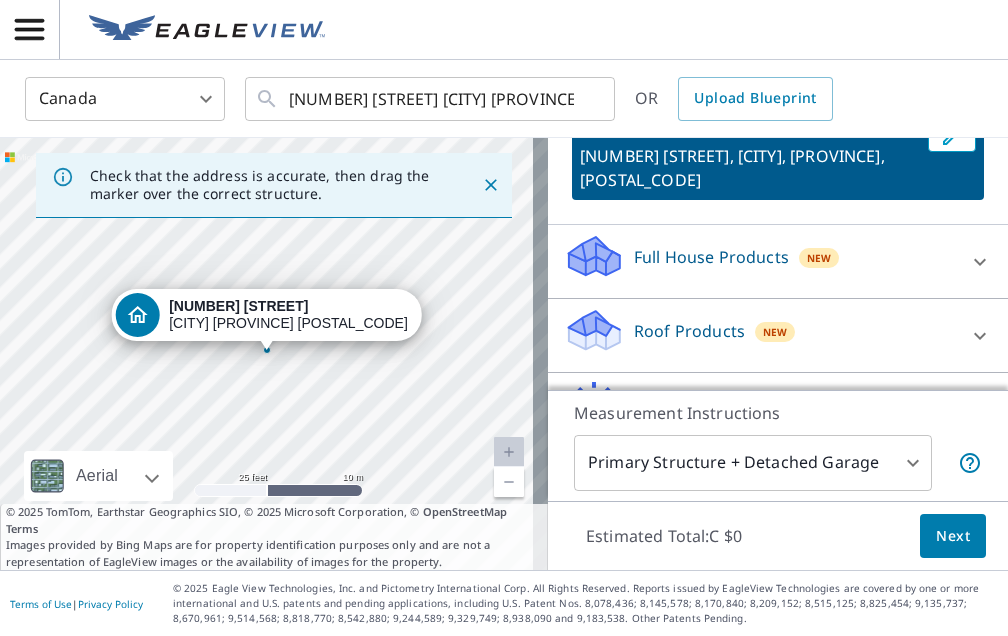 scroll, scrollTop: 176, scrollLeft: 0, axis: vertical 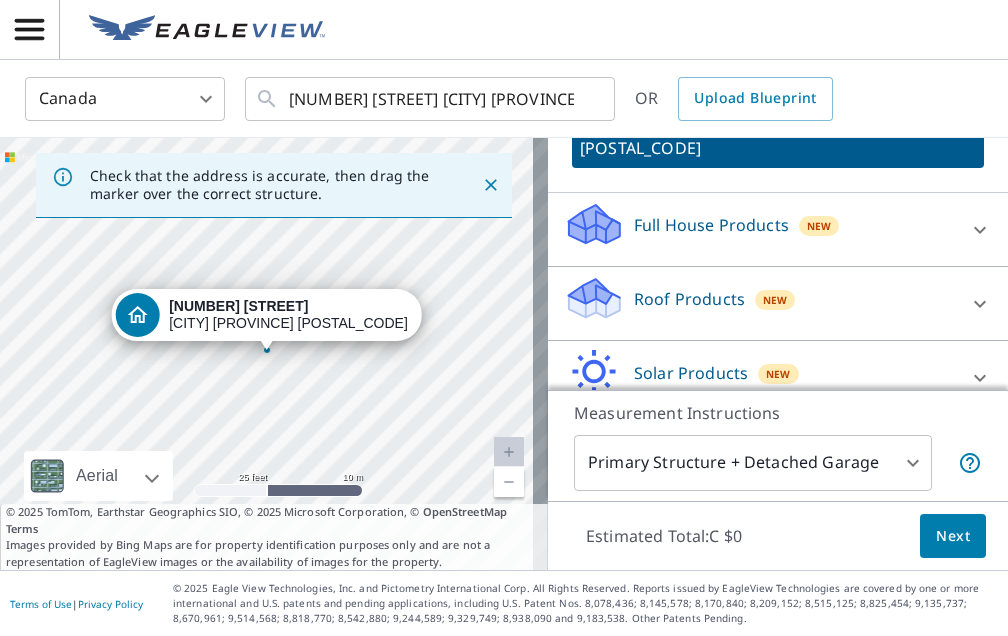click on "Roof Products New" at bounding box center [760, 303] 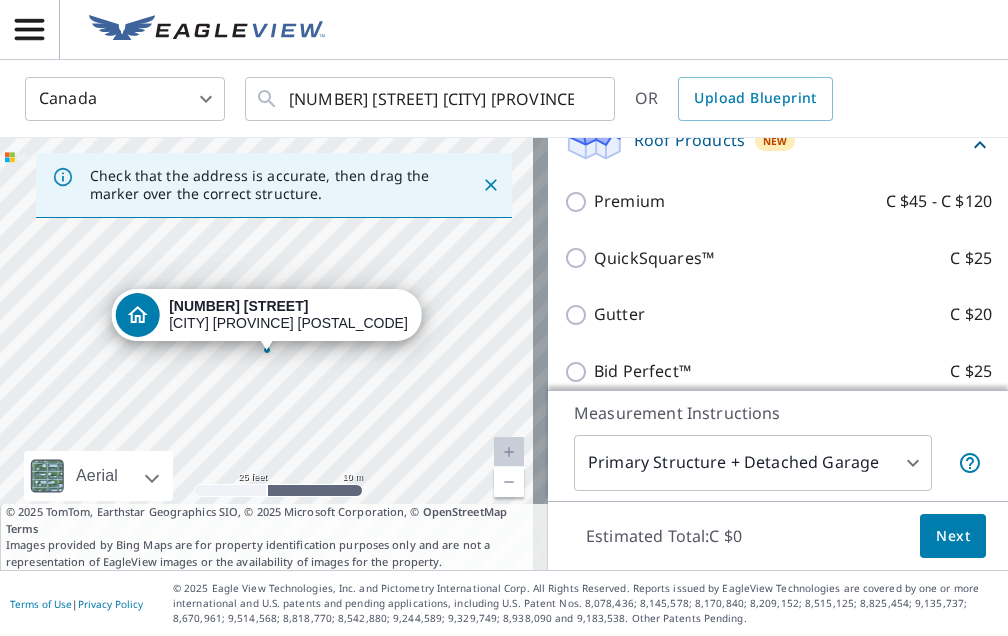 scroll, scrollTop: 476, scrollLeft: 0, axis: vertical 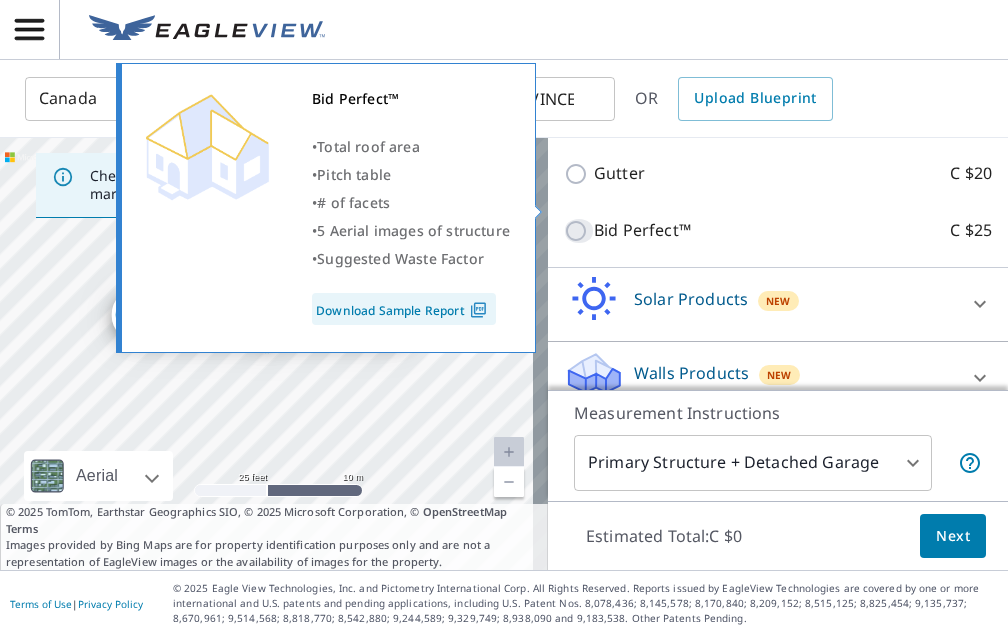click on "Bid Perfect™ C $25" at bounding box center [579, 231] 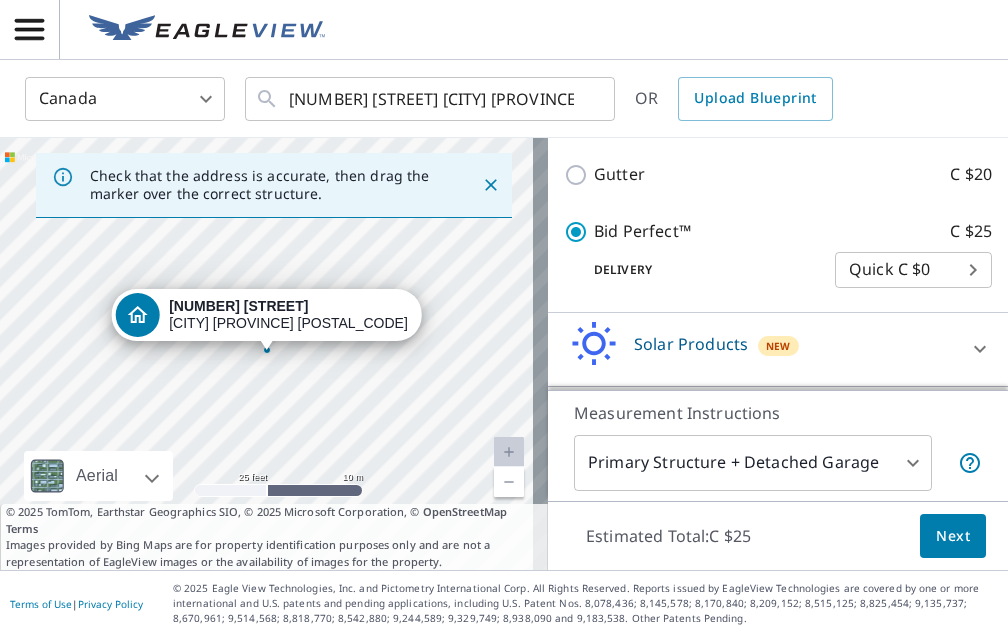 click on "Next" at bounding box center (953, 536) 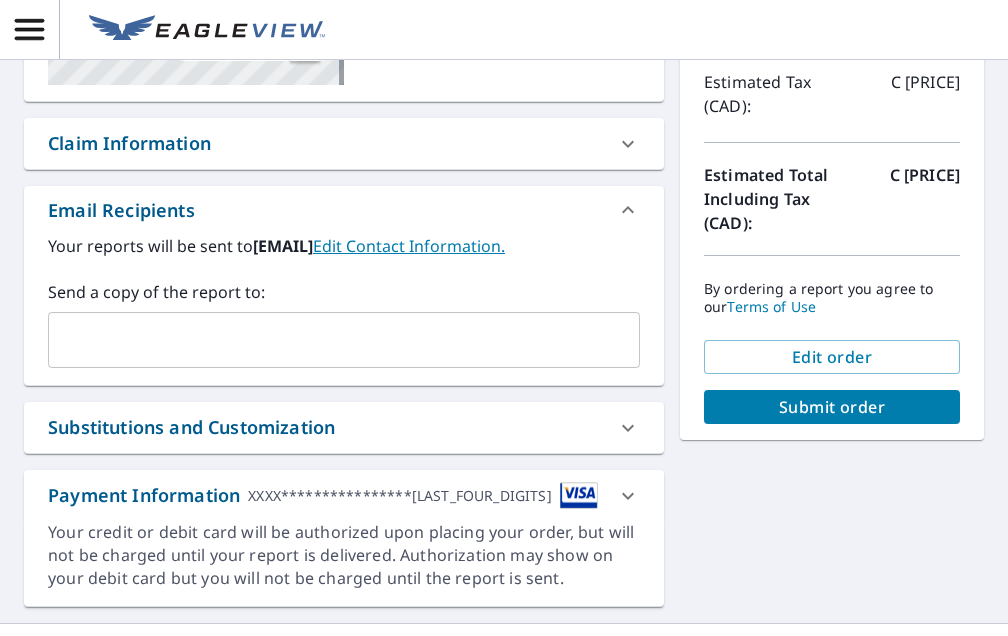 scroll, scrollTop: 432, scrollLeft: 0, axis: vertical 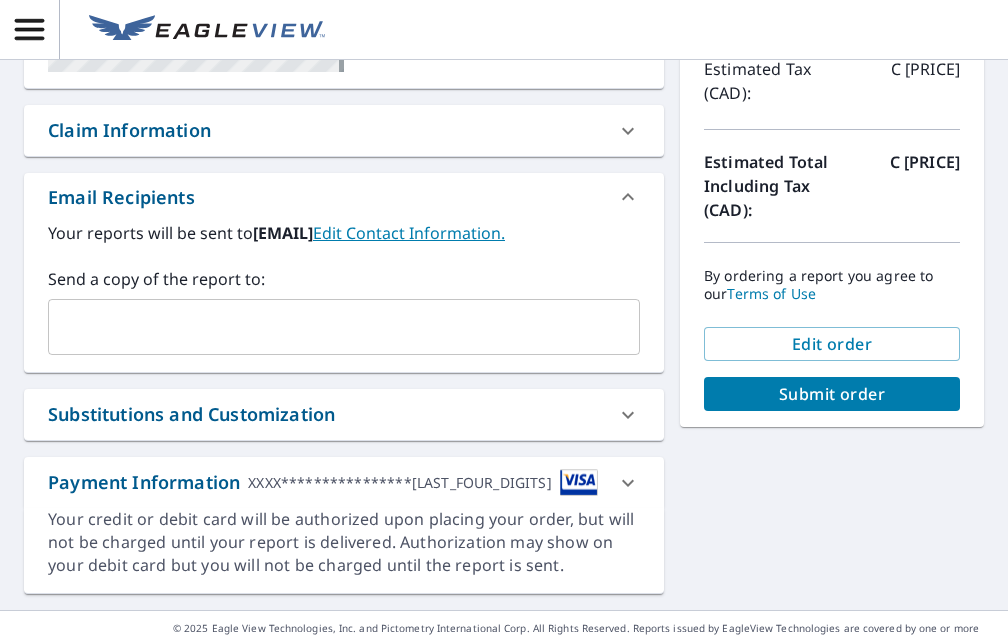 click on "Submit order" at bounding box center [832, 394] 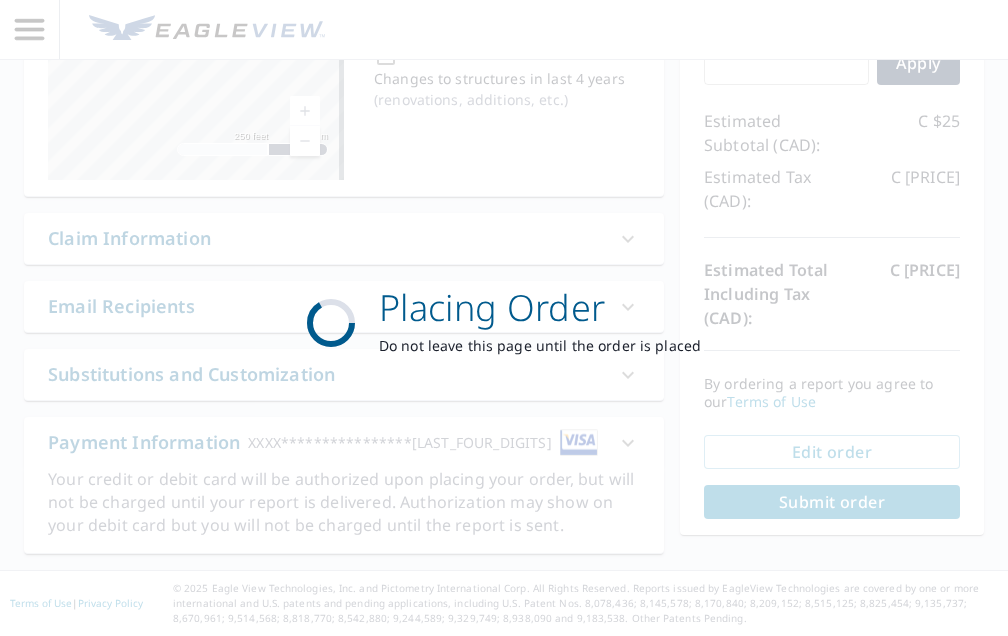 scroll, scrollTop: 322, scrollLeft: 0, axis: vertical 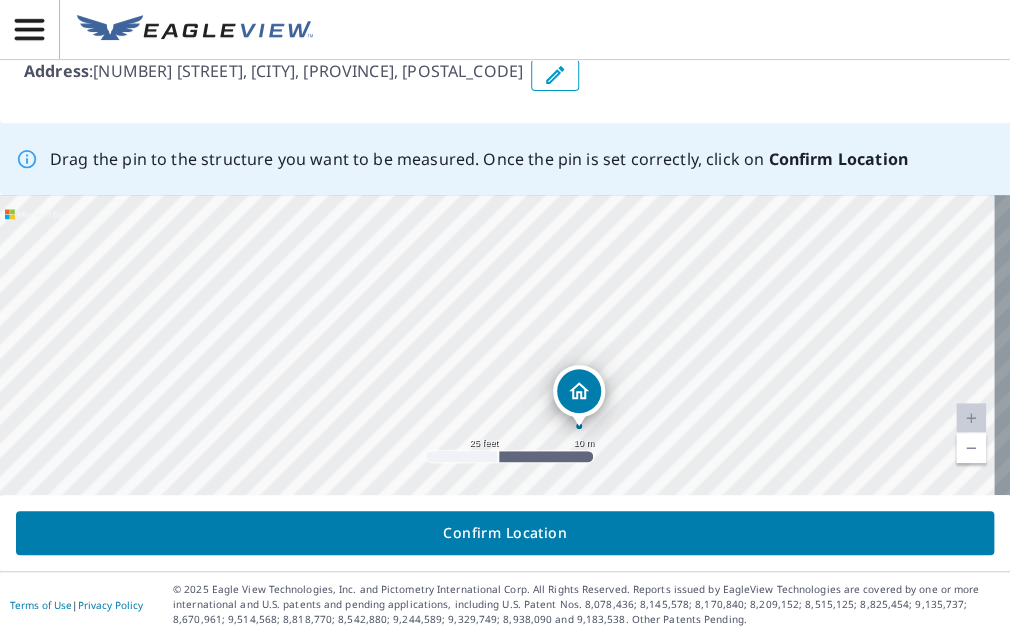 drag, startPoint x: 214, startPoint y: 233, endPoint x: 296, endPoint y: 318, distance: 118.10589 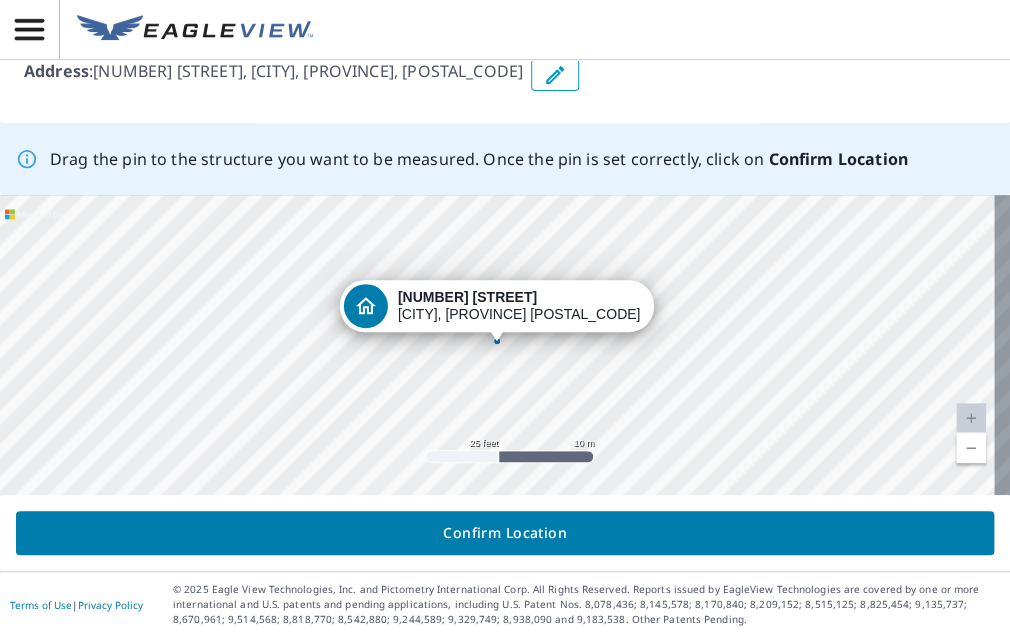 click on "33 SACKVILLE DR HALIFAX, NS B4C0E5" at bounding box center (505, 345) 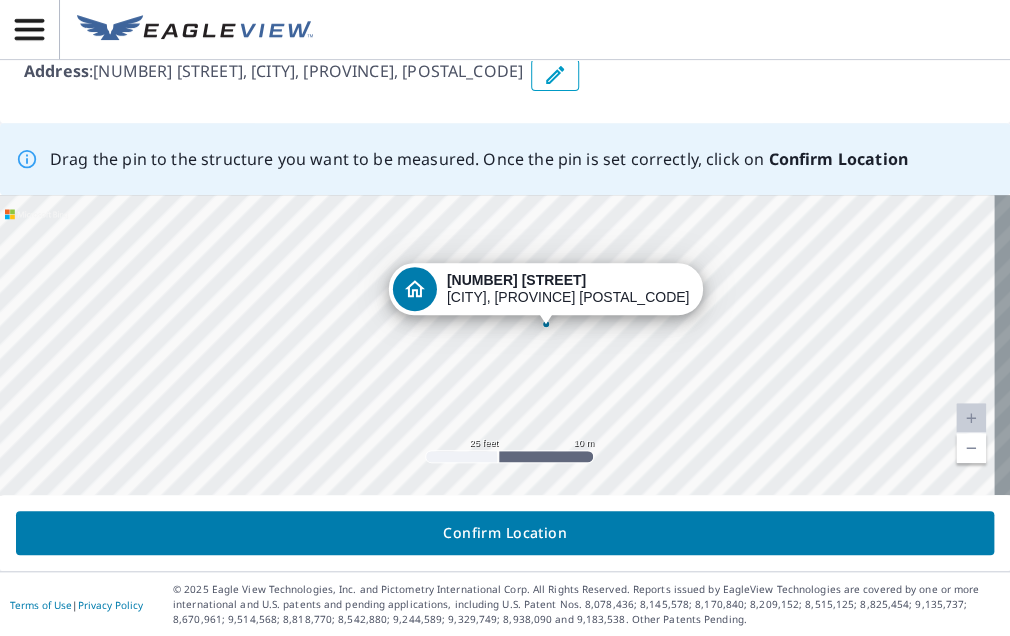 drag, startPoint x: 229, startPoint y: 219, endPoint x: 278, endPoint y: 202, distance: 51.86521 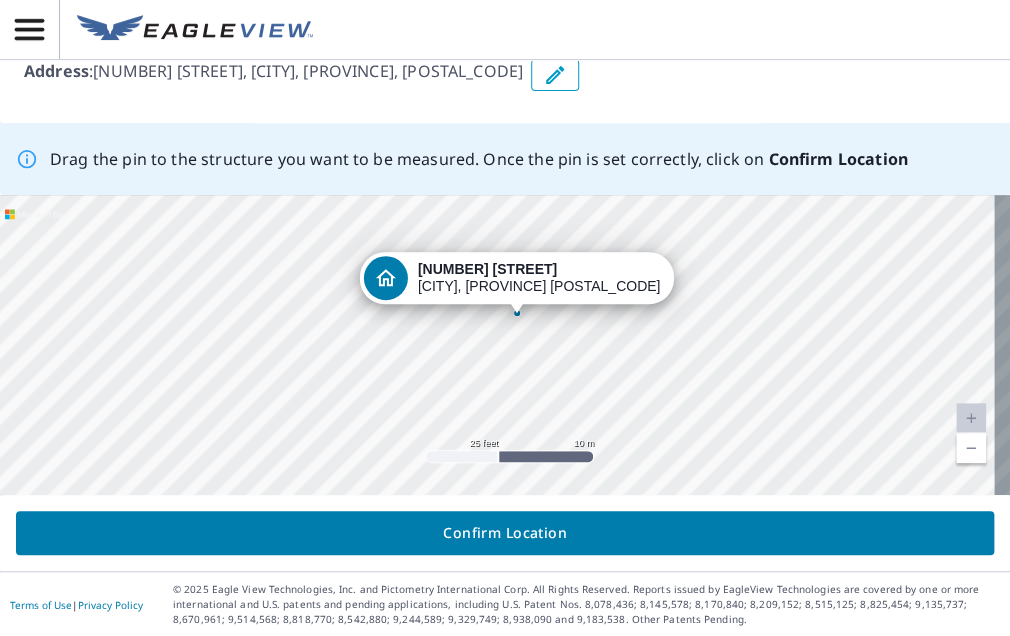 drag, startPoint x: 266, startPoint y: 218, endPoint x: 236, endPoint y: 208, distance: 31.622776 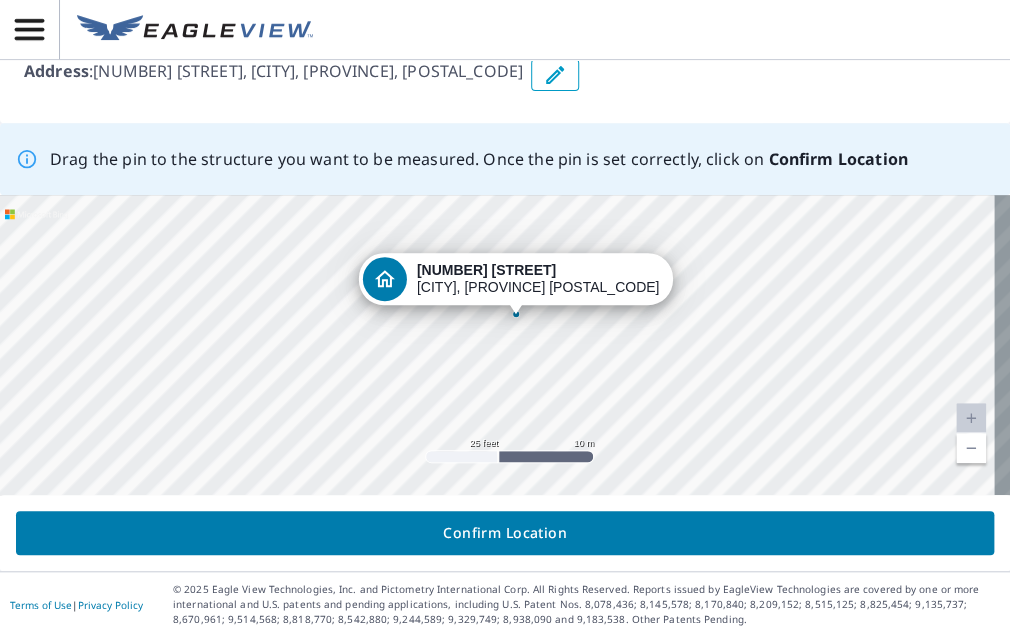 click on "33 SACKVILLE DR HALIFAX, NS B4C0E5" at bounding box center (505, 345) 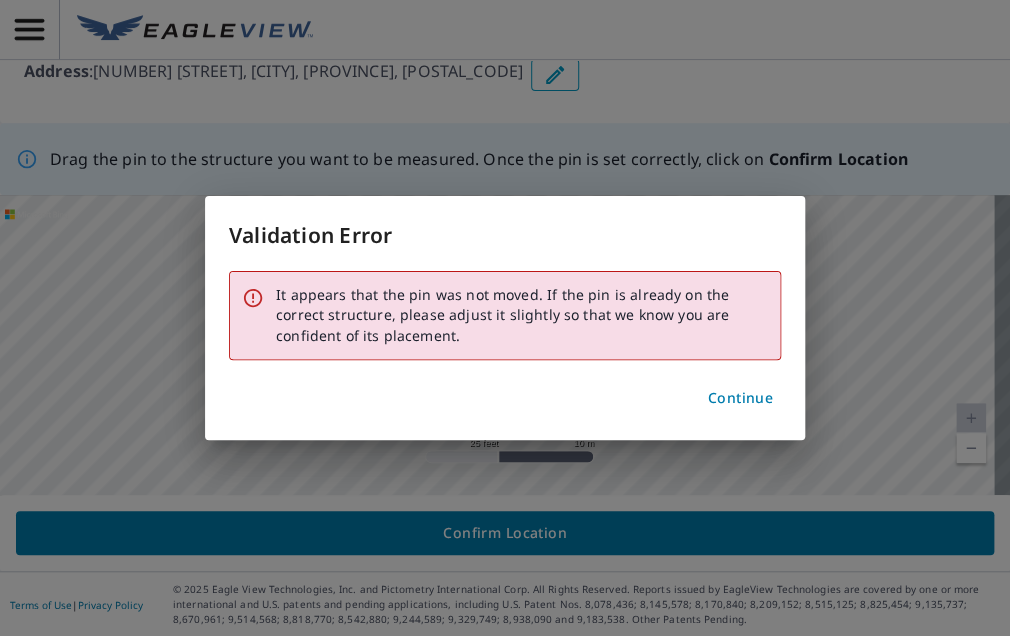 click on "Continue" at bounding box center (740, 398) 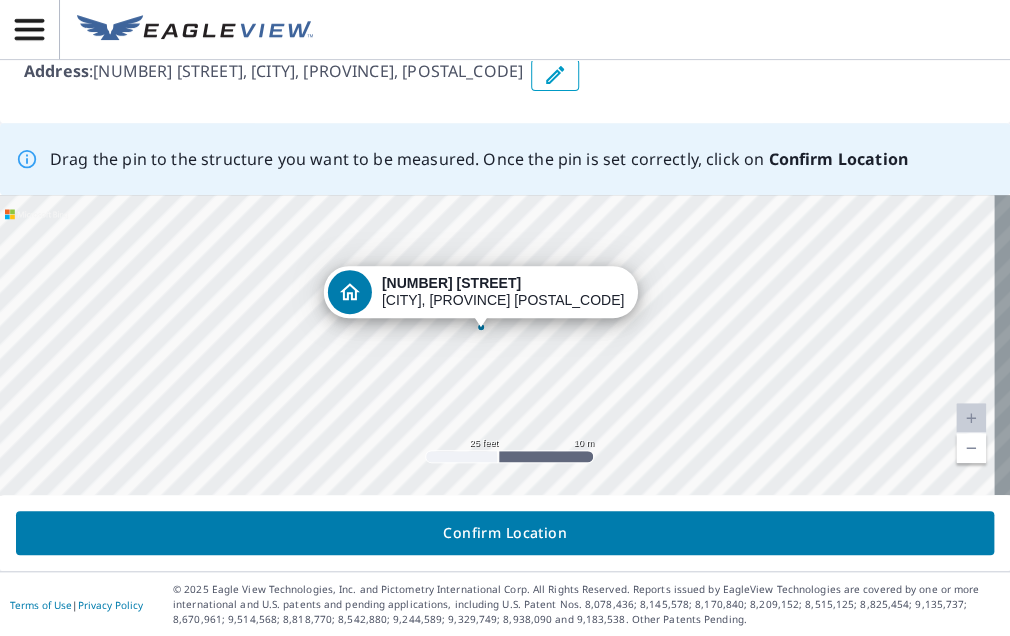 drag, startPoint x: 496, startPoint y: 337, endPoint x: 480, endPoint y: 323, distance: 21.260292 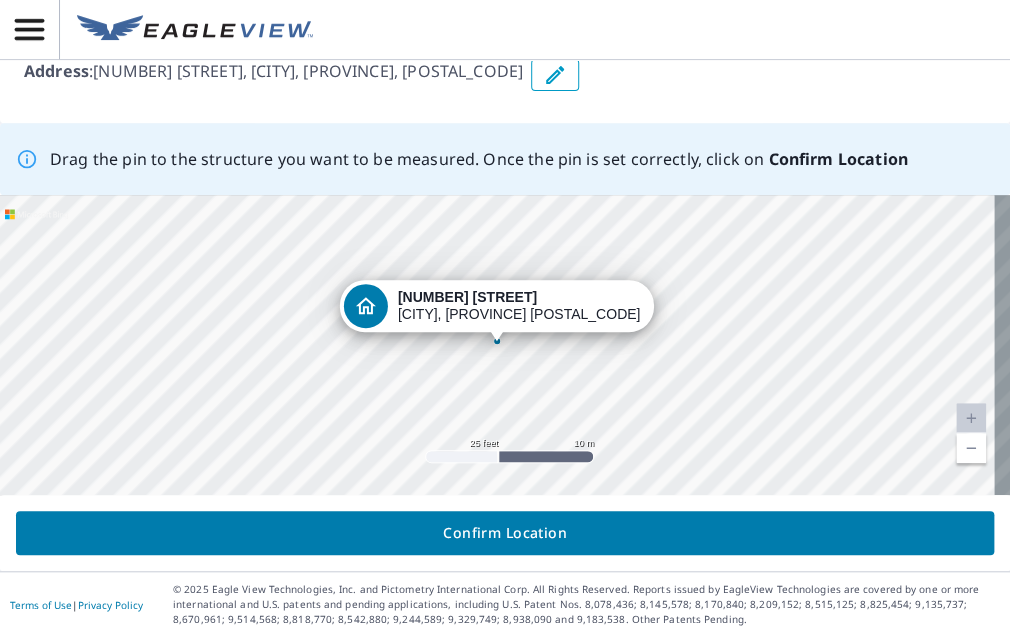 click at bounding box center [366, 306] 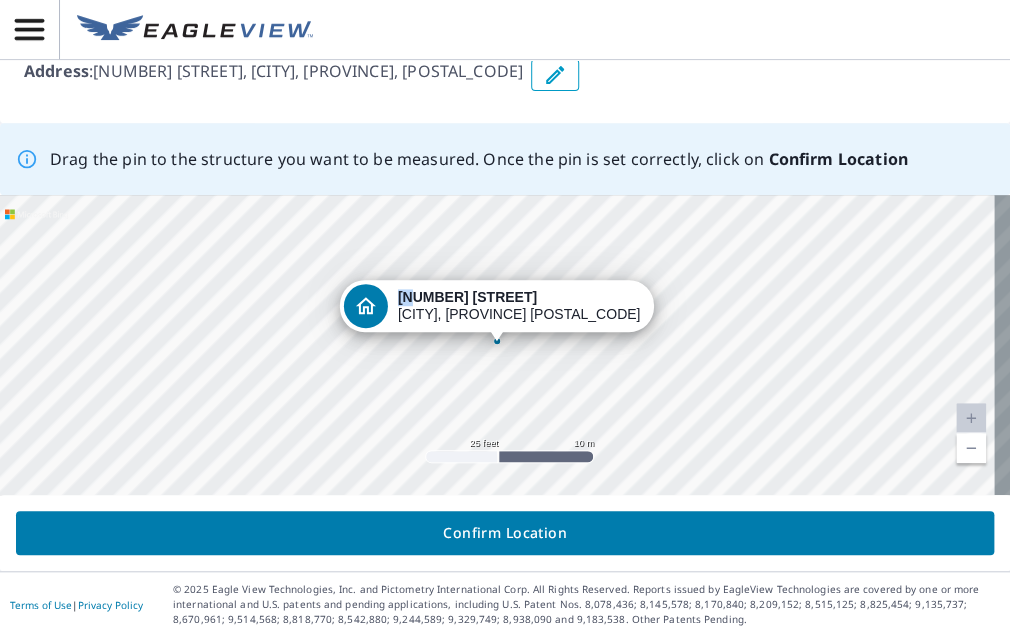 click on "33 SACKVILLE DR HALIFAX, NS B4C0E5" at bounding box center [505, 345] 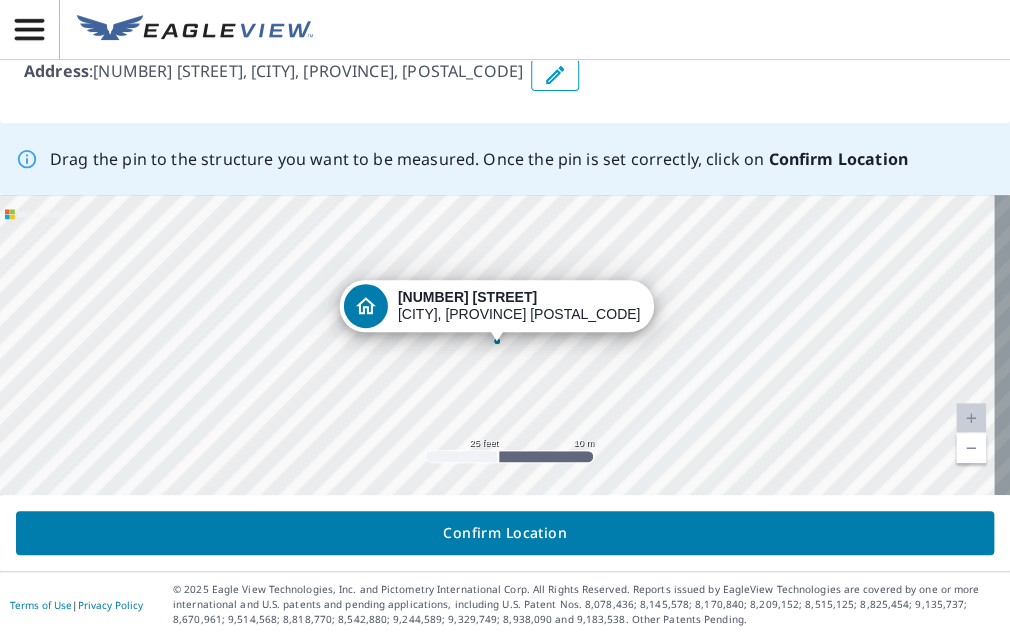 click on "33 SACKVILLE DR HALIFAX, NS B4C0E5" at bounding box center (505, 345) 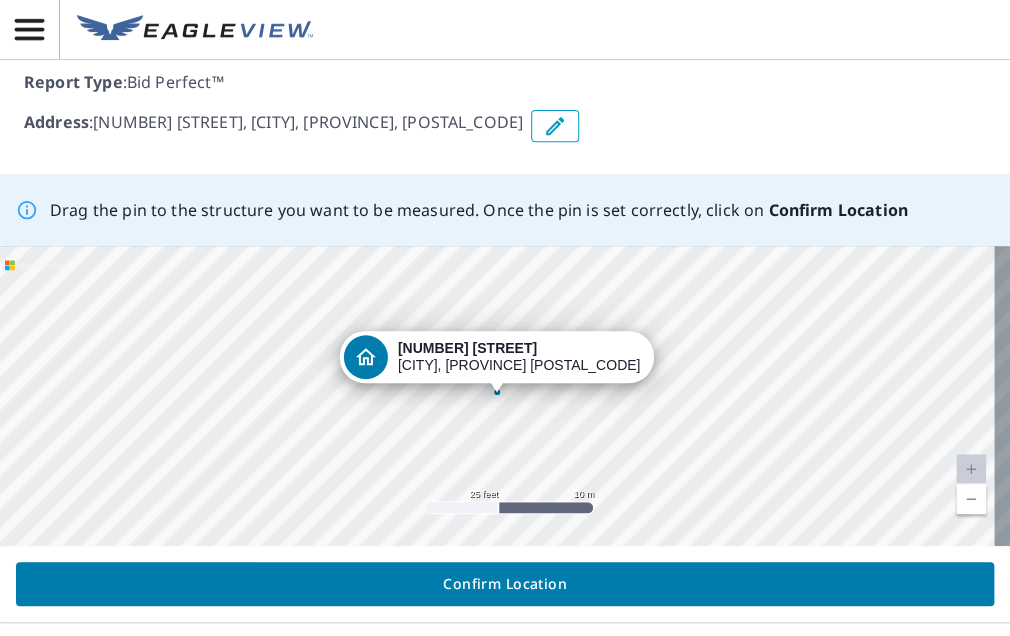 scroll, scrollTop: 255, scrollLeft: 0, axis: vertical 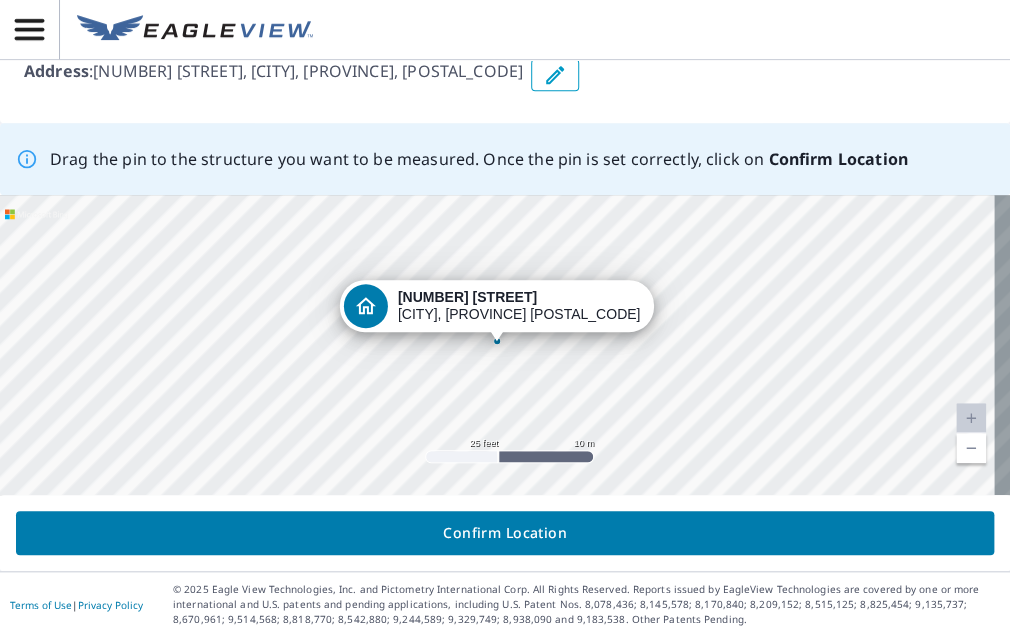click on "Confirm Location" at bounding box center [505, 533] 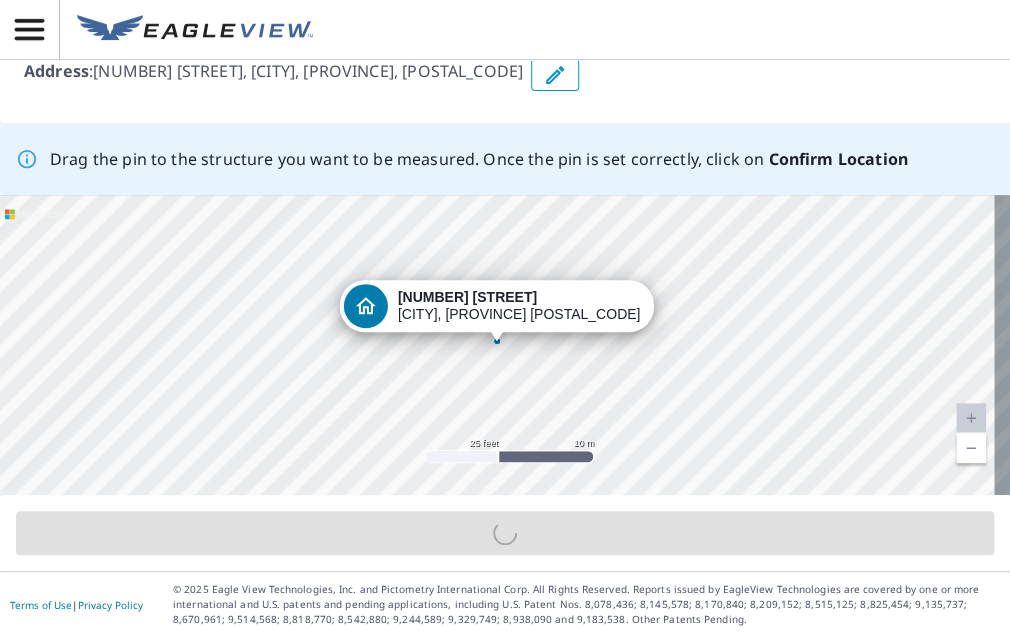 scroll, scrollTop: 253, scrollLeft: 0, axis: vertical 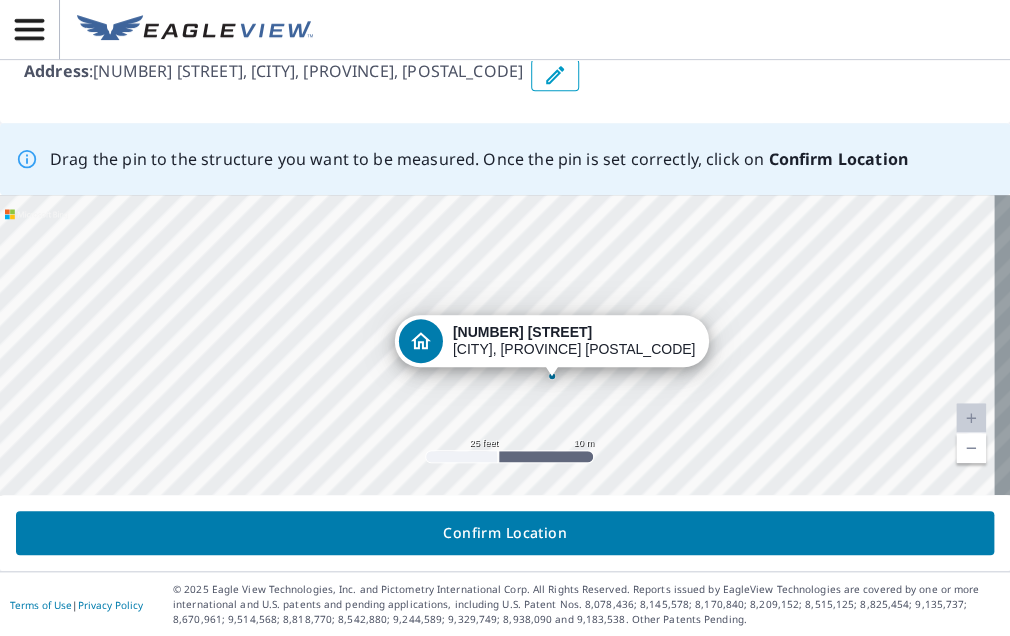 drag, startPoint x: 491, startPoint y: 340, endPoint x: 546, endPoint y: 377, distance: 66.287254 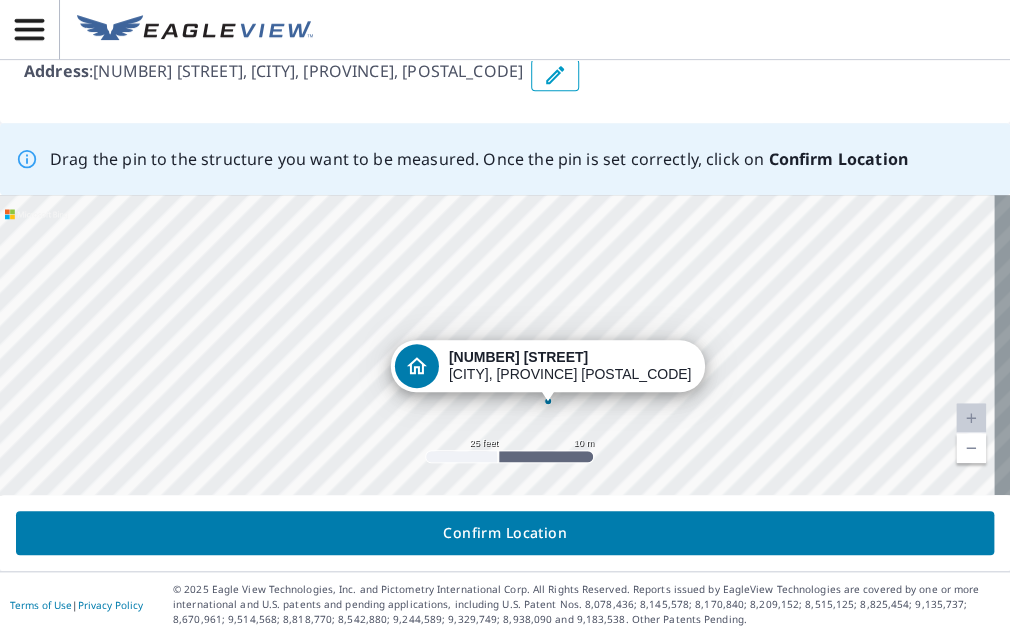 drag, startPoint x: 551, startPoint y: 363, endPoint x: 545, endPoint y: 381, distance: 18.973665 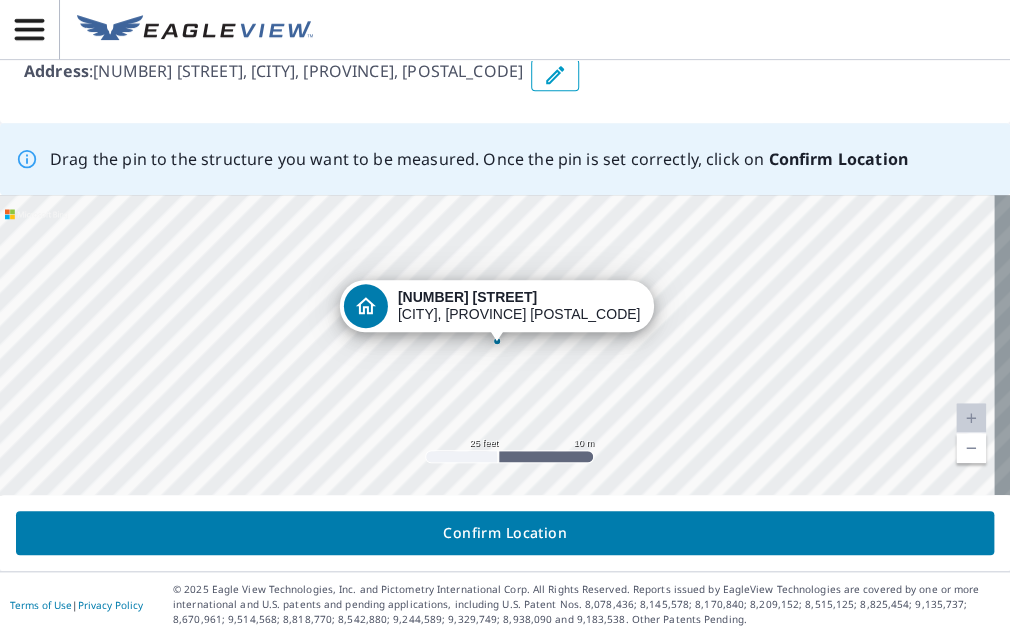 click on "Confirm Location" at bounding box center (505, 533) 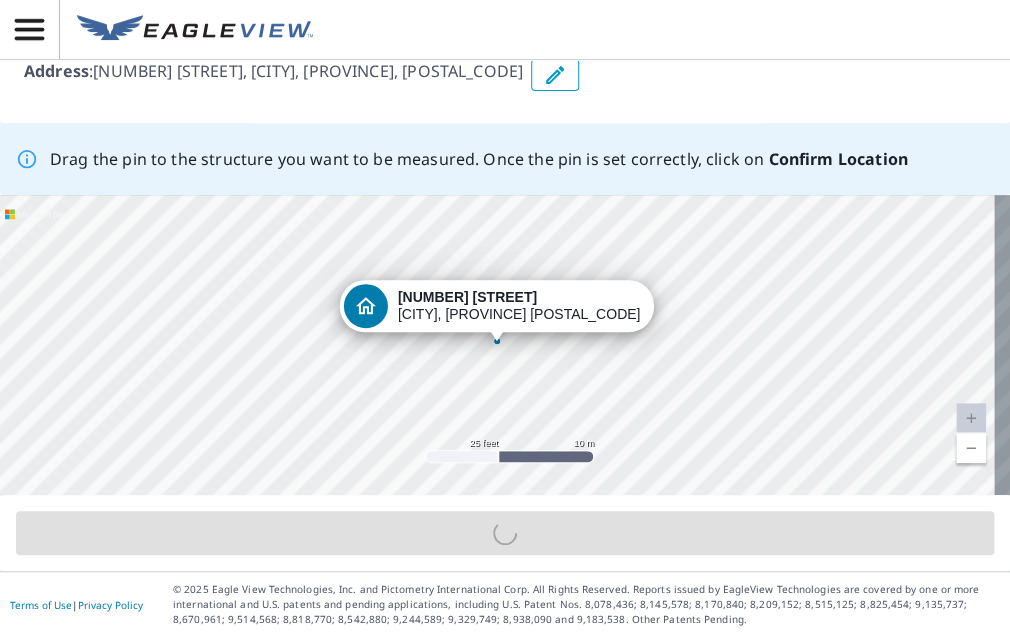 scroll, scrollTop: 253, scrollLeft: 0, axis: vertical 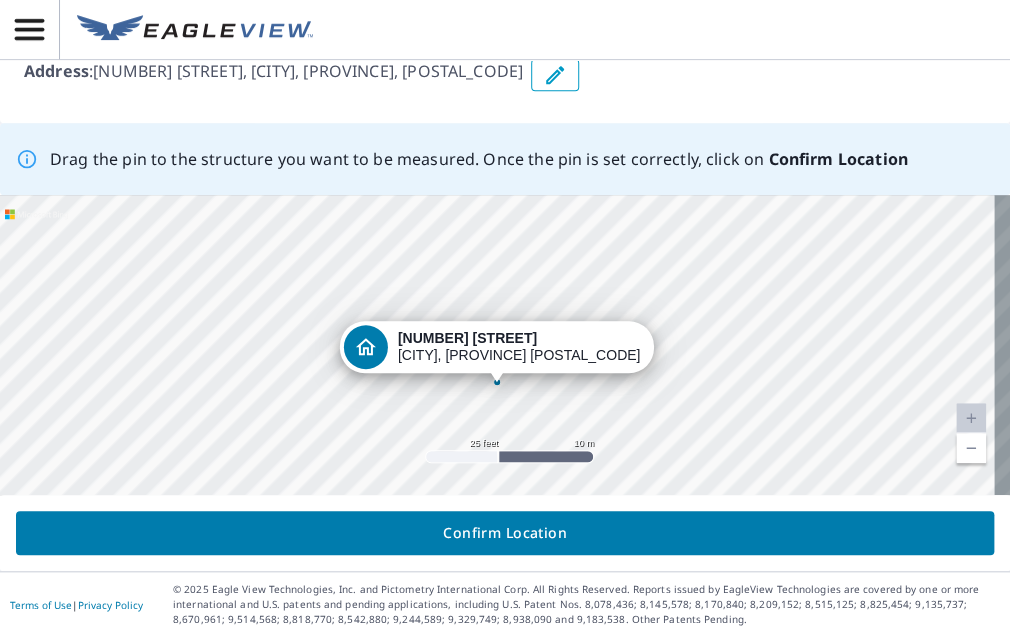drag, startPoint x: 993, startPoint y: 247, endPoint x: 996, endPoint y: 345, distance: 98.045906 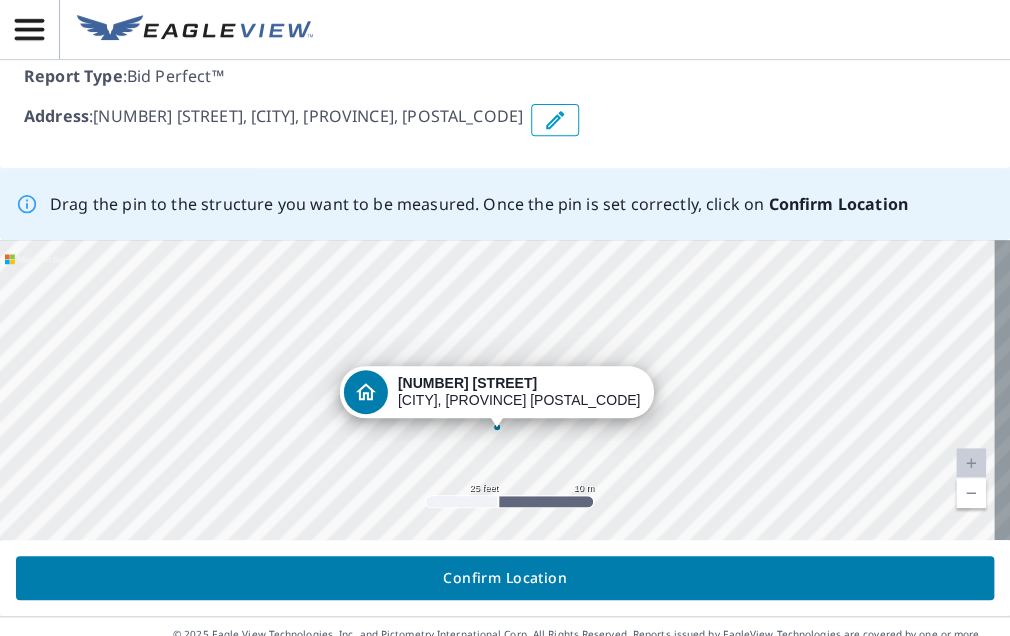 scroll, scrollTop: 253, scrollLeft: 0, axis: vertical 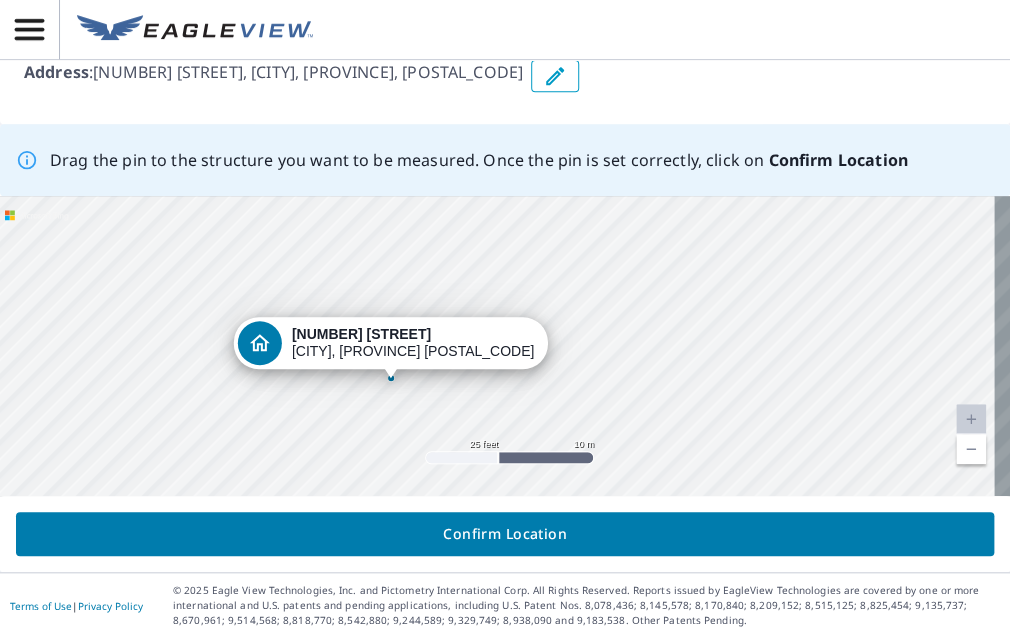 click on "33 SACKVILLE DR HALIFAX, NS B4C0E5" at bounding box center [505, 346] 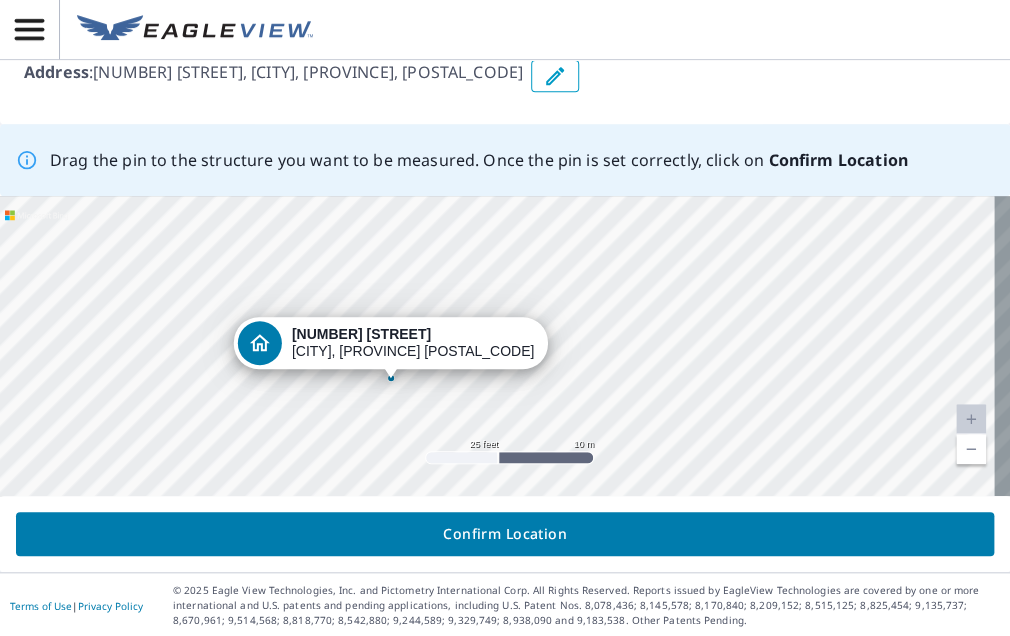 click on "33 SACKVILLE DR HALIFAX, NS B4C0E5" at bounding box center (505, 346) 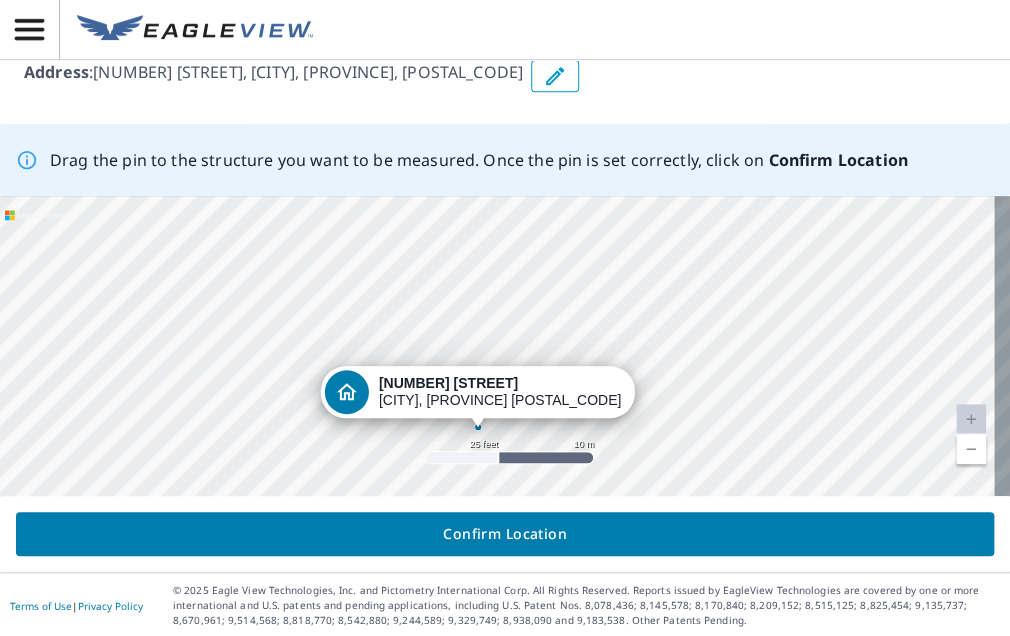 drag, startPoint x: 160, startPoint y: 275, endPoint x: 252, endPoint y: 315, distance: 100.31949 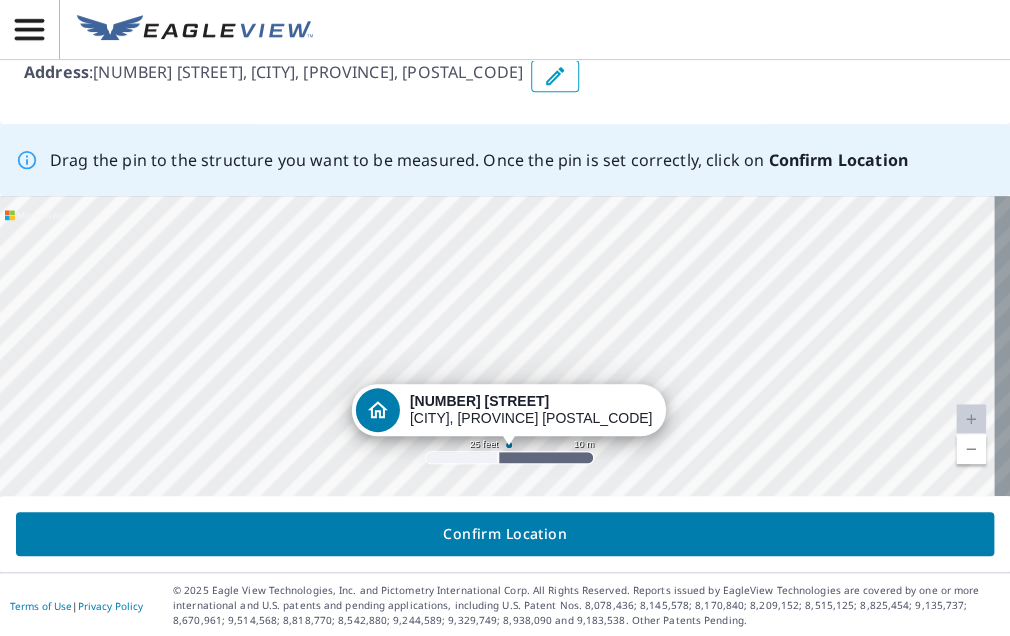 drag, startPoint x: 501, startPoint y: 399, endPoint x: 527, endPoint y: 426, distance: 37.48333 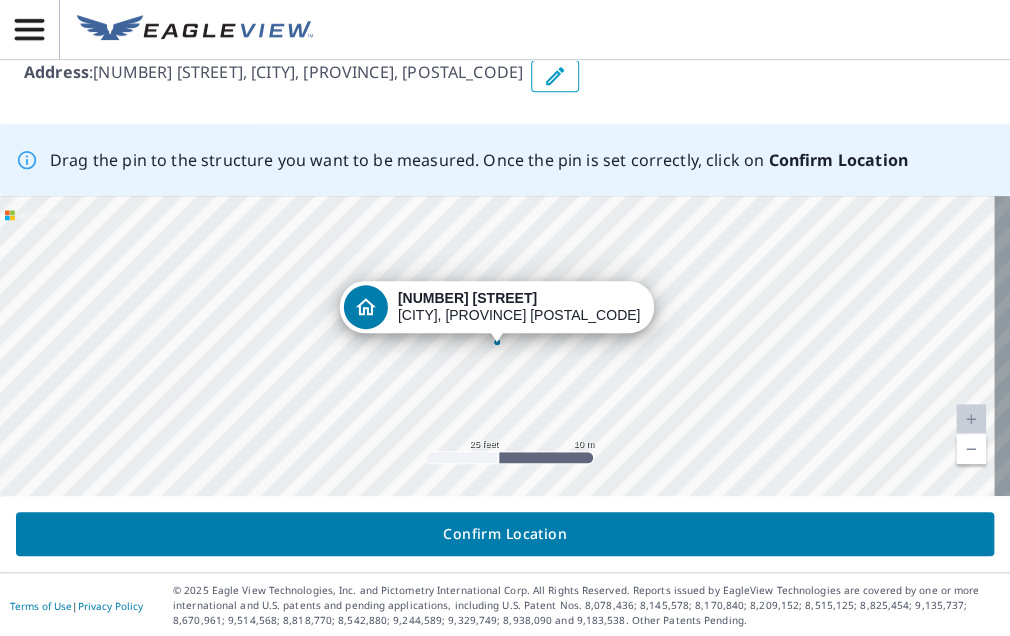 click on "Confirm Location" at bounding box center (505, 534) 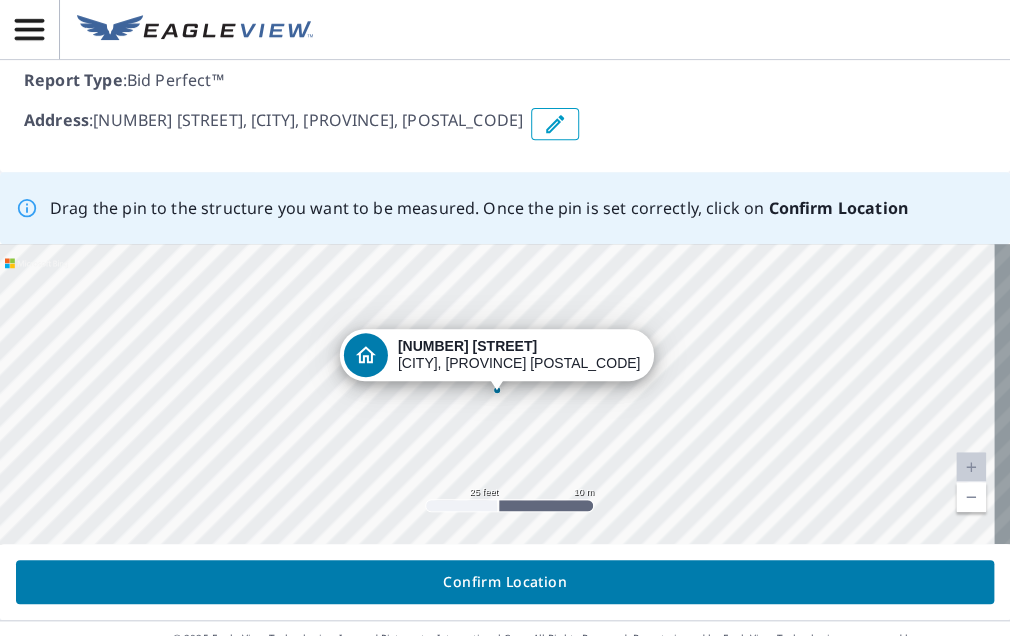 scroll, scrollTop: 252, scrollLeft: 0, axis: vertical 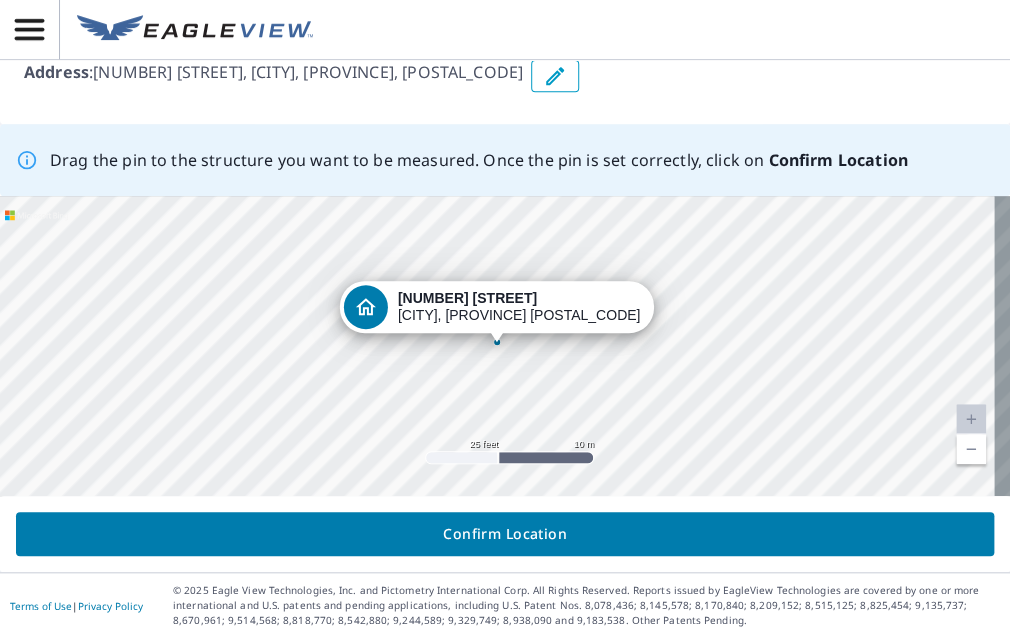 click on "Confirm Location" at bounding box center (505, 534) 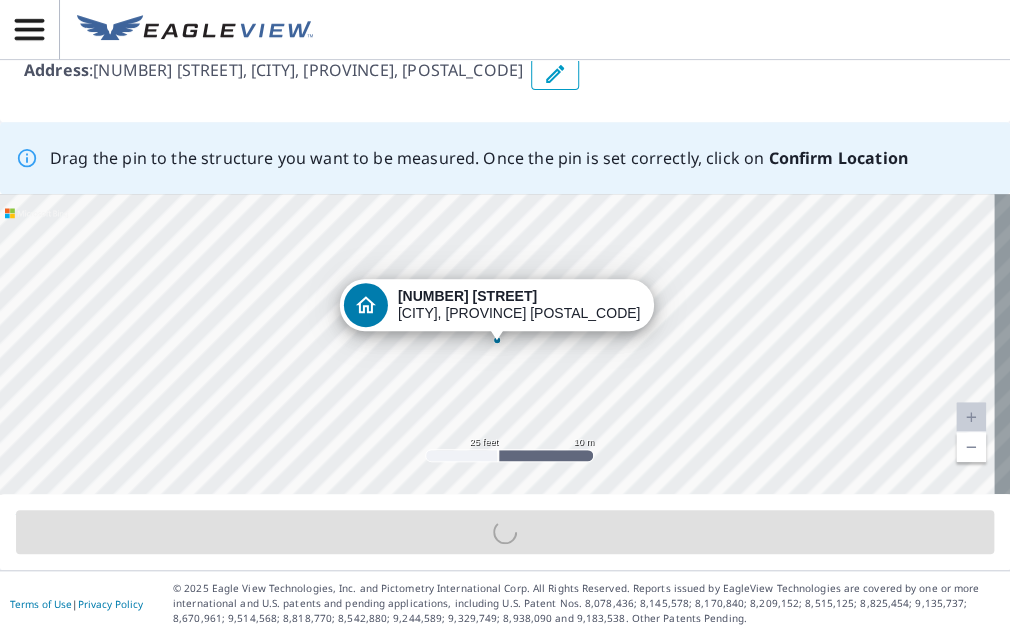 scroll, scrollTop: 252, scrollLeft: 0, axis: vertical 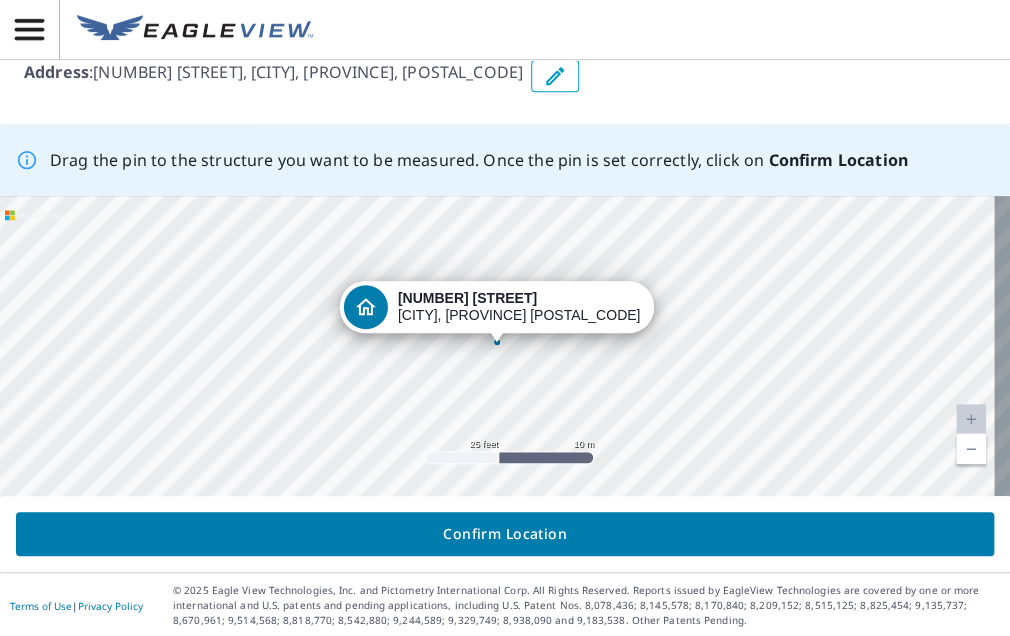 click at bounding box center [497, 332] 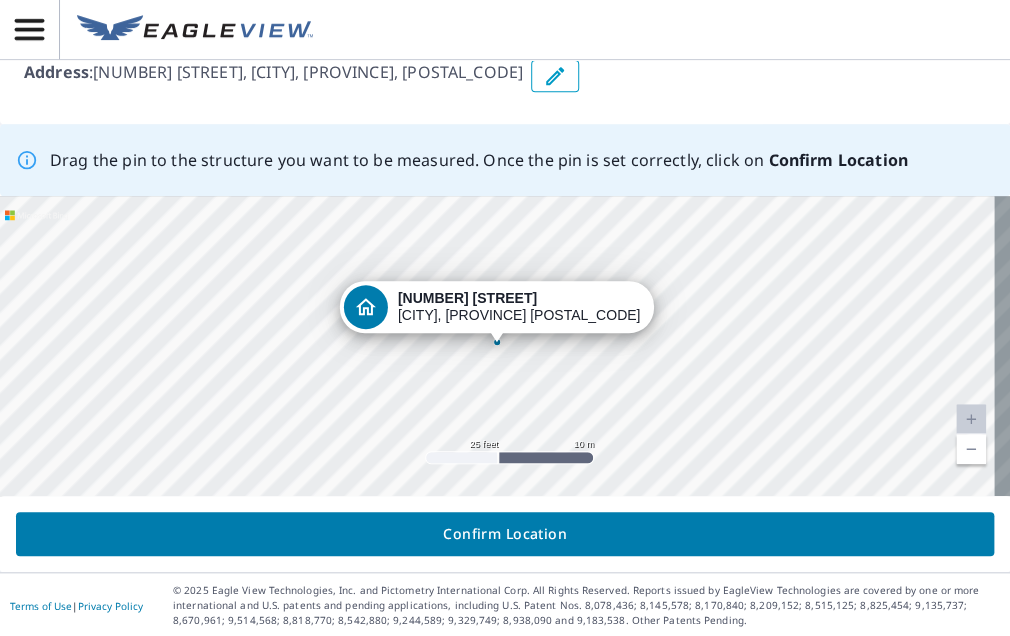 click on "33 SACKVILLE DR HALIFAX, NS B4C0E5" at bounding box center [505, 346] 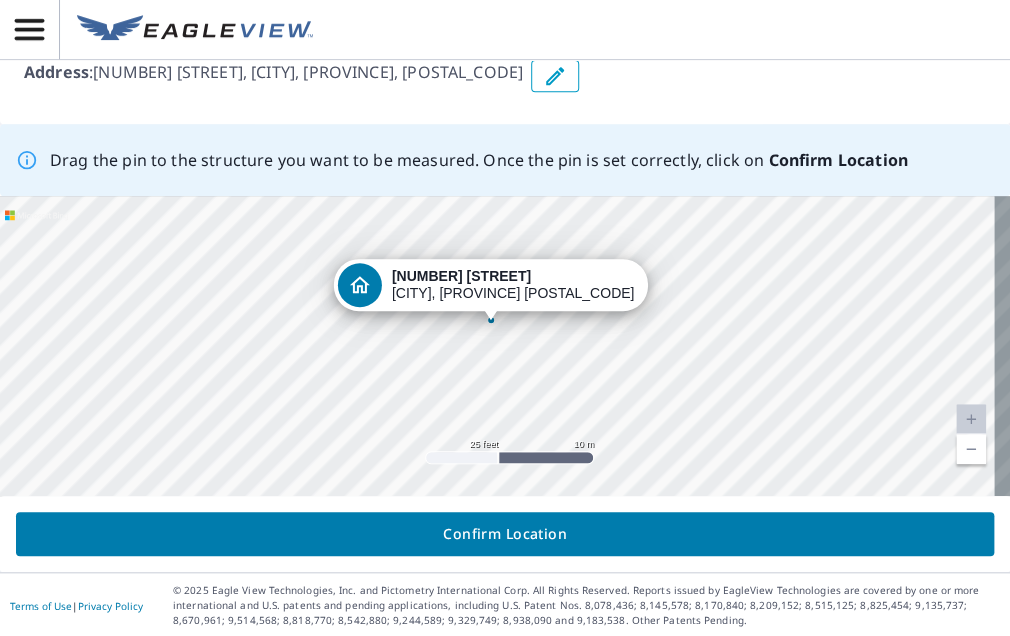drag, startPoint x: 488, startPoint y: 309, endPoint x: 482, endPoint y: 287, distance: 22.803509 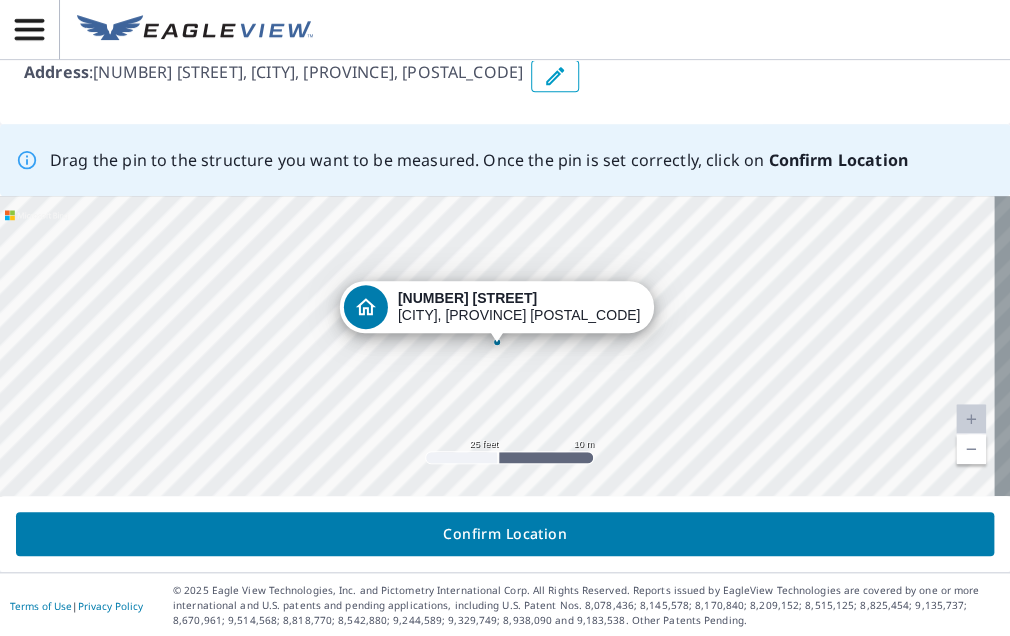 click on "Confirm Location" at bounding box center [505, 534] 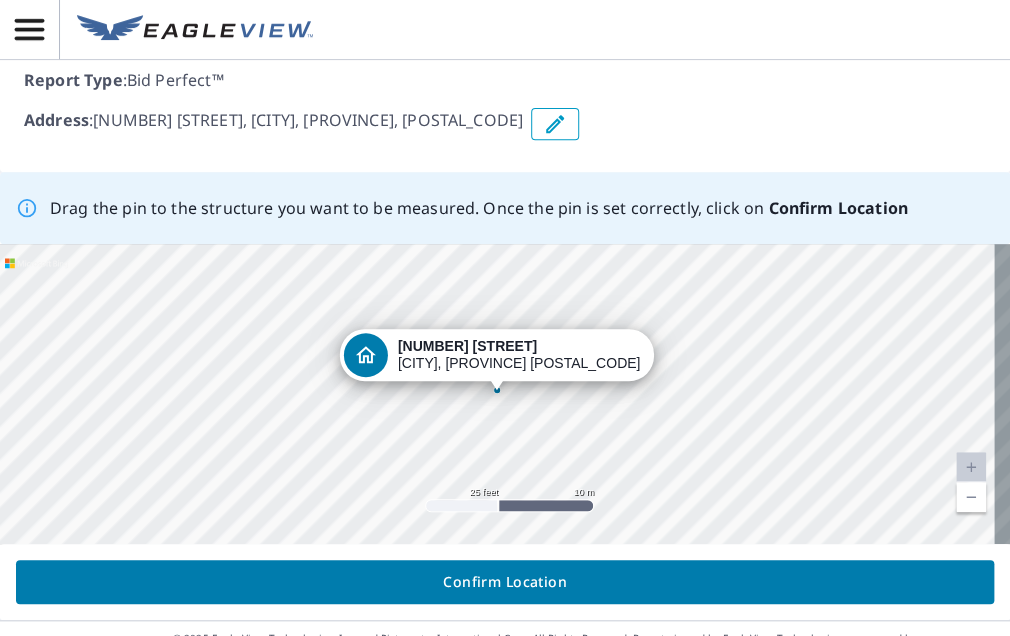 scroll, scrollTop: 252, scrollLeft: 0, axis: vertical 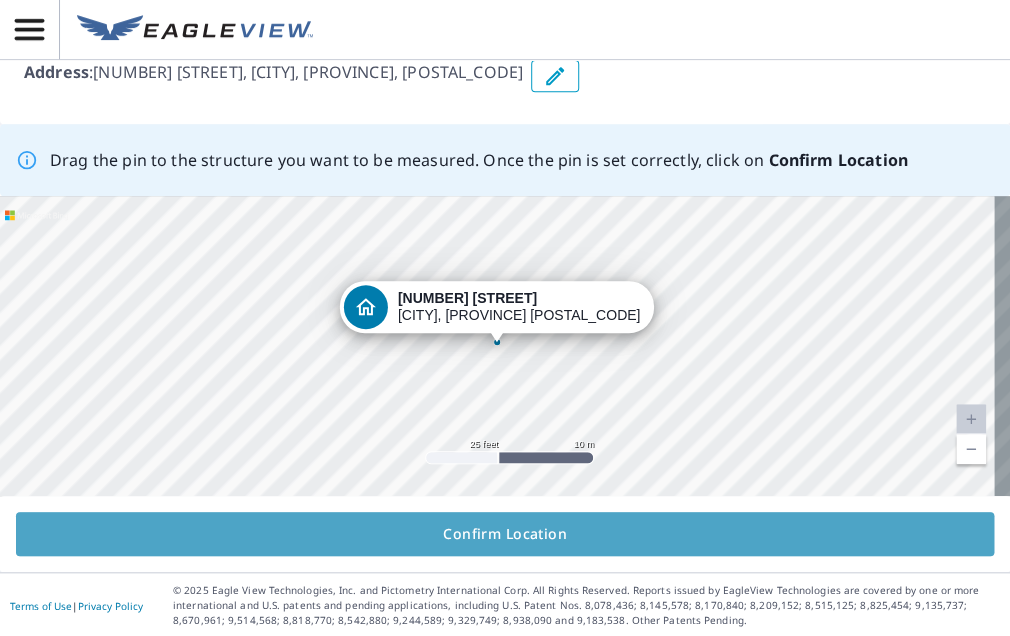 click on "Confirm Location" at bounding box center (505, 534) 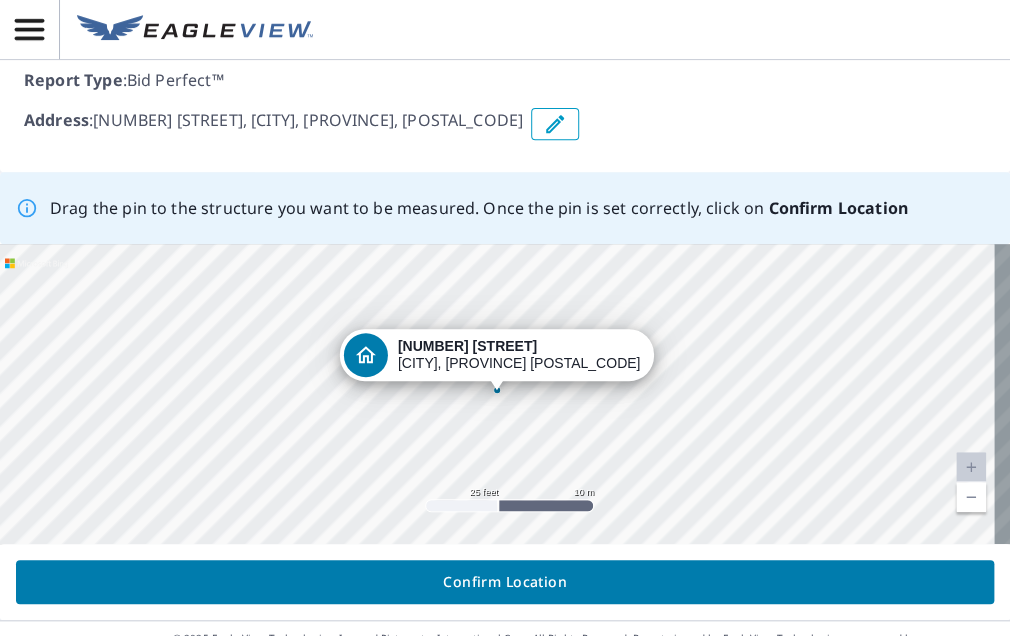scroll, scrollTop: 252, scrollLeft: 0, axis: vertical 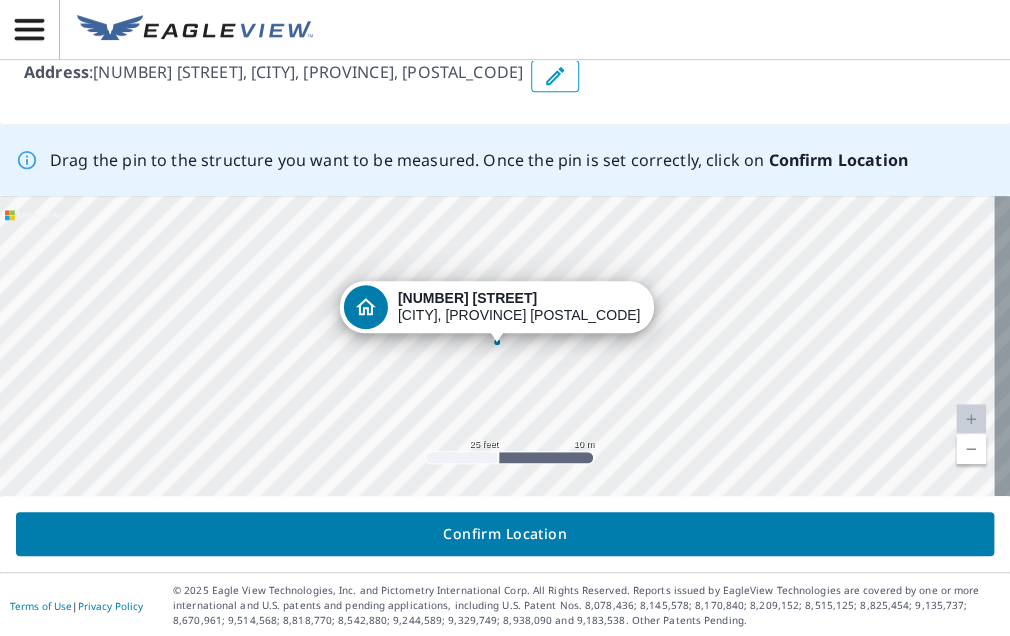 click on "Confirm Location" at bounding box center (505, 534) 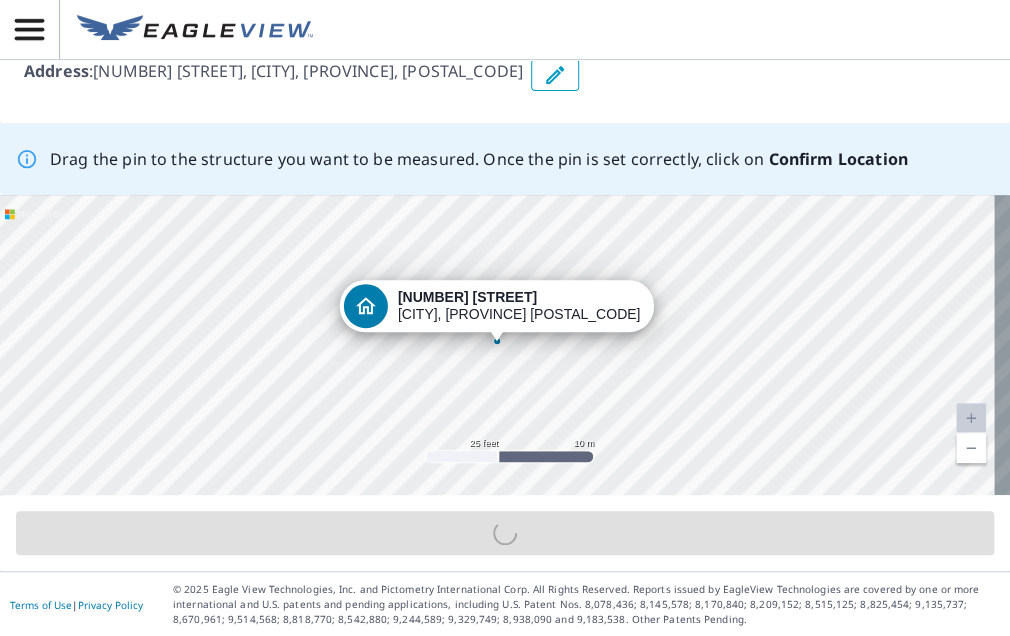 scroll, scrollTop: 252, scrollLeft: 0, axis: vertical 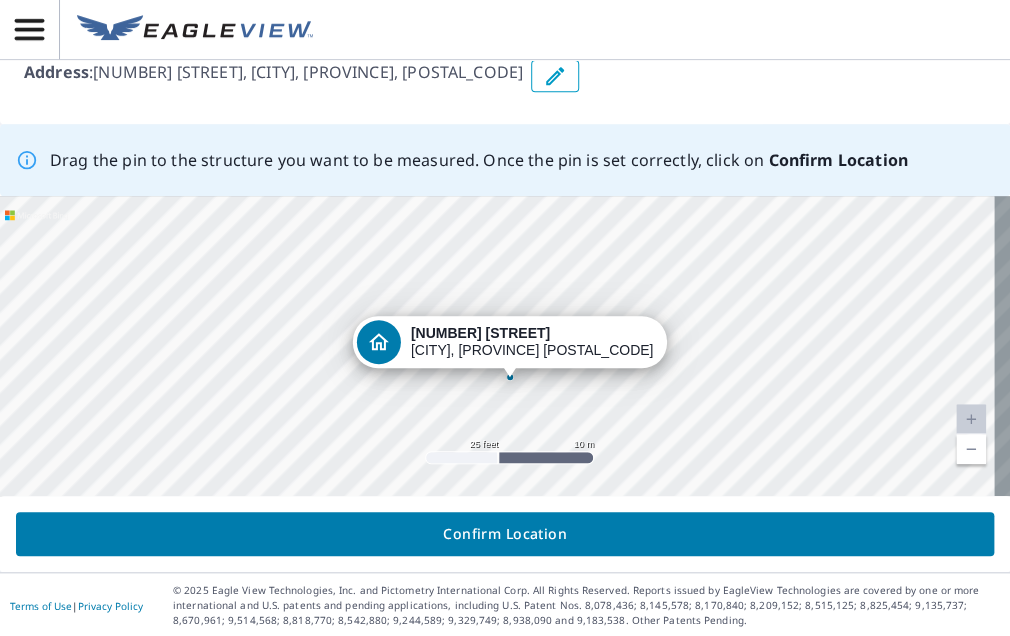 drag, startPoint x: 496, startPoint y: 341, endPoint x: 509, endPoint y: 376, distance: 37.336308 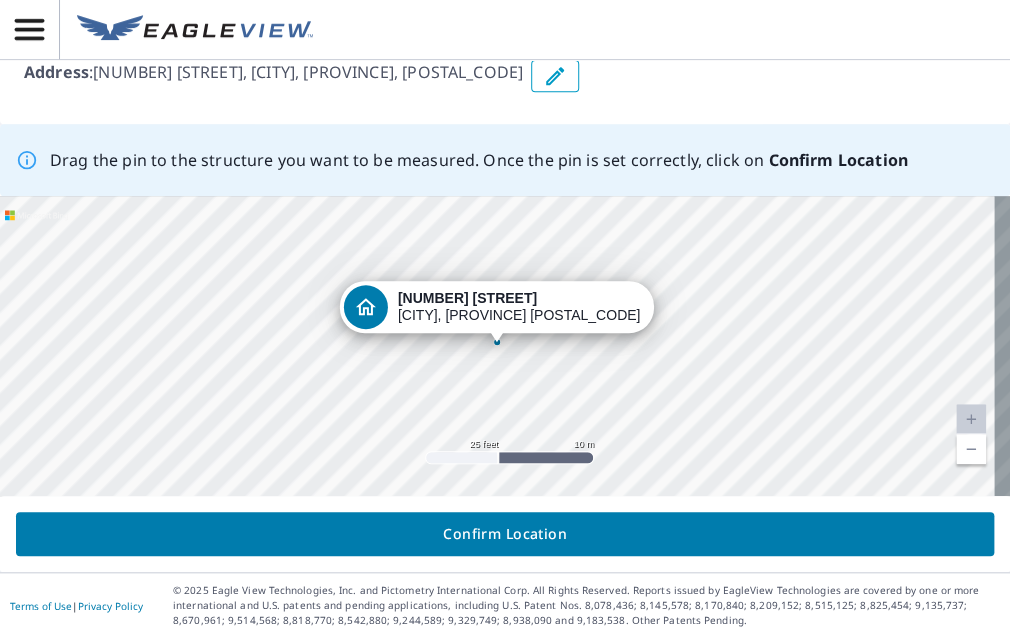 click on "Confirm Location" at bounding box center [505, 534] 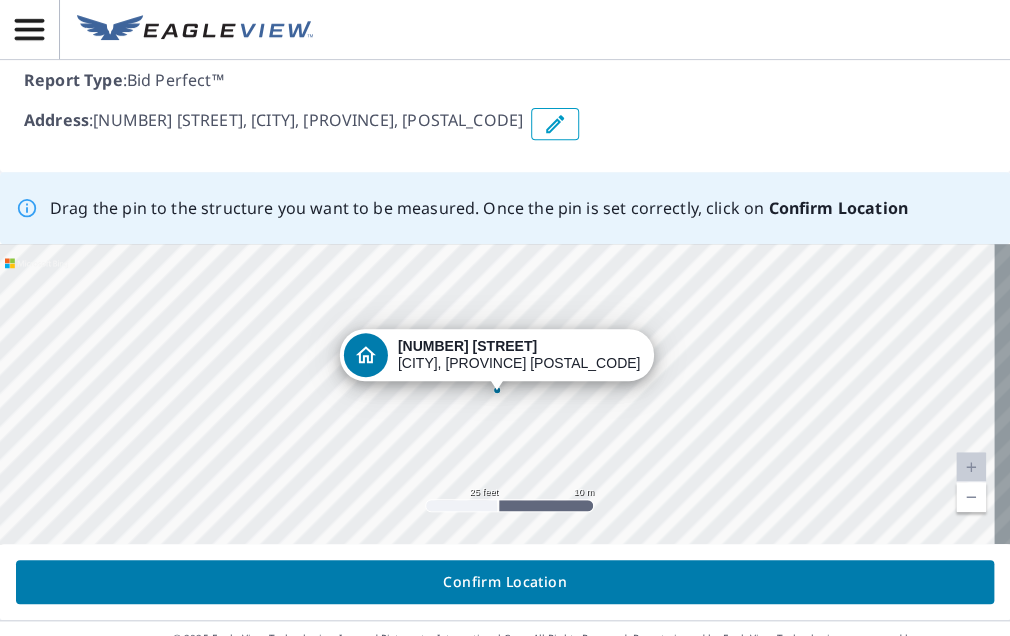 scroll, scrollTop: 252, scrollLeft: 0, axis: vertical 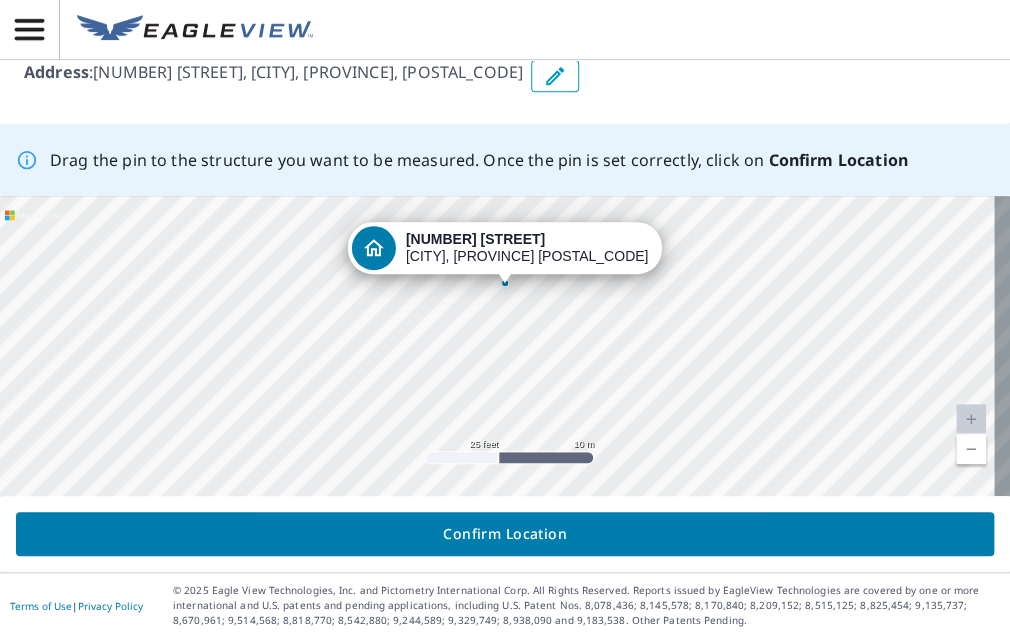 drag, startPoint x: 492, startPoint y: 338, endPoint x: 500, endPoint y: 279, distance: 59.5399 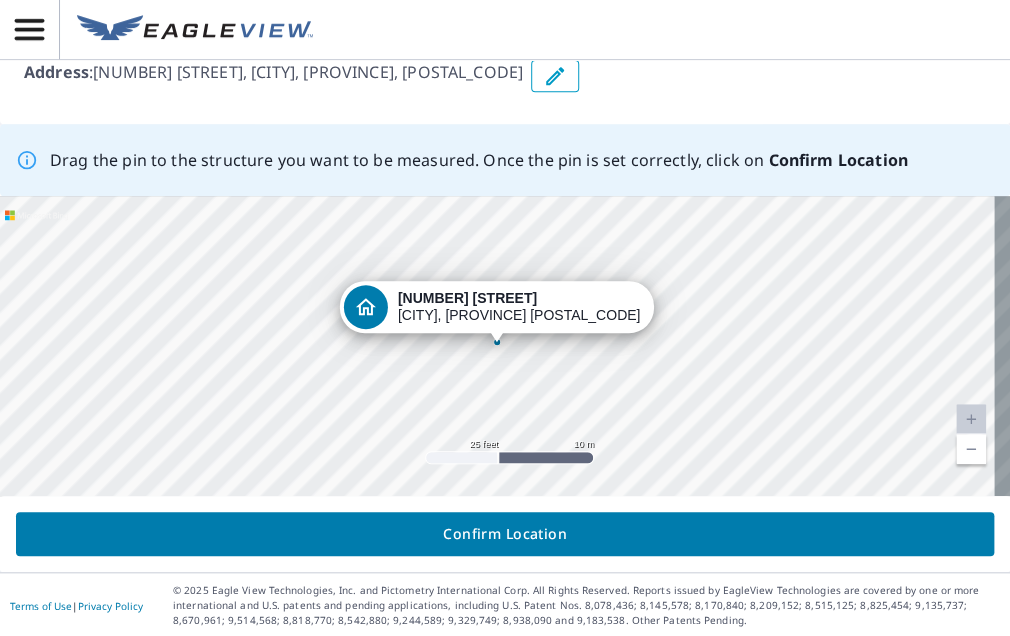 click 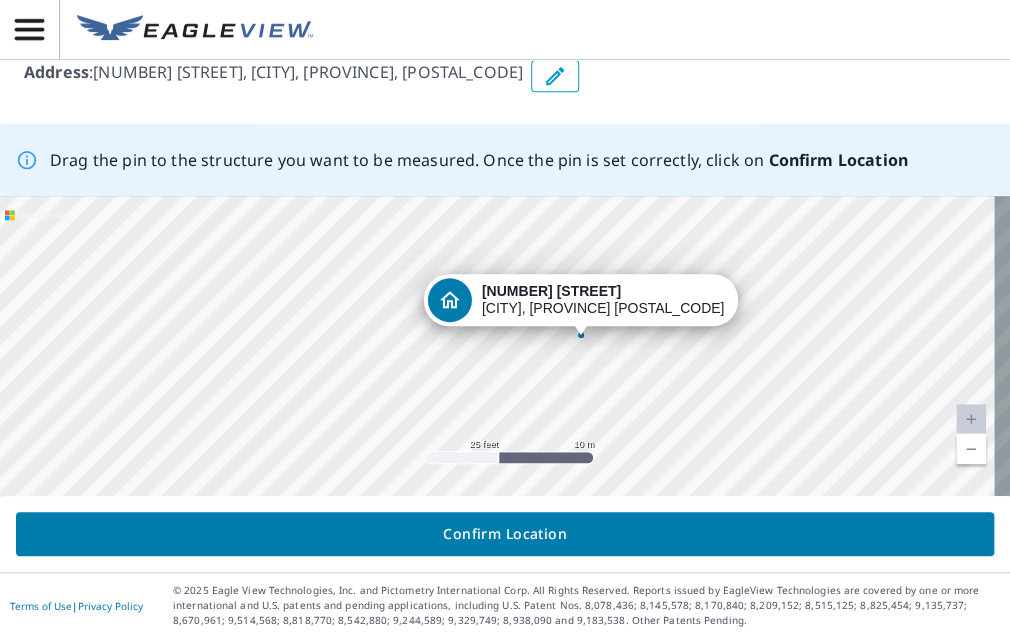 drag, startPoint x: 218, startPoint y: 251, endPoint x: 299, endPoint y: 244, distance: 81.3019 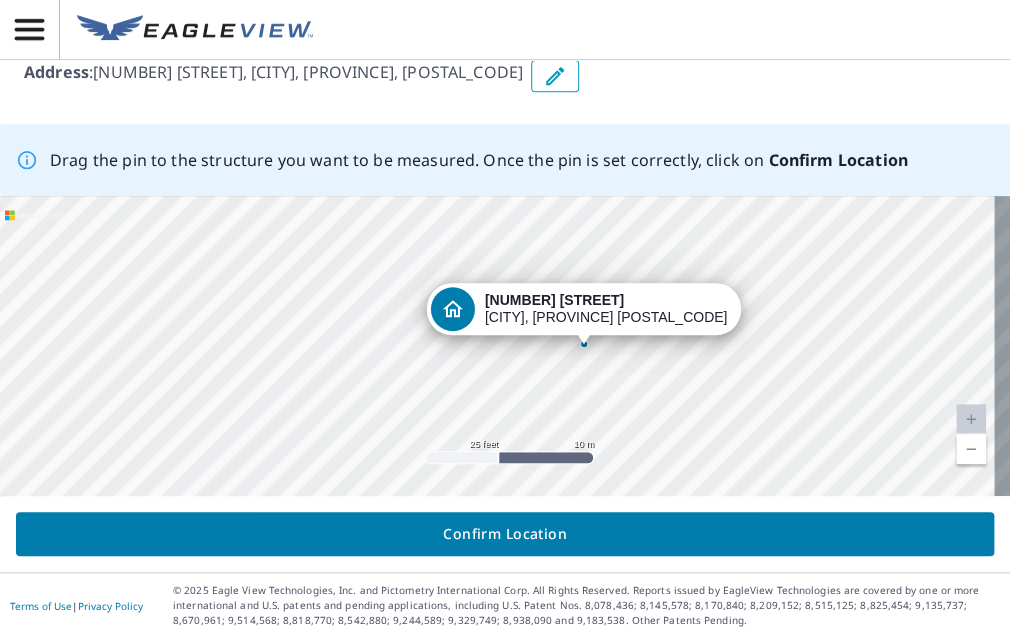 drag, startPoint x: 304, startPoint y: 254, endPoint x: 312, endPoint y: 262, distance: 11.313708 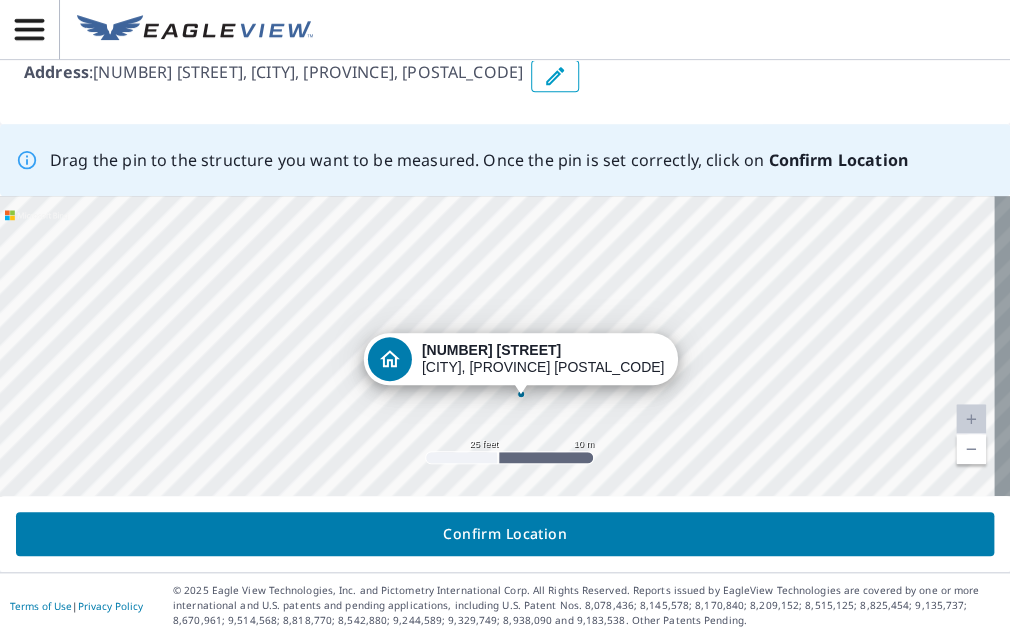 drag, startPoint x: 576, startPoint y: 332, endPoint x: 512, endPoint y: 383, distance: 81.8352 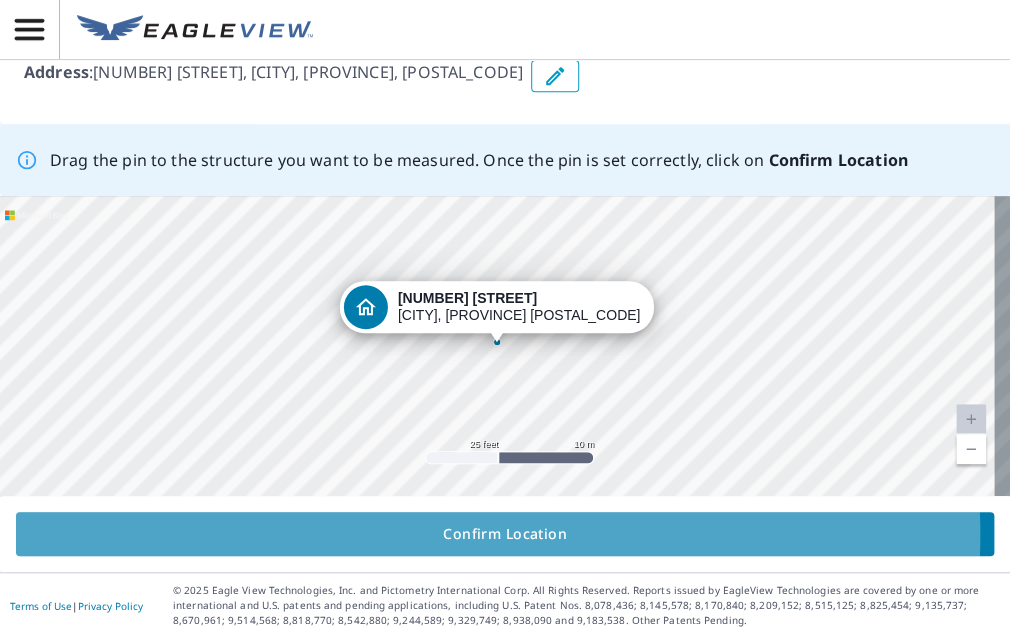 click on "Confirm Location" at bounding box center (505, 534) 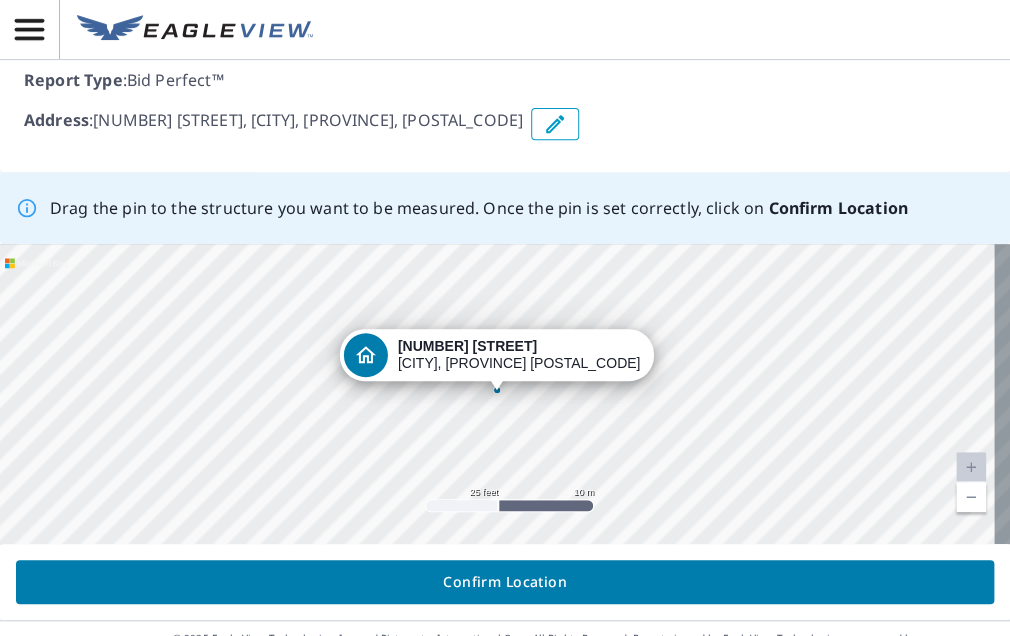 scroll, scrollTop: 252, scrollLeft: 0, axis: vertical 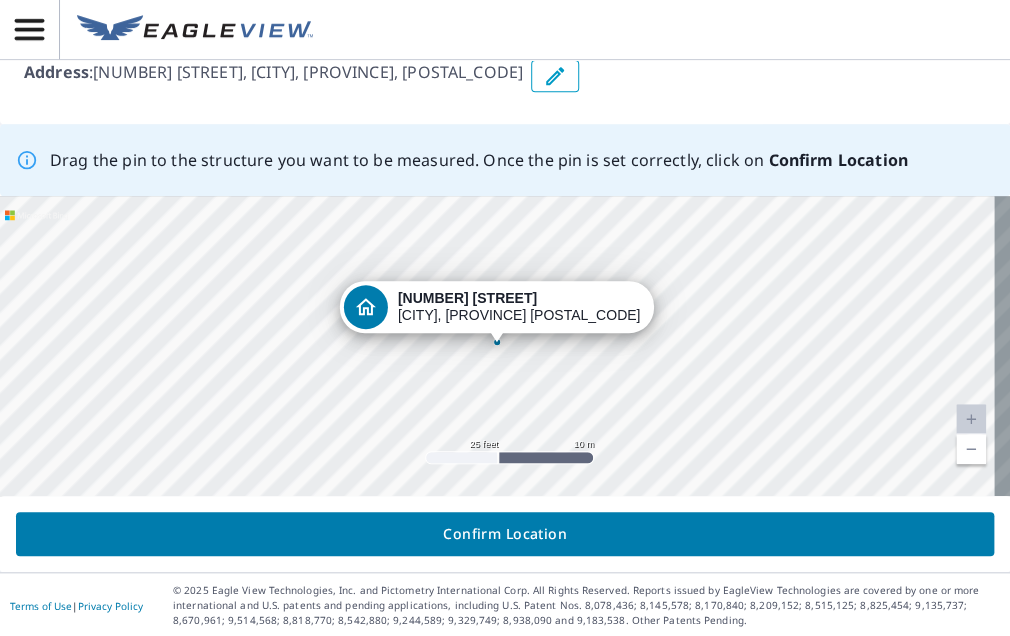 click on "Confirm Location" at bounding box center [505, 534] 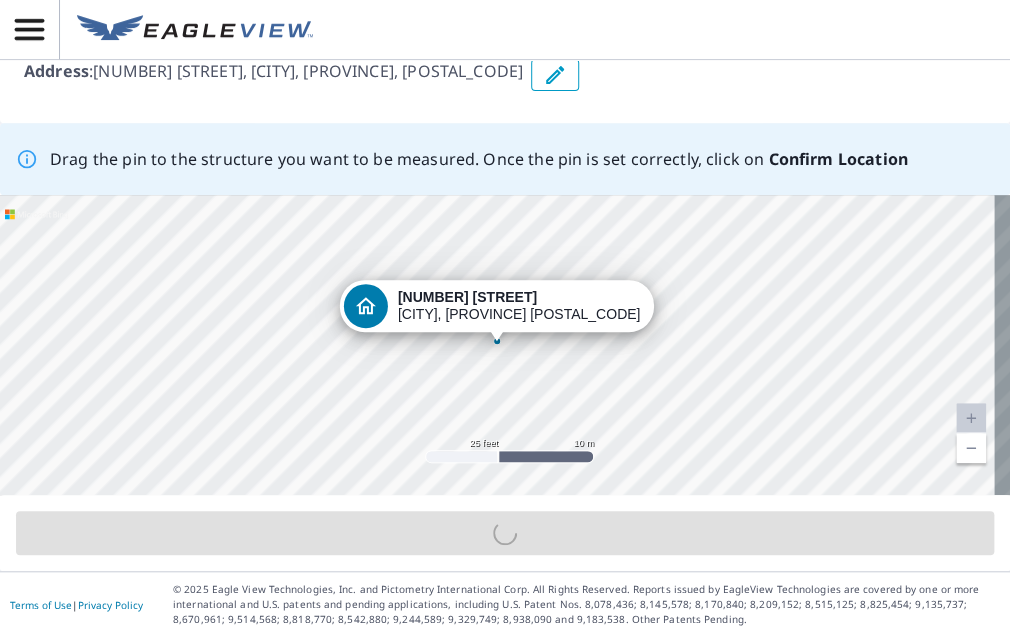scroll, scrollTop: 252, scrollLeft: 0, axis: vertical 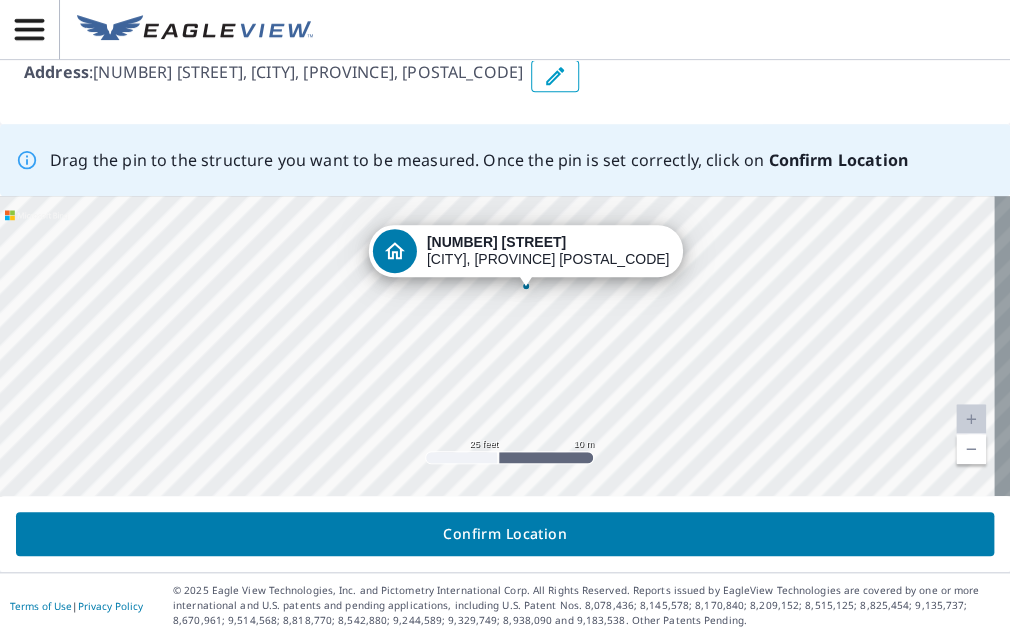 drag, startPoint x: 504, startPoint y: 335, endPoint x: 533, endPoint y: 279, distance: 63.06346 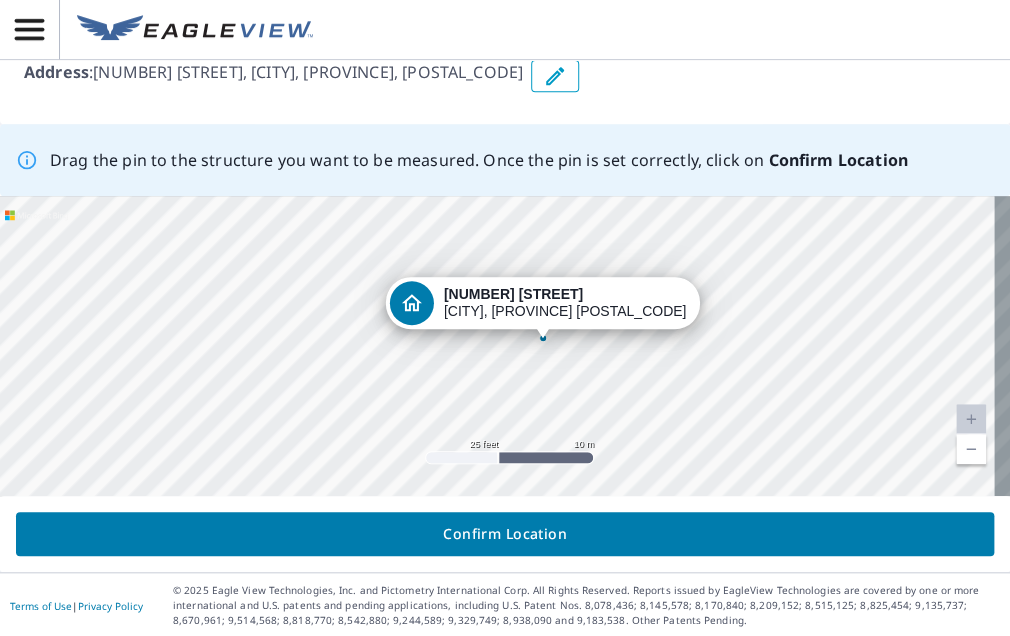 drag, startPoint x: 526, startPoint y: 291, endPoint x: 572, endPoint y: 285, distance: 46.389652 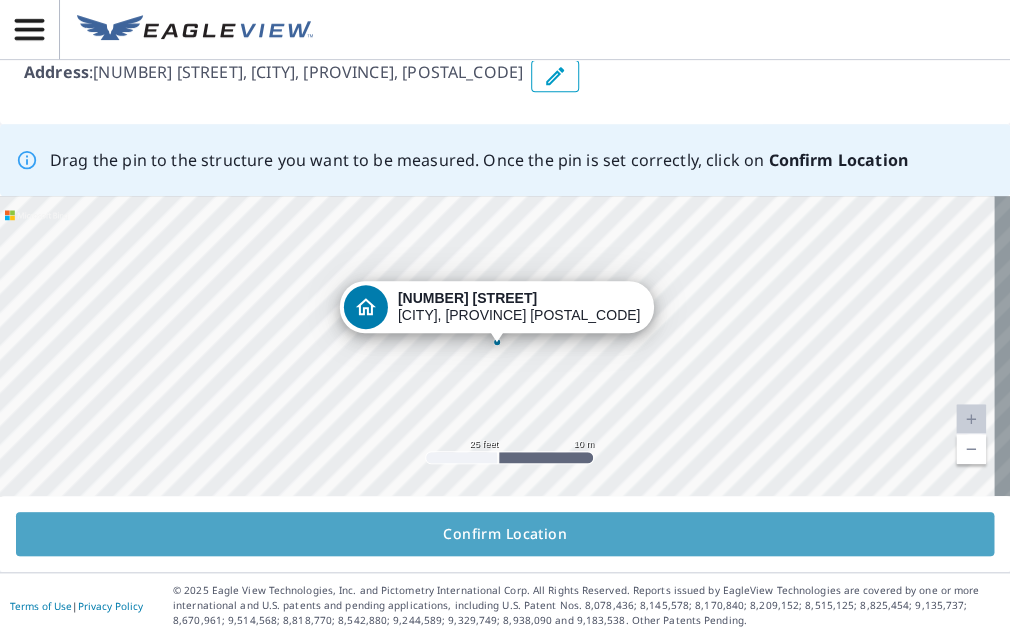 click on "Confirm Location" at bounding box center (505, 534) 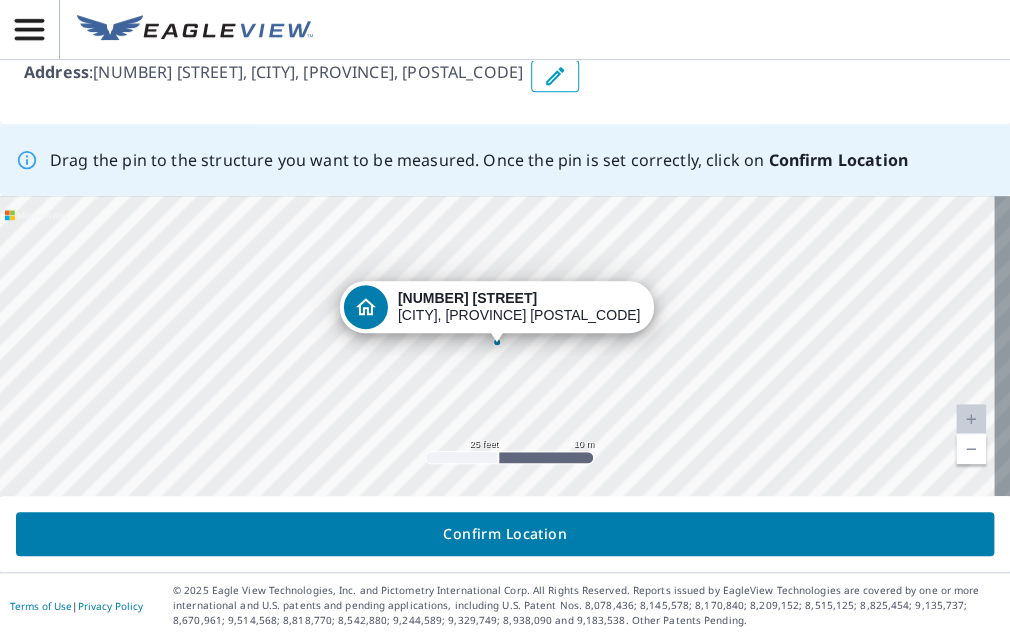 click on "Confirm Location" at bounding box center (505, 534) 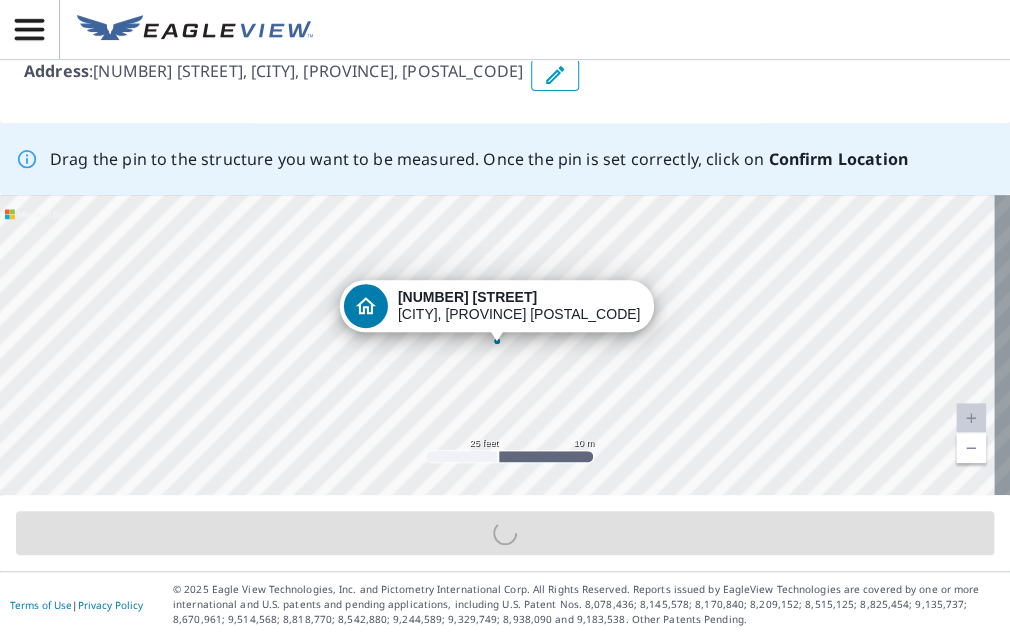 scroll, scrollTop: 252, scrollLeft: 0, axis: vertical 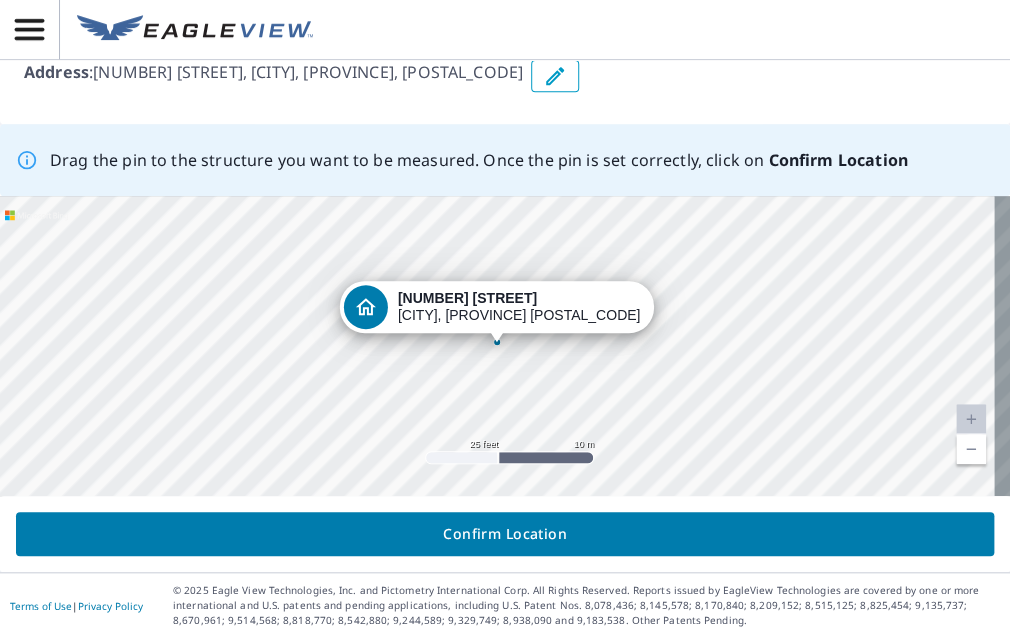 click on "33 SACKVILLE DR HALIFAX, NS B4C0E5" at bounding box center [505, 346] 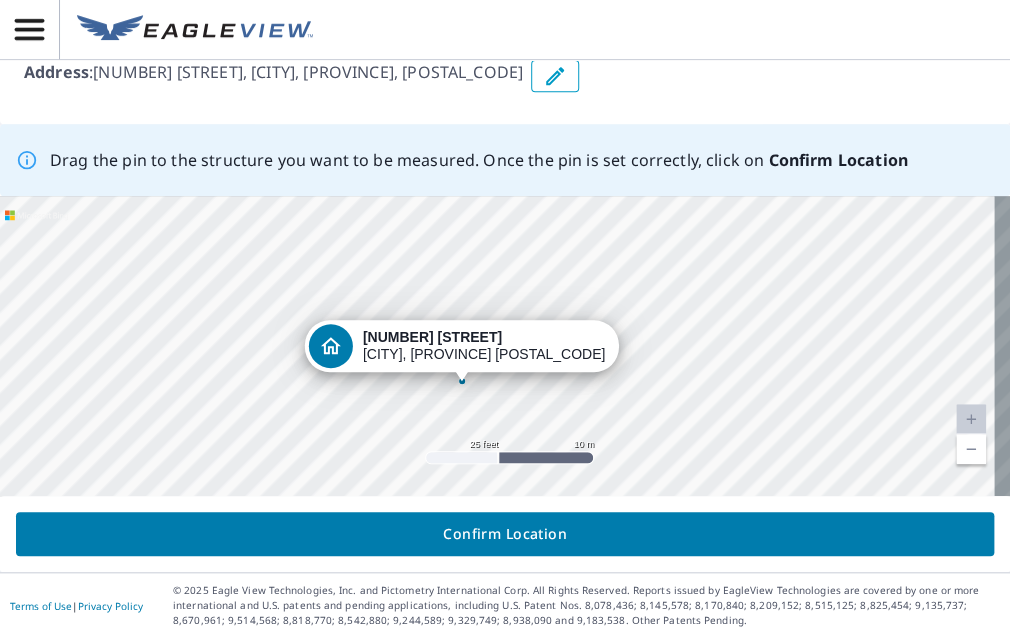 drag, startPoint x: 500, startPoint y: 327, endPoint x: 465, endPoint y: 366, distance: 52.40229 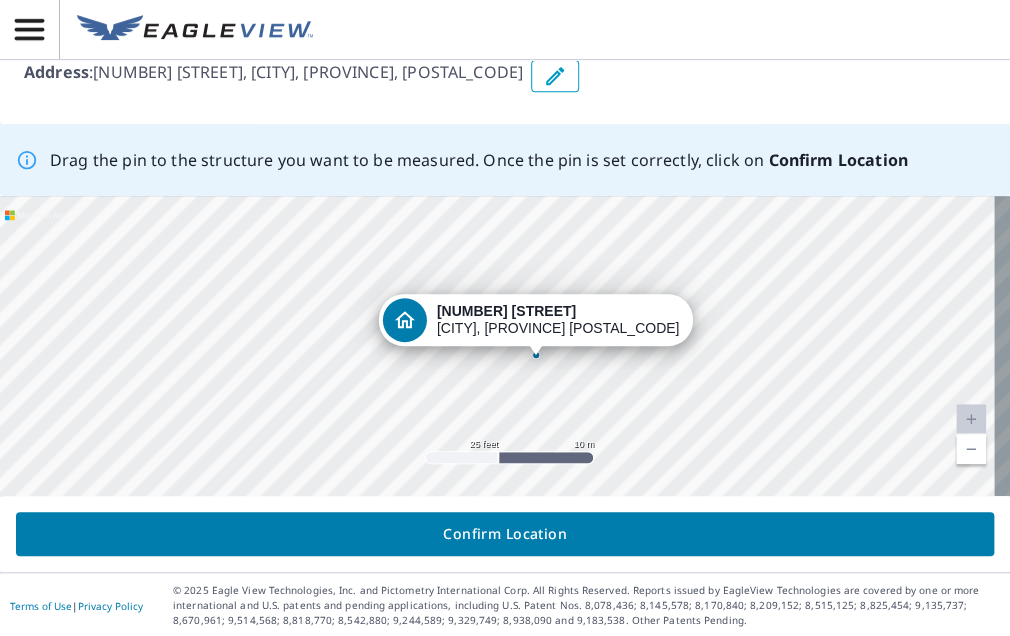 drag, startPoint x: 440, startPoint y: 308, endPoint x: 478, endPoint y: 325, distance: 41.62932 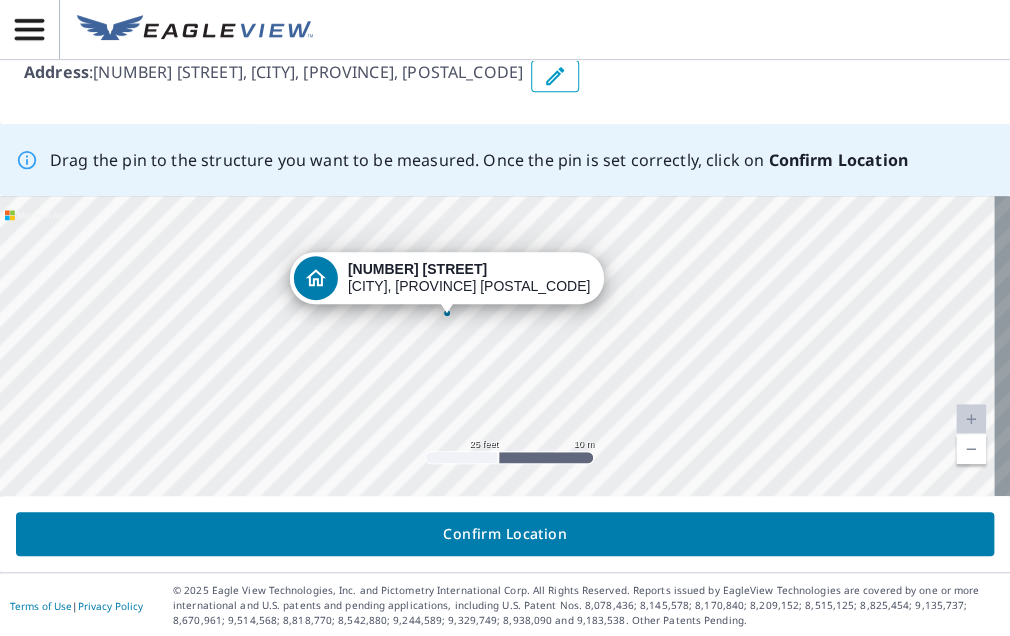 drag, startPoint x: 478, startPoint y: 325, endPoint x: 428, endPoint y: 297, distance: 57.306194 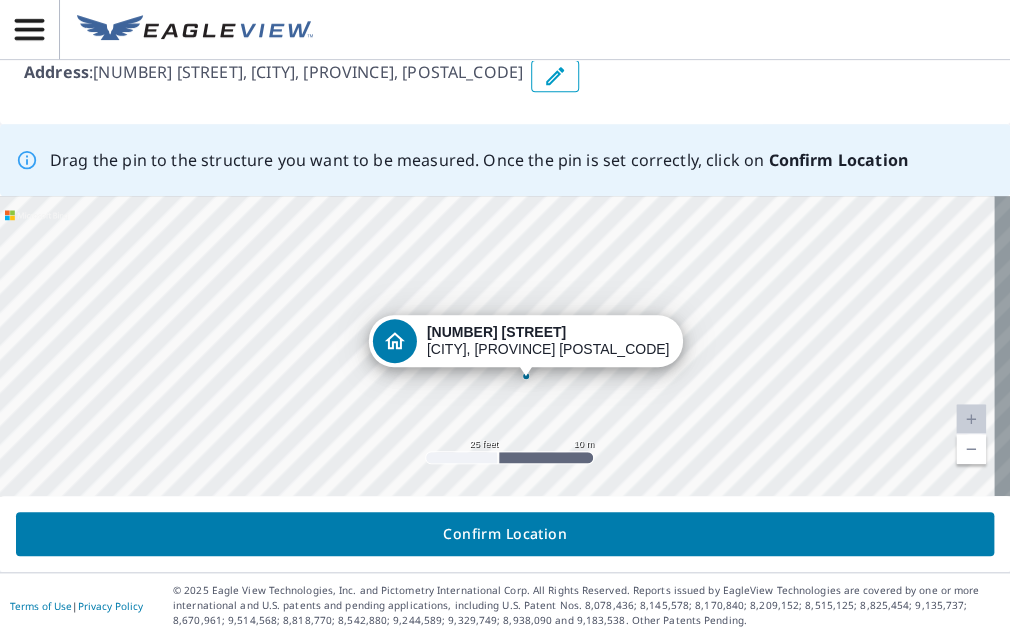 drag, startPoint x: 435, startPoint y: 301, endPoint x: 469, endPoint y: 308, distance: 34.713108 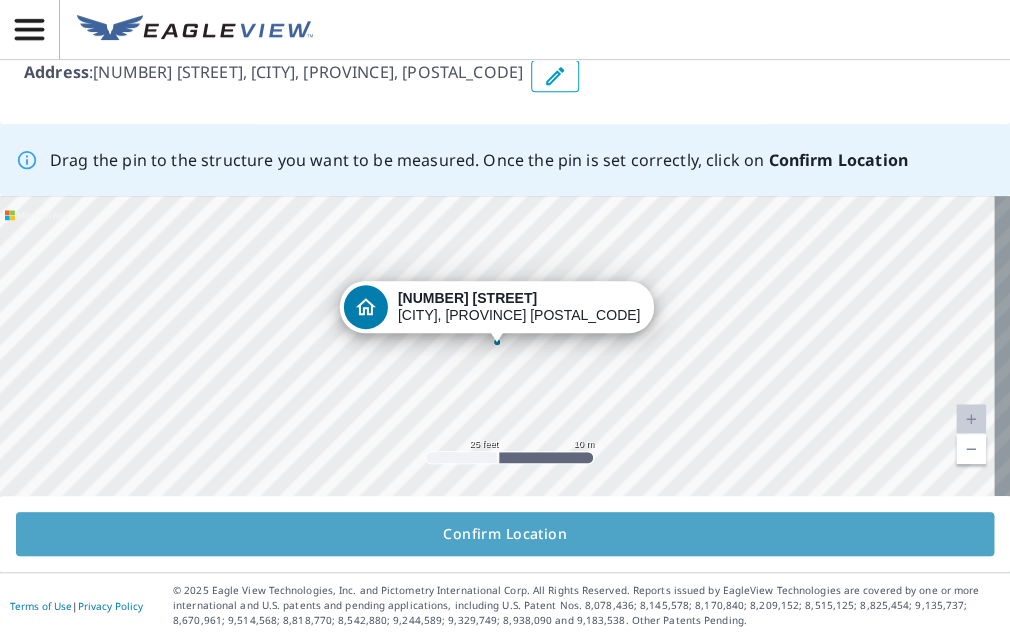 click on "Confirm Location" at bounding box center (505, 534) 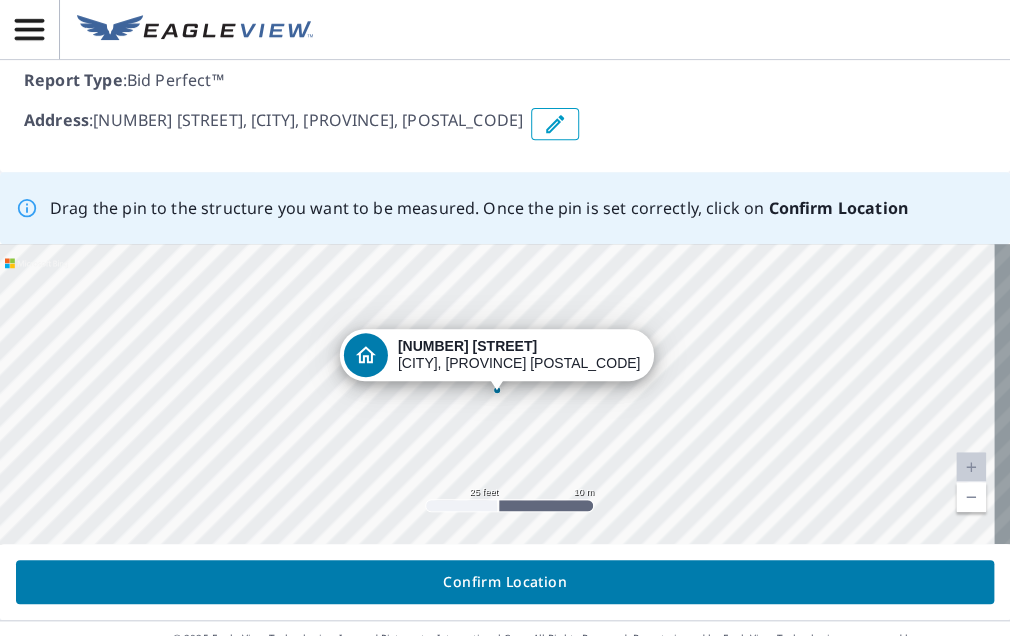 scroll, scrollTop: 252, scrollLeft: 0, axis: vertical 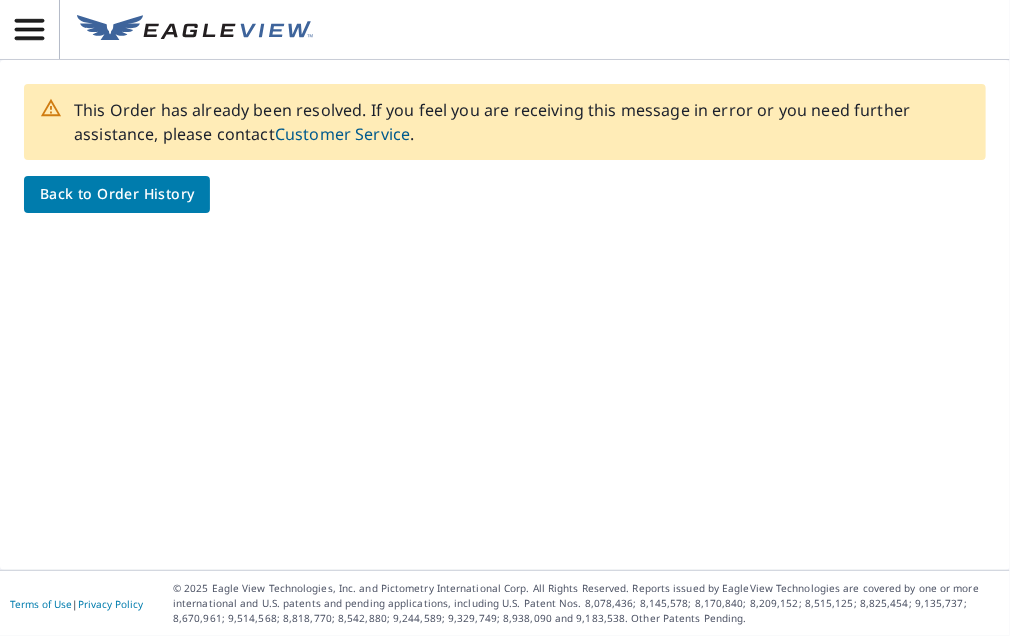 click on "Back to Order History" at bounding box center (117, 194) 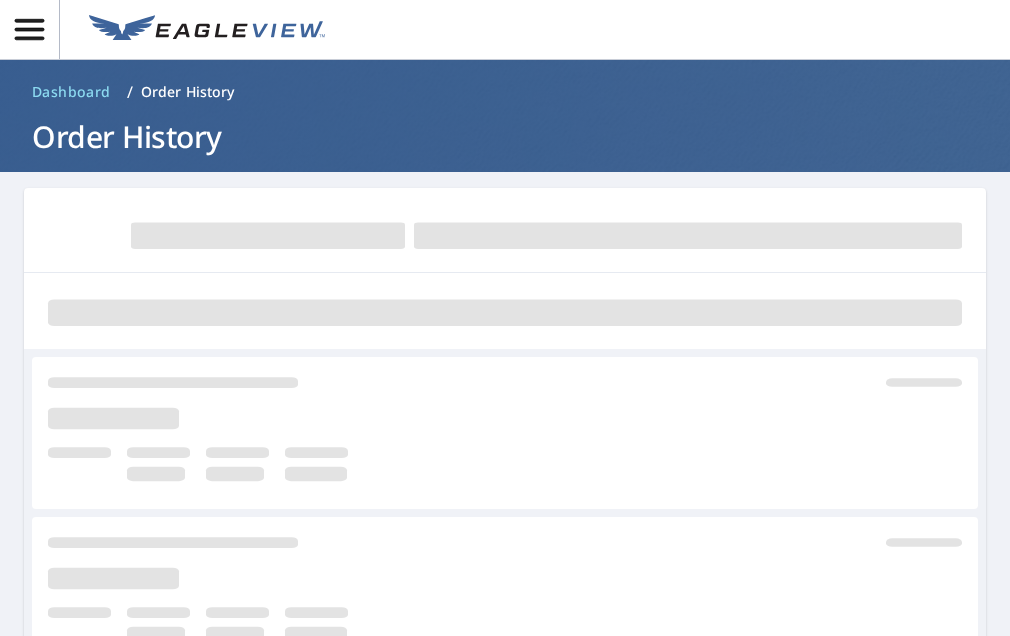 scroll, scrollTop: 0, scrollLeft: 0, axis: both 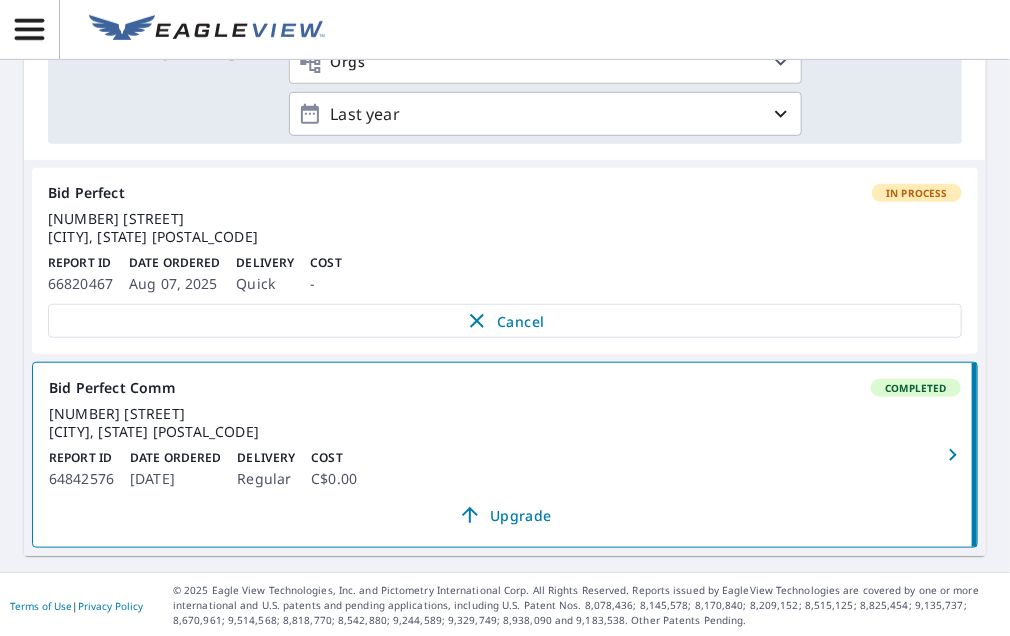 click on "In Process" at bounding box center [917, 193] 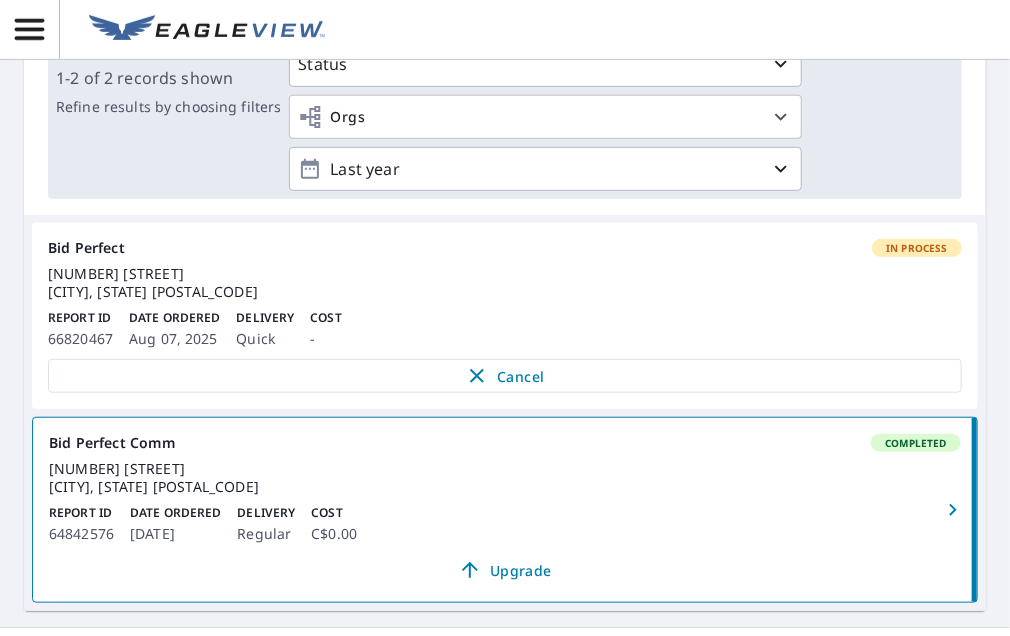 scroll, scrollTop: 305, scrollLeft: 0, axis: vertical 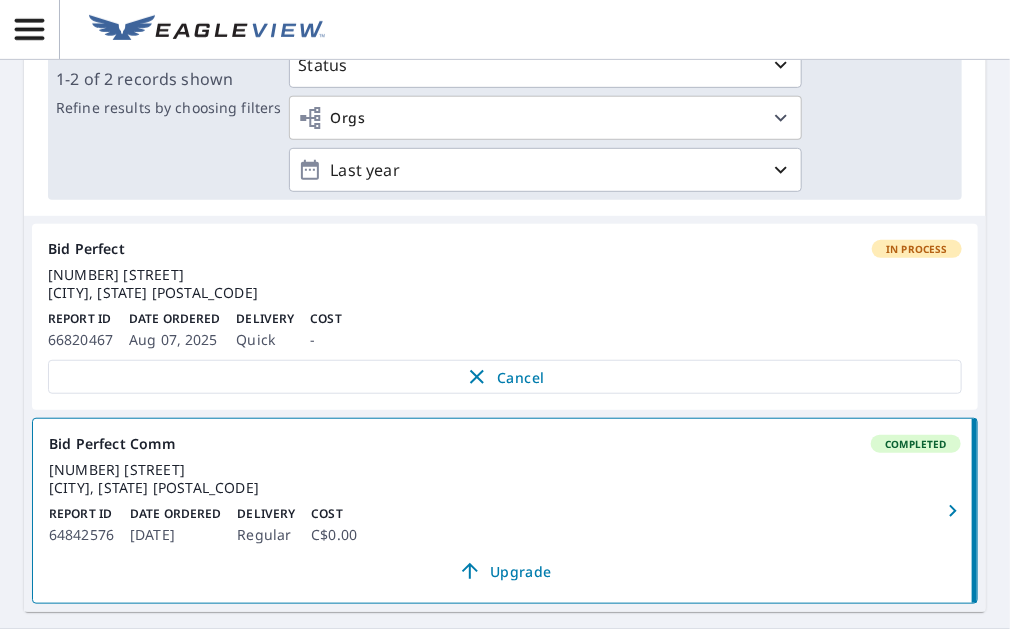 click on "Quick" at bounding box center (265, 340) 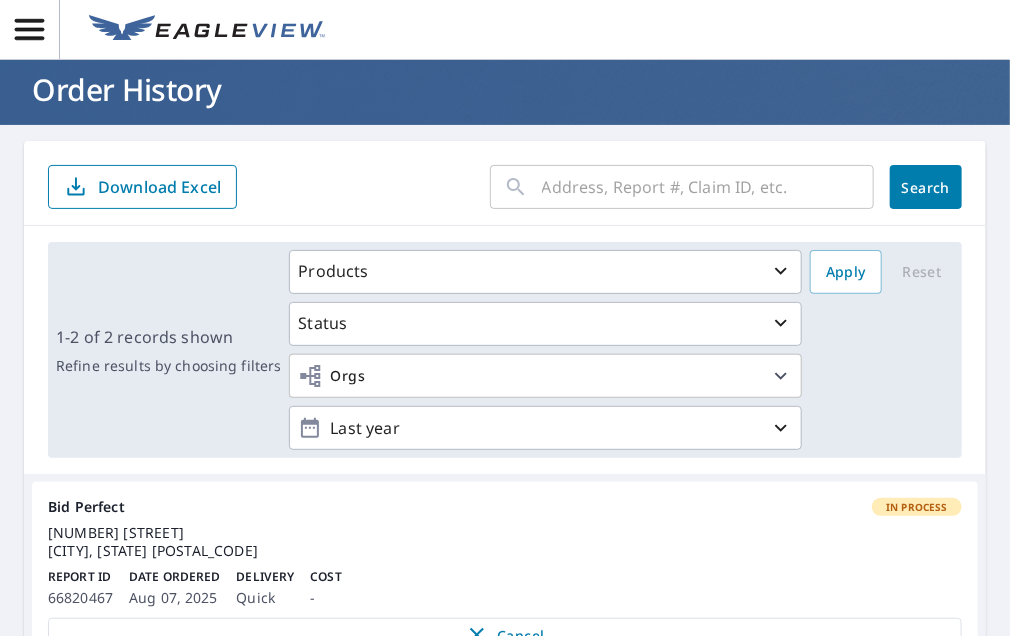 scroll, scrollTop: 36, scrollLeft: 0, axis: vertical 